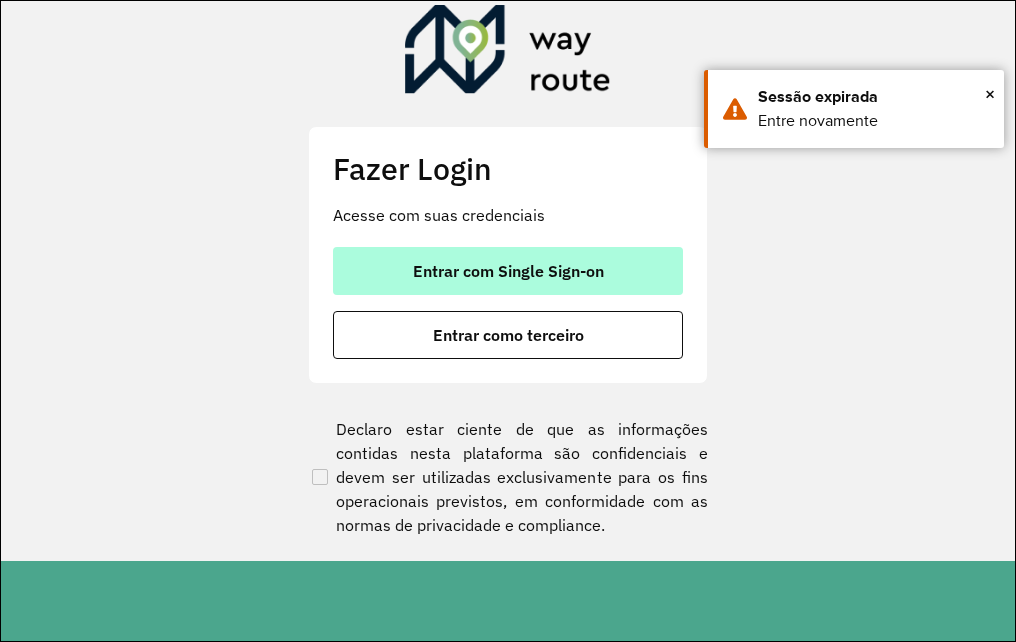 scroll, scrollTop: 0, scrollLeft: 0, axis: both 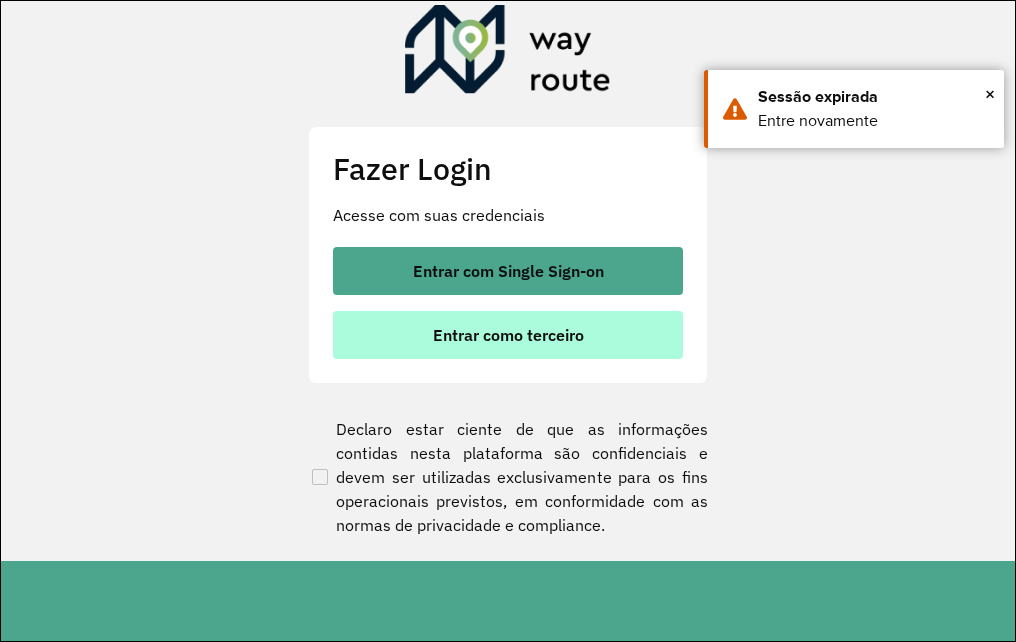 click on "Entrar como terceiro" at bounding box center (508, 335) 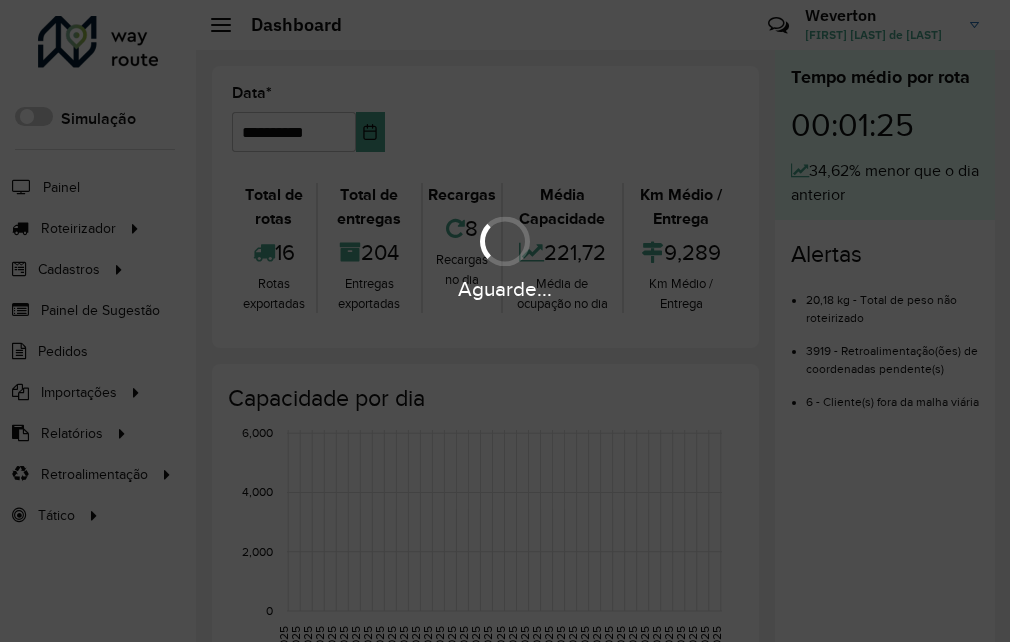 scroll, scrollTop: 0, scrollLeft: 0, axis: both 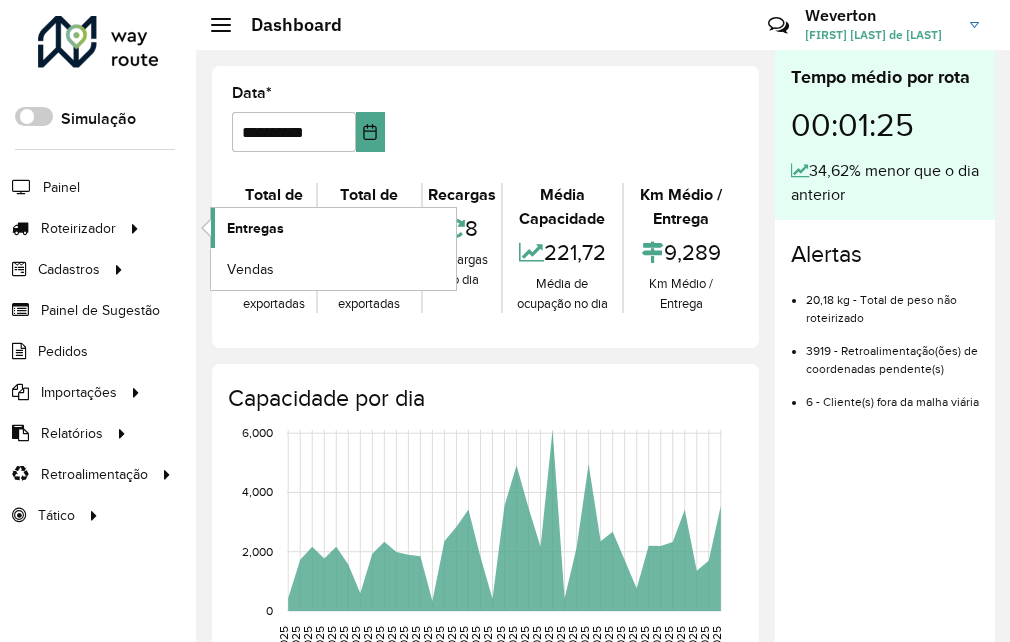 click on "Entregas" 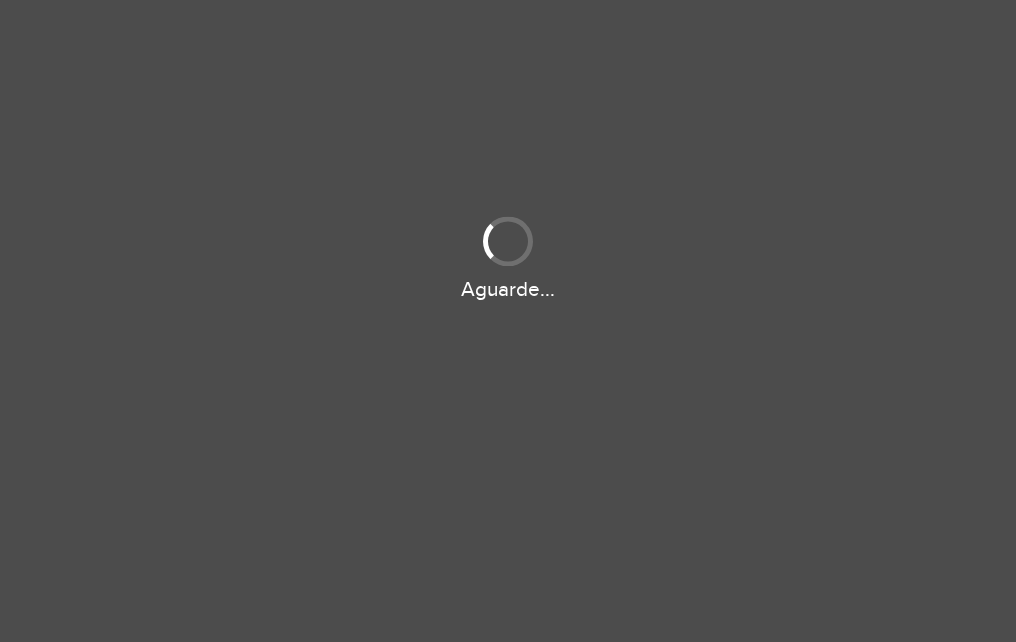 scroll, scrollTop: 0, scrollLeft: 0, axis: both 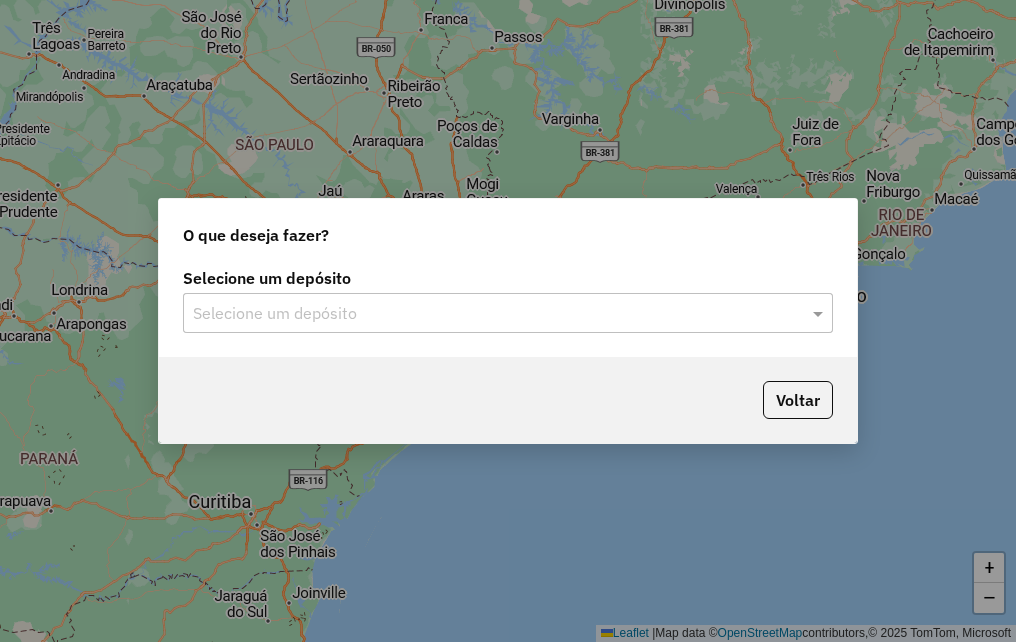 click 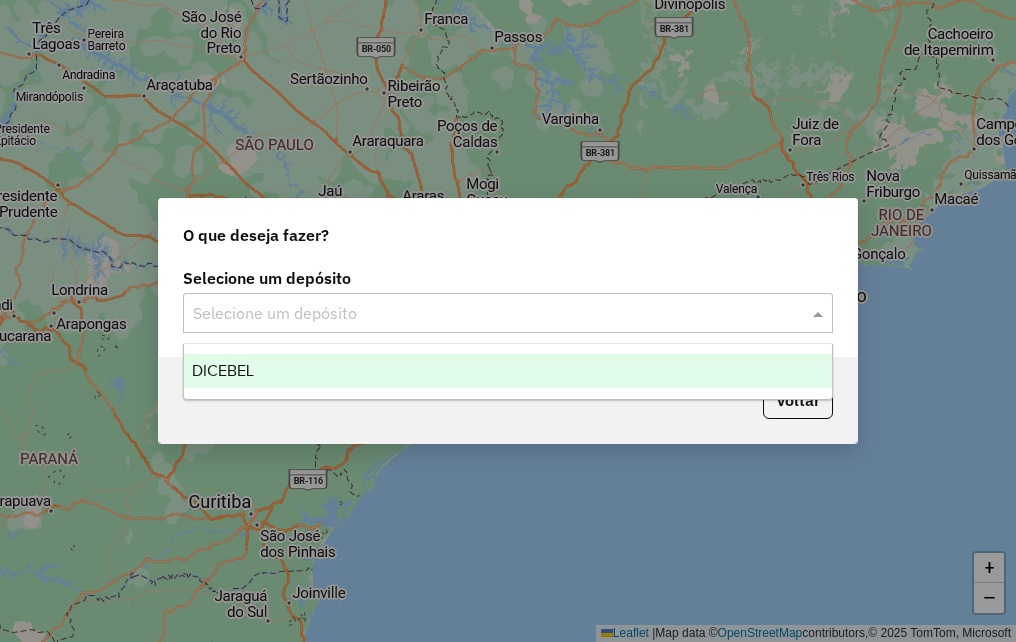click on "DICEBEL" at bounding box center (508, 371) 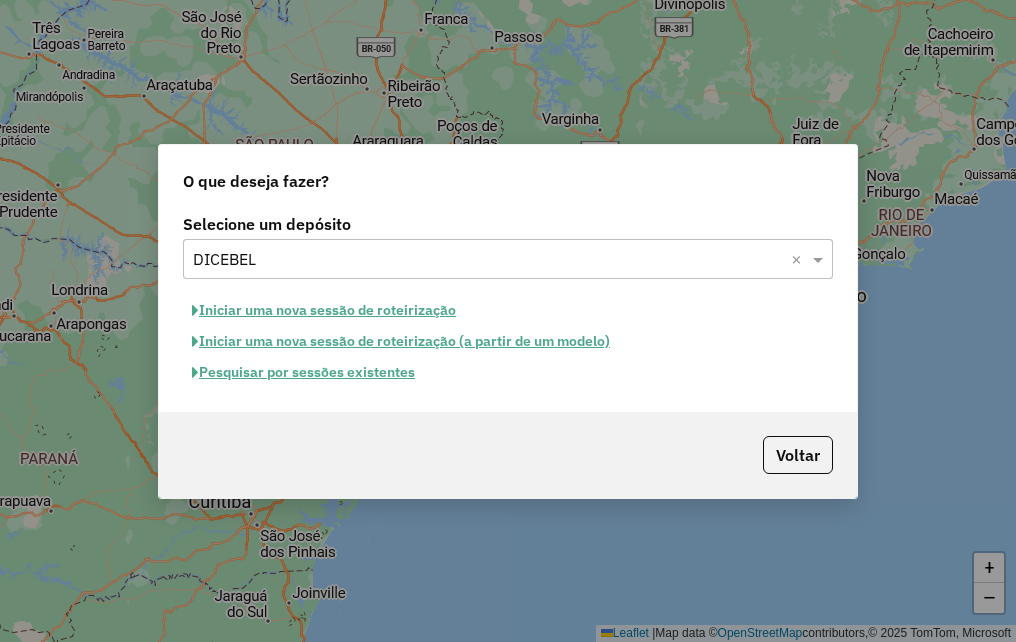click on "Pesquisar por sessões existentes" 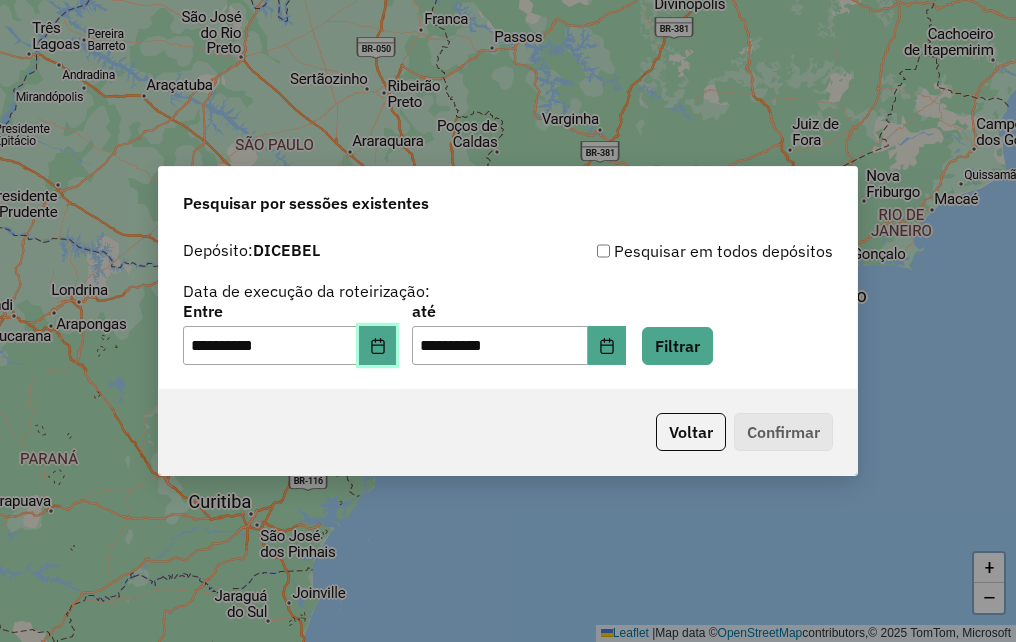 click 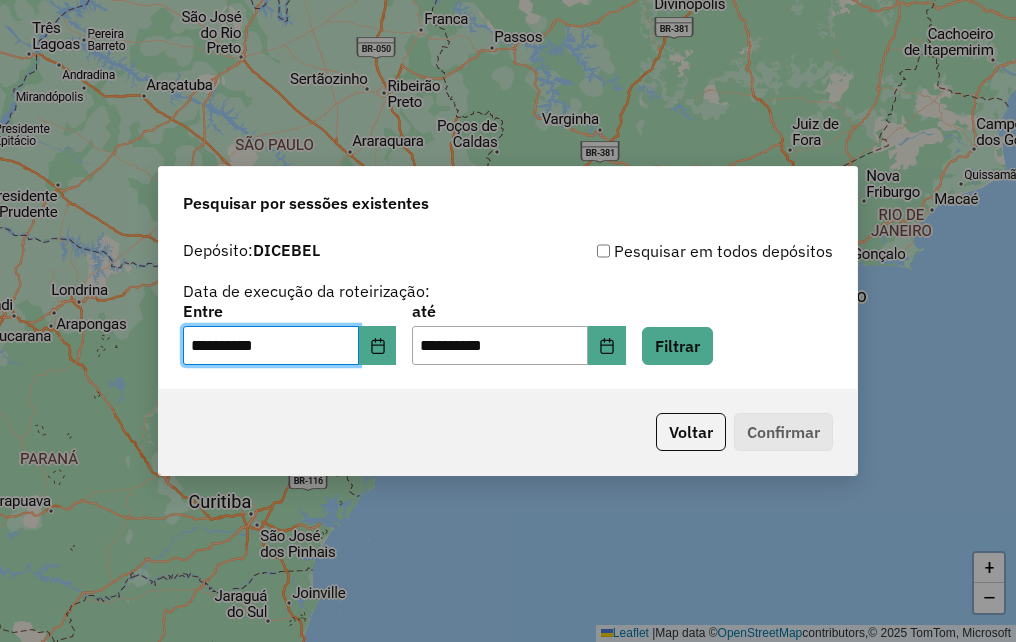 click on "Depósito:  DICEBEL  Pesquisar em todos depósitos   Data de execução da roteirização:  Entre [DATE] até [DATE]  Filtrar" 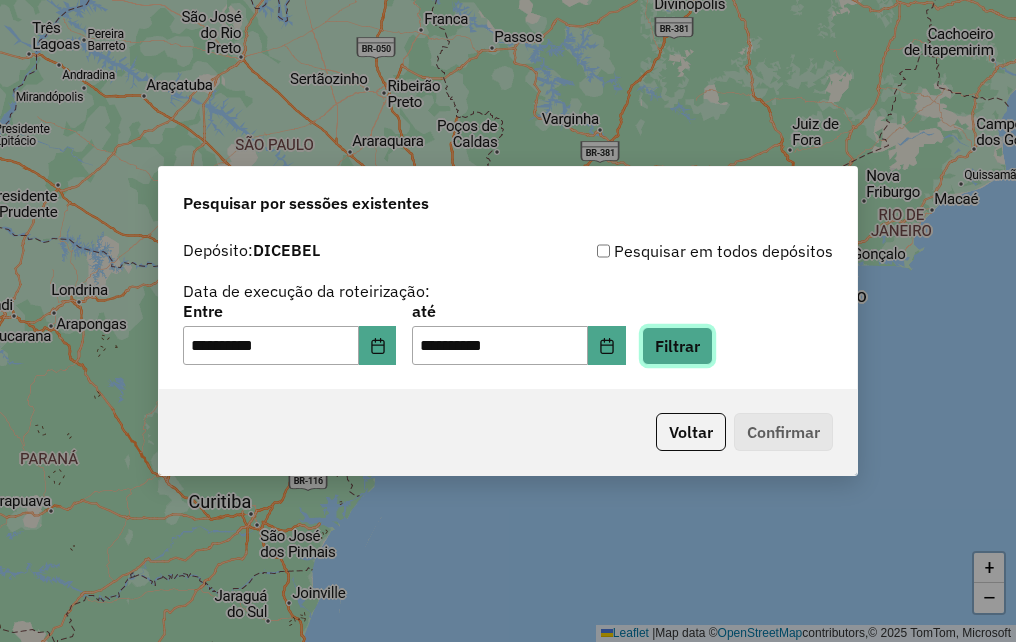 click on "Filtrar" 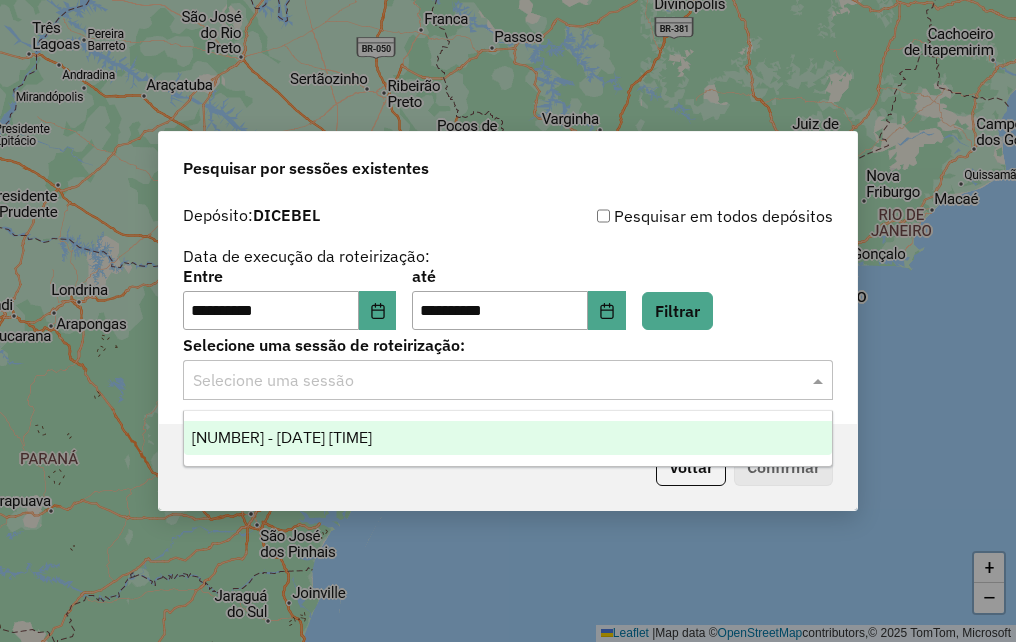 click 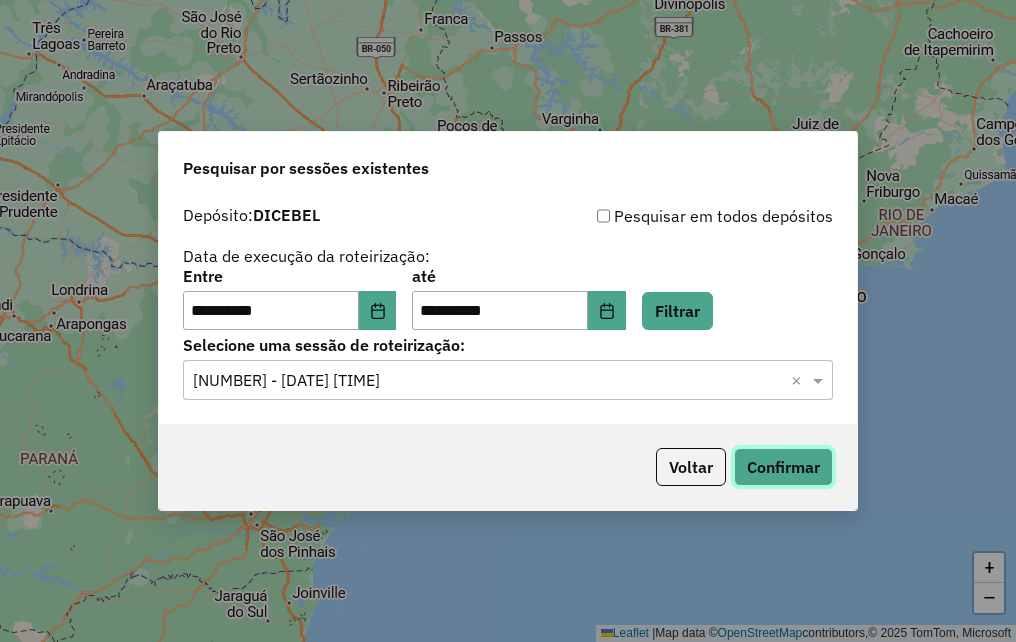 click on "Confirmar" 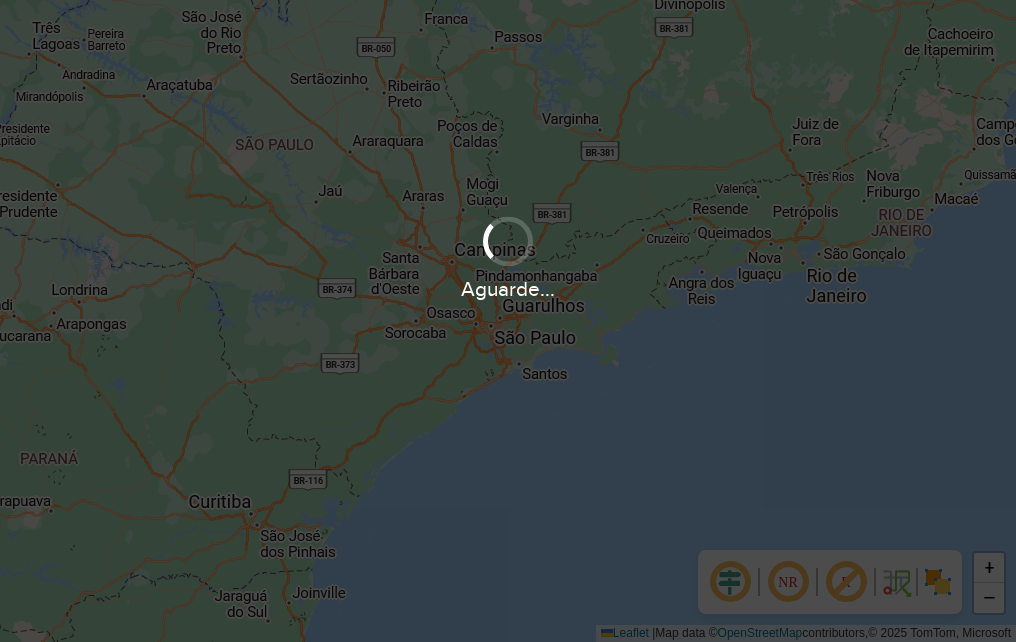 scroll, scrollTop: 0, scrollLeft: 0, axis: both 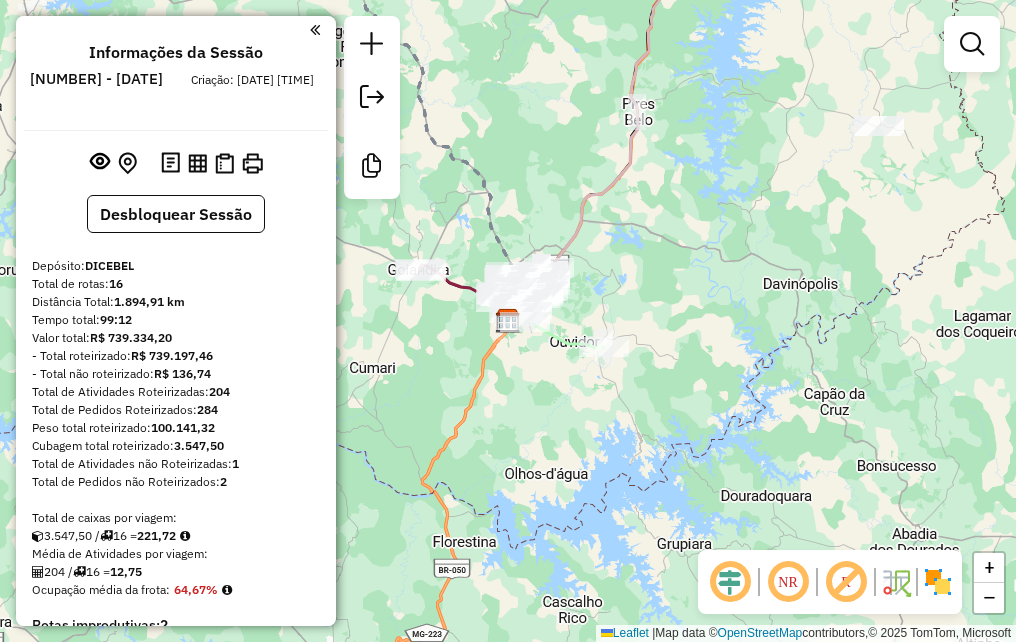 click on "Total de rotas:  16" at bounding box center (176, 284) 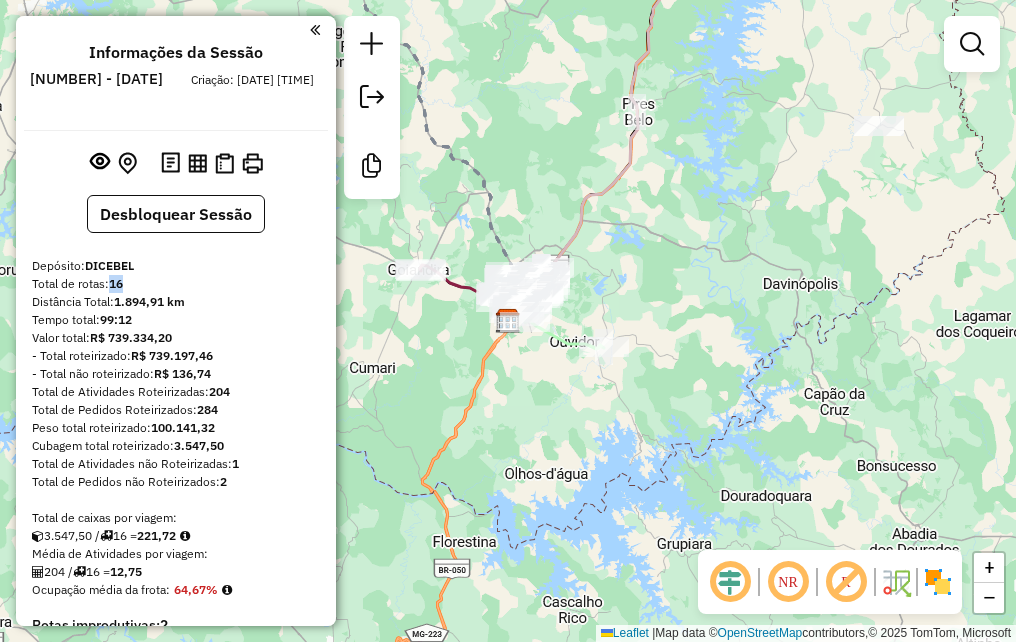 click on "Total de rotas:  16" at bounding box center [176, 284] 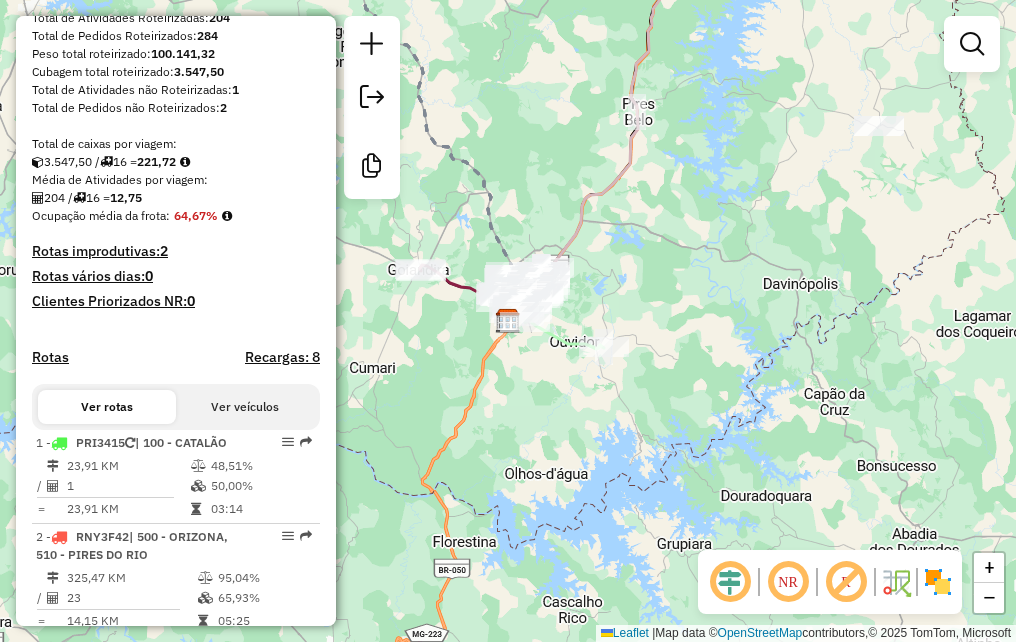 scroll, scrollTop: 400, scrollLeft: 0, axis: vertical 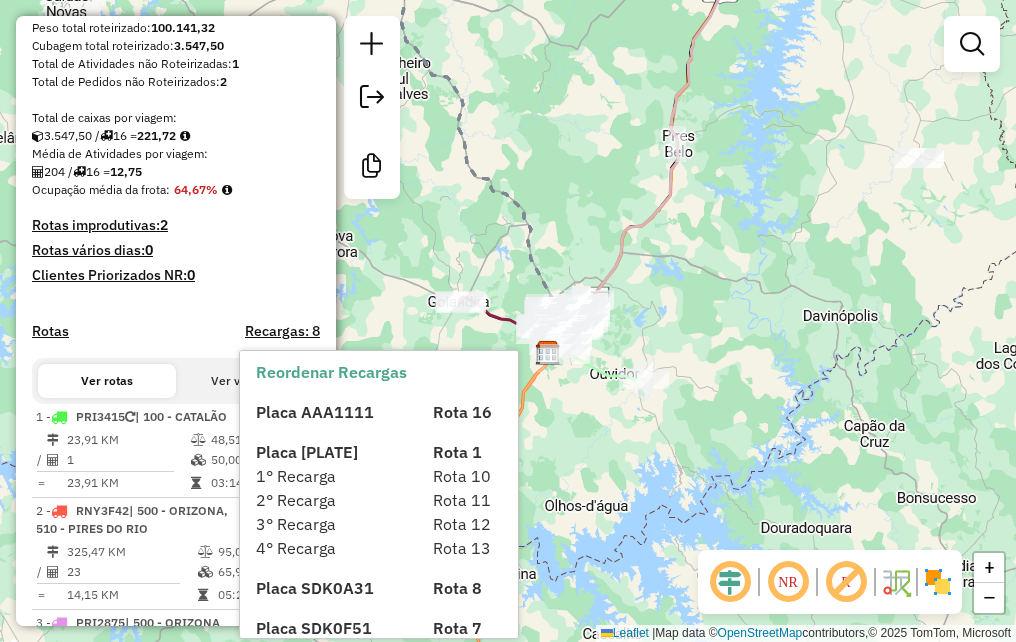 drag, startPoint x: 634, startPoint y: 223, endPoint x: 743, endPoint y: 297, distance: 131.74597 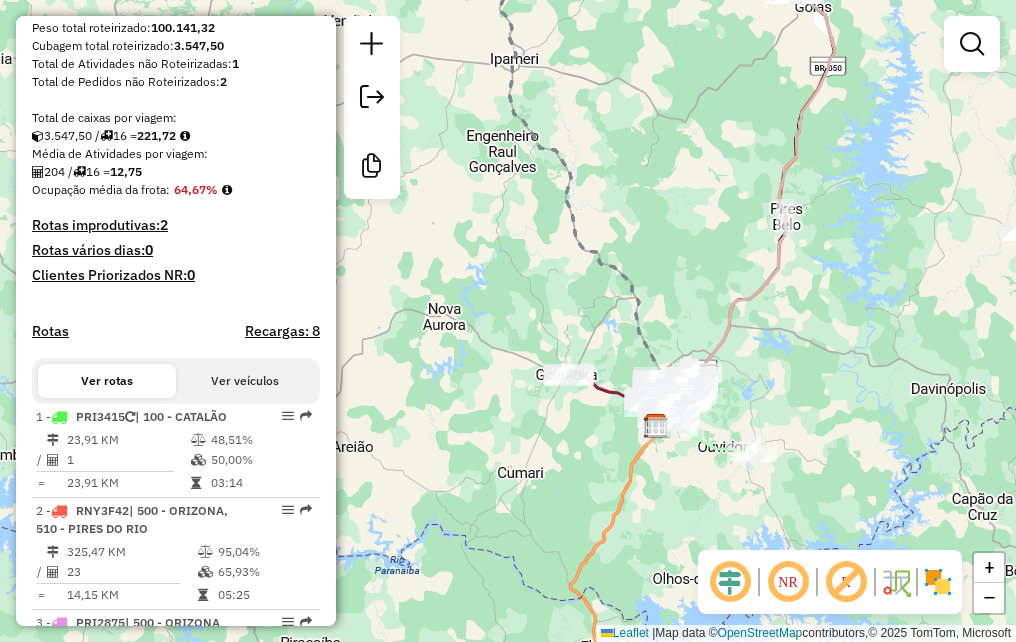 click 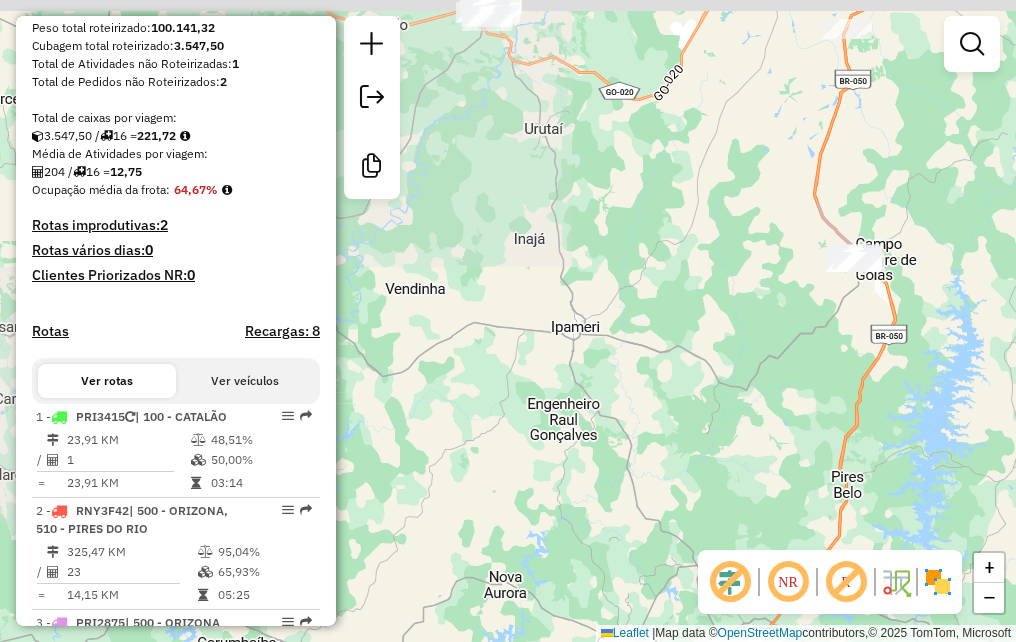 drag, startPoint x: 650, startPoint y: 148, endPoint x: 703, endPoint y: 387, distance: 244.80605 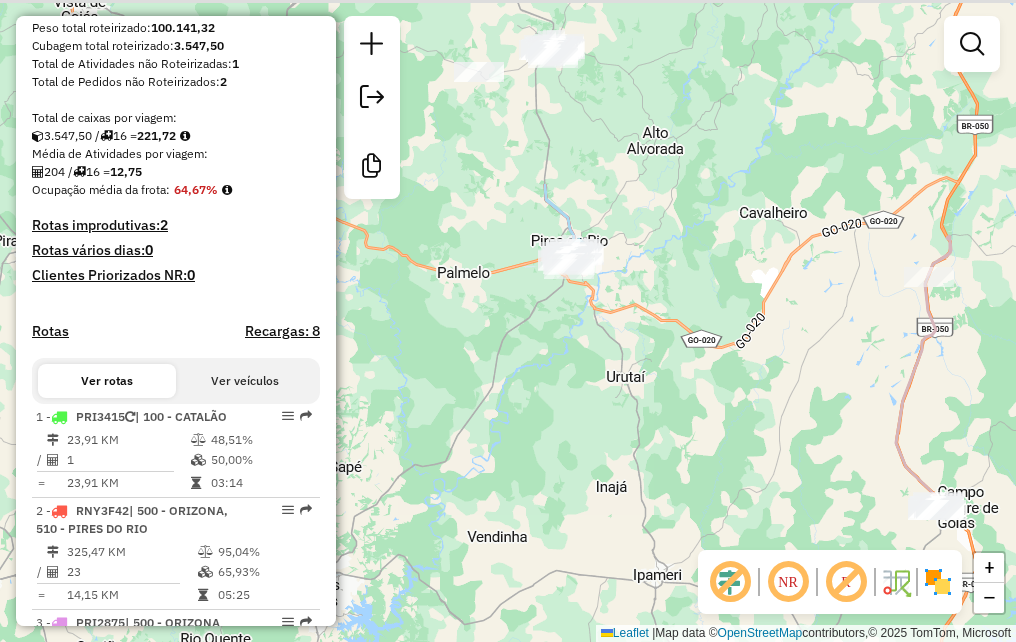 drag, startPoint x: 559, startPoint y: 181, endPoint x: 671, endPoint y: 516, distance: 353.22656 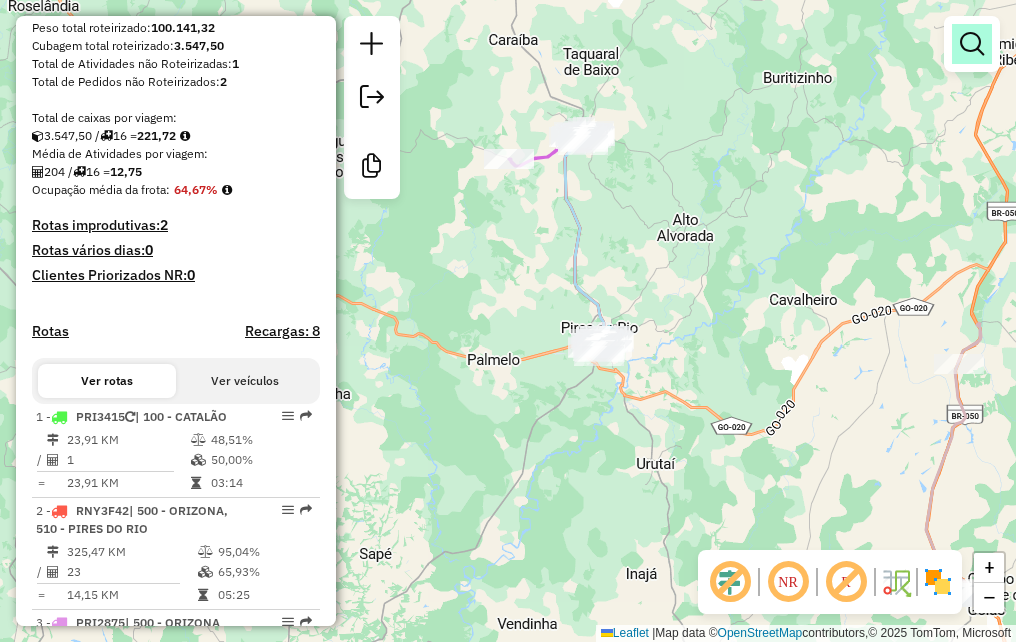 click at bounding box center [972, 44] 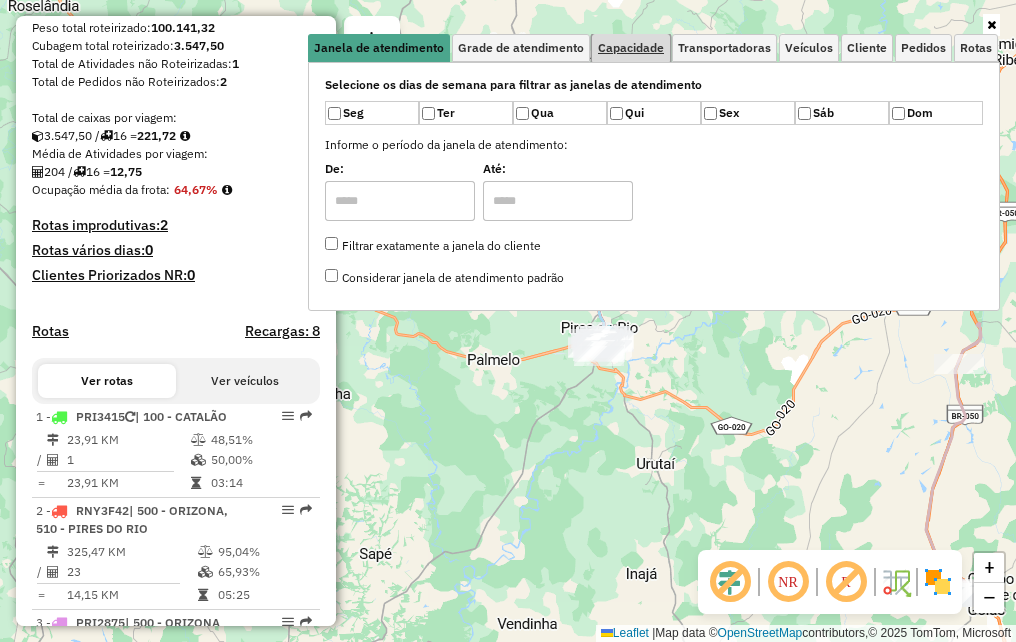 click on "Capacidade" at bounding box center (631, 48) 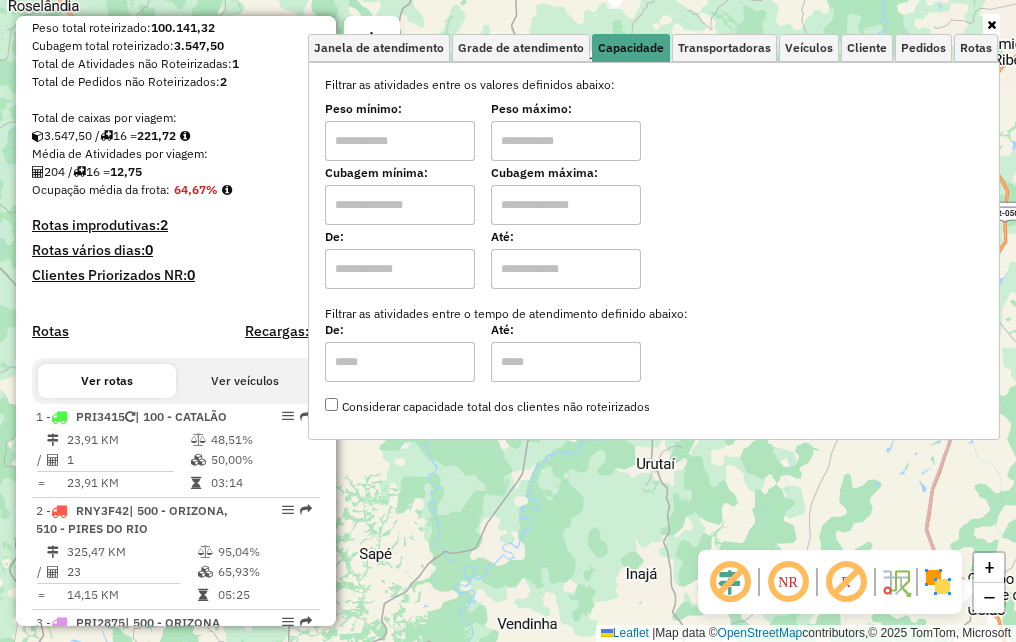 click at bounding box center [400, 141] 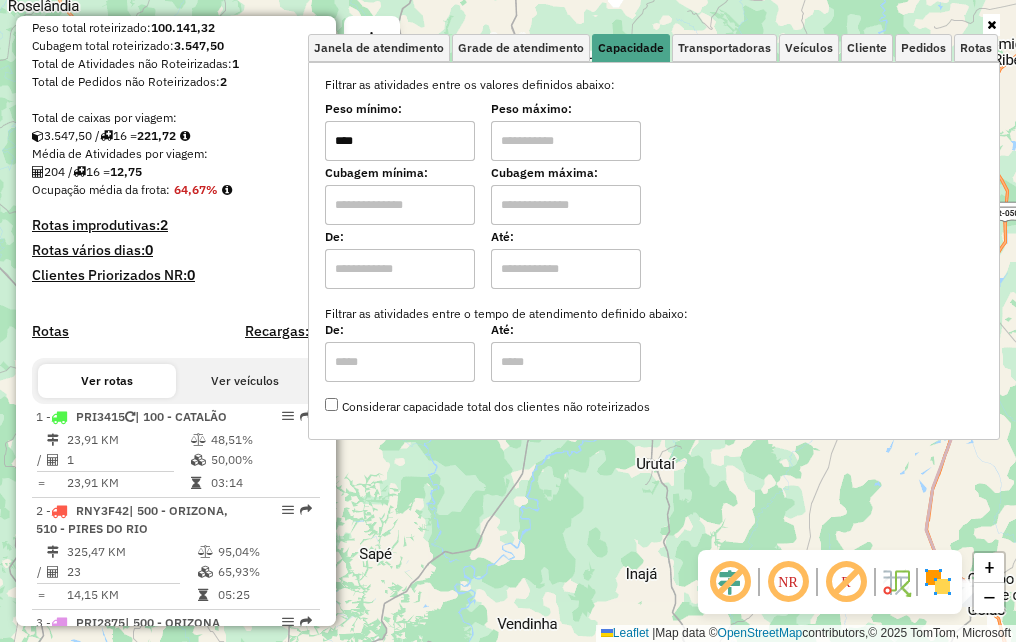 type on "****" 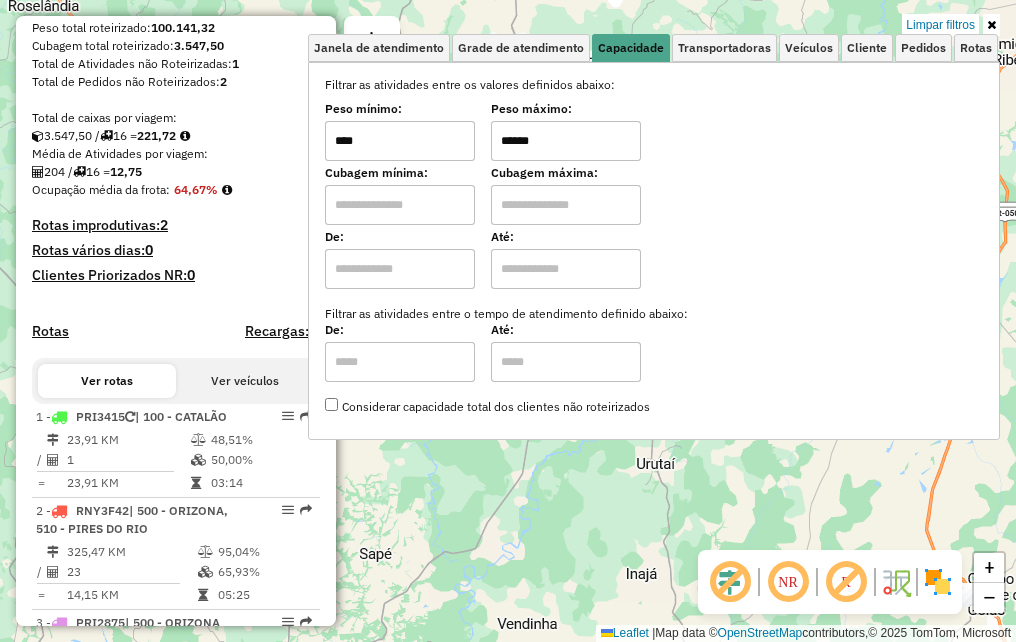 type on "******" 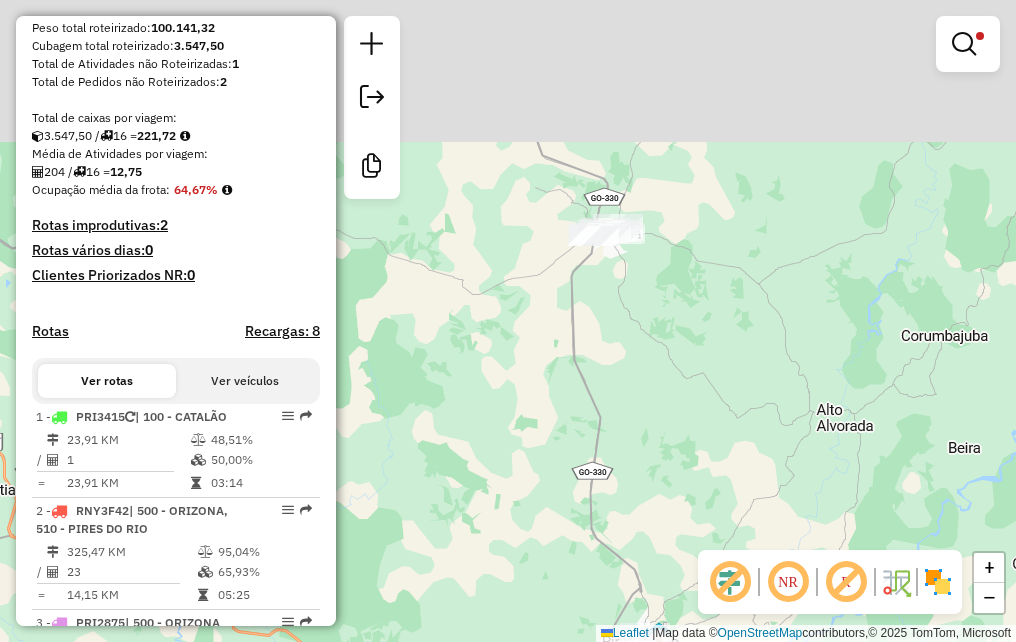 drag, startPoint x: 622, startPoint y: 247, endPoint x: 622, endPoint y: 339, distance: 92 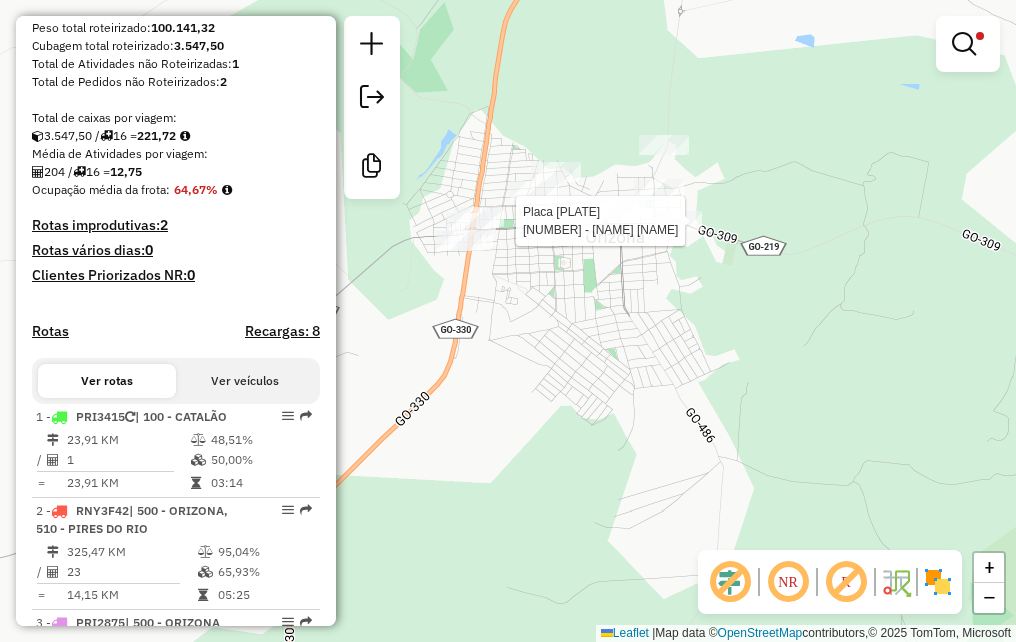 select on "**********" 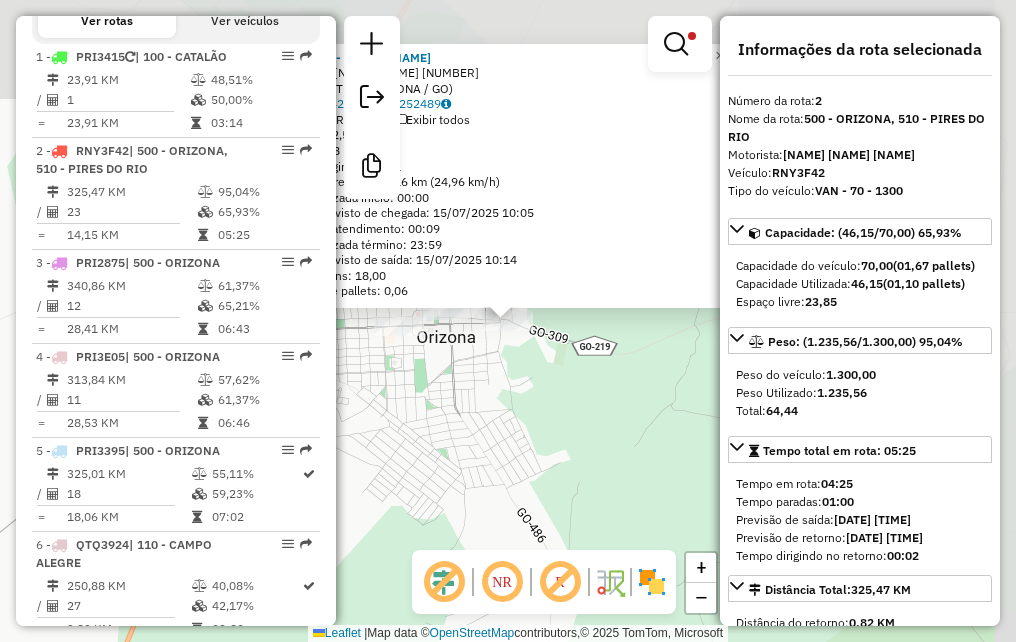 scroll, scrollTop: 882, scrollLeft: 0, axis: vertical 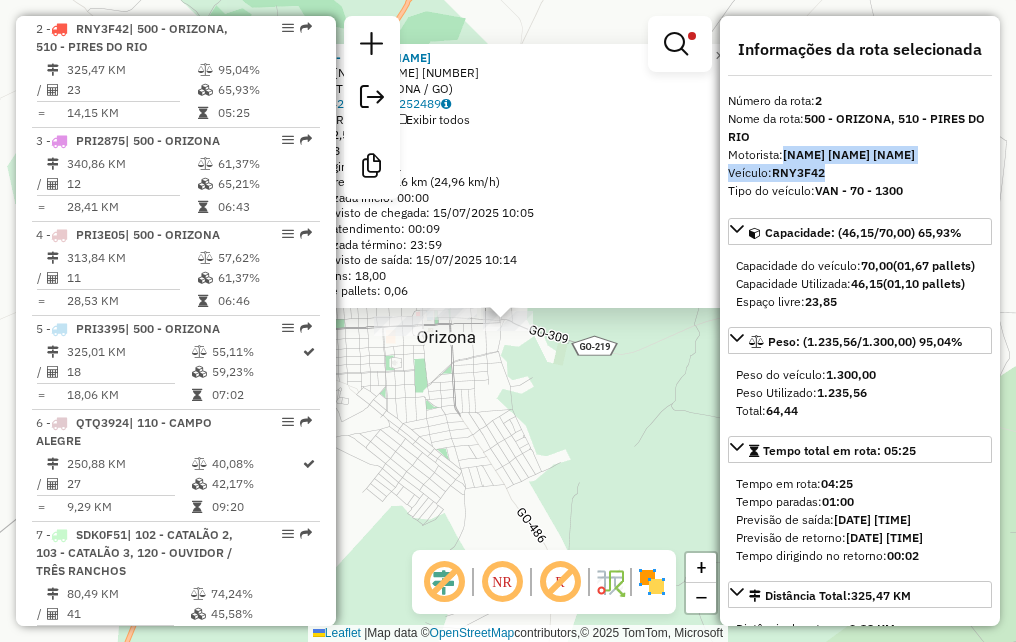 drag, startPoint x: 841, startPoint y: 168, endPoint x: 780, endPoint y: 162, distance: 61.294373 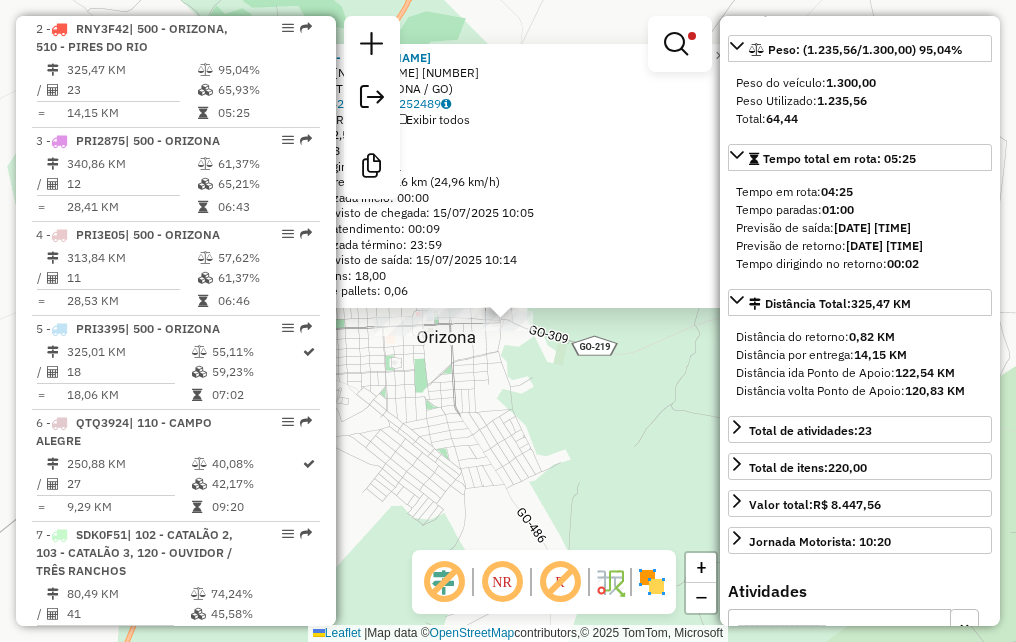 scroll, scrollTop: 300, scrollLeft: 0, axis: vertical 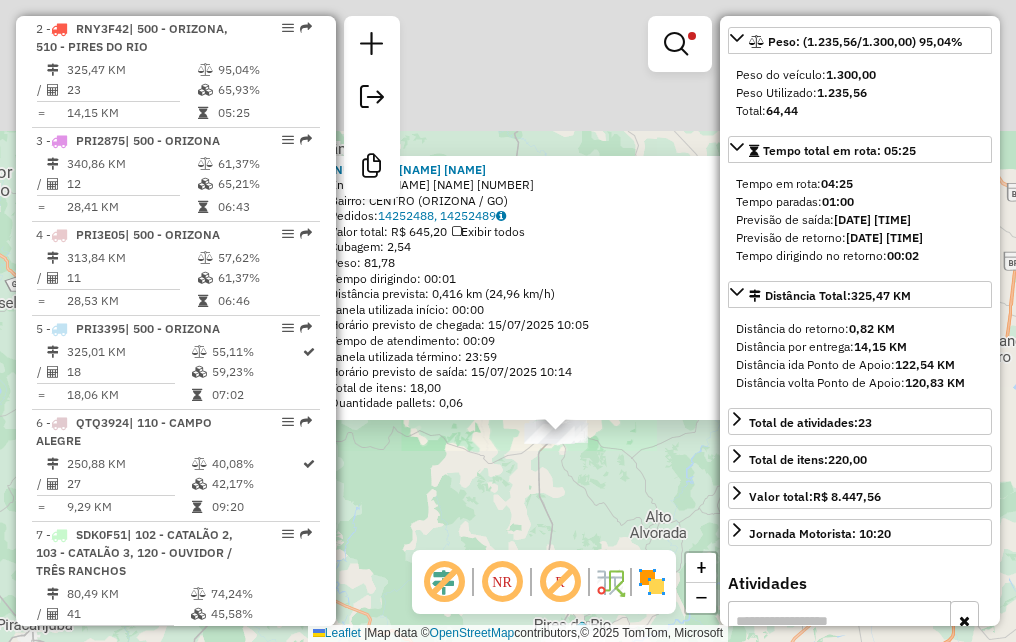 click on "Rota [NUMBER] - Placa [PLATE]  [NUMBER] - [NAME] [NAME]  Endereço:  [STREET] [NAME] [NUMBER]   Bairro: [NAME] ([CITY] / [GO])   Pedidos:  [NUMBER], [NUMBER]   Valor total: R$ [PRICE]   Exibir todos   Cubagem: [NUMBER]  Peso: [NUMBER]  Tempo dirigindo: [TIME]   Distância prevista: [DISTANCE] km ([SPEED] km/h)   Janela utilizada início: [TIME]   Horário previsto de chegada: [DATE] [TIME]   Tempo de atendimento: [TIME]   Janela utilizada término: [TIME]   Horário previsto de saída: [DATE] [TIME]   Total de itens: [NUMBER]   Quantidade pallets: [NUMBER]  × Limpar filtros Janela de atendimento Grade de atendimento Capacidade Transportadoras Veículos Cliente Pedidos  Rotas Selecione os dias de semana para filtrar as janelas de atendimento  Seg   Ter   Qua   Qui   Sex   Sáb   Dom  Informe o período da janela de atendimento: De: Até:  Filtrar exatamente a janela do cliente  Considerar janela de atendimento padrão  Selecione os dias de semana para filtrar as grades de atendimento  Seg   Ter   Qua   Qui  +" 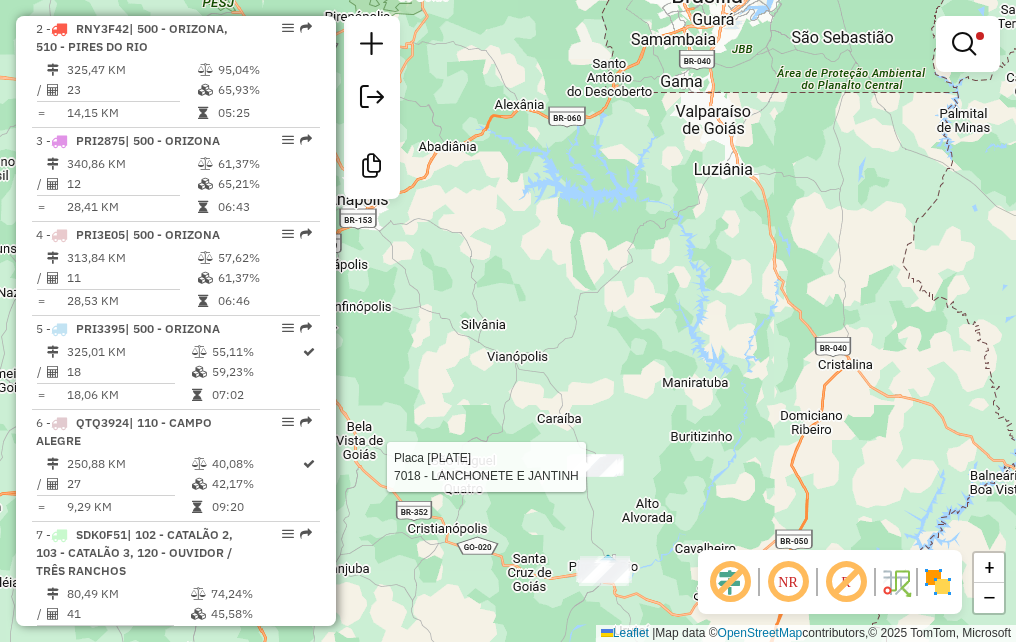 select on "**********" 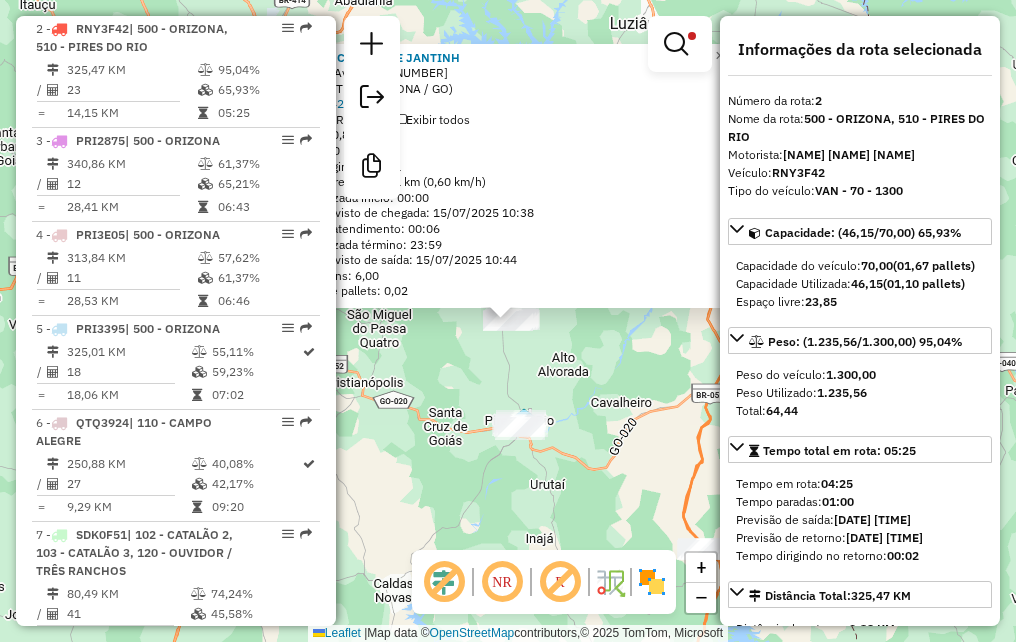 drag, startPoint x: 879, startPoint y: 394, endPoint x: 824, endPoint y: 391, distance: 55.081757 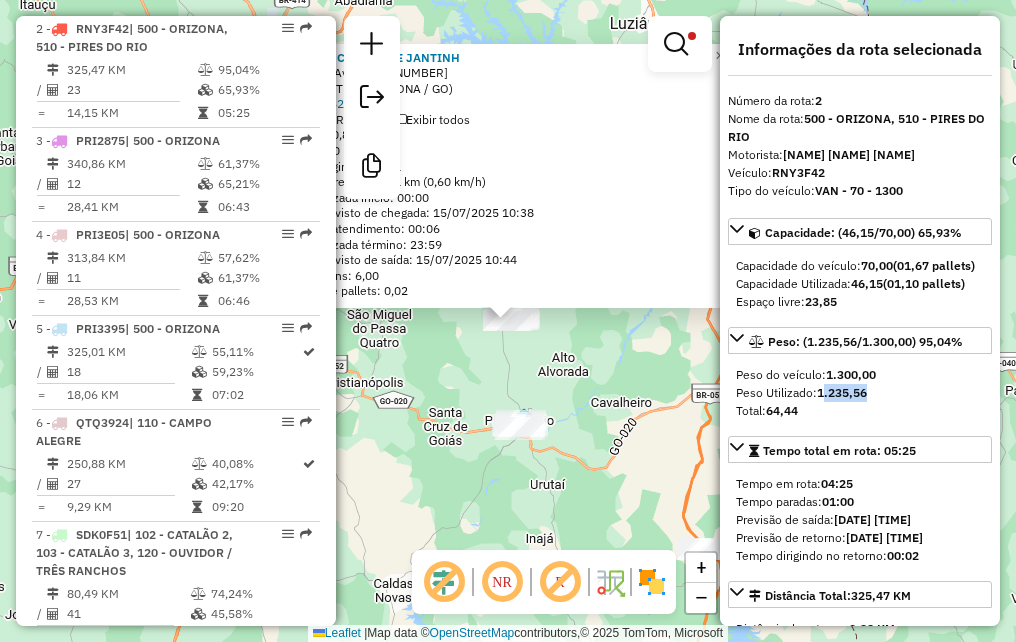 drag, startPoint x: 880, startPoint y: 415, endPoint x: 825, endPoint y: 403, distance: 56.293873 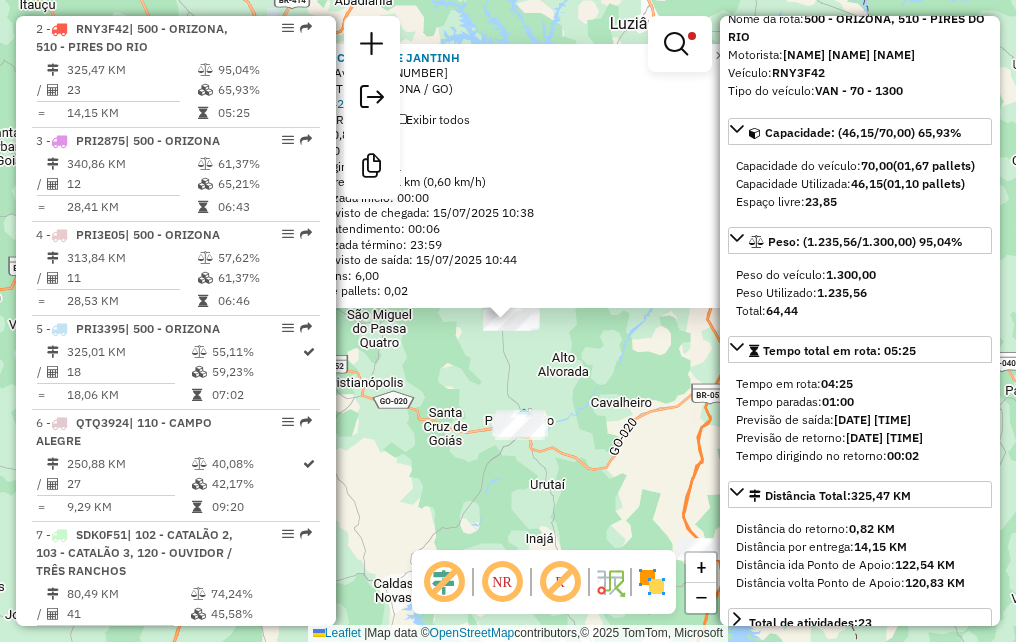 scroll, scrollTop: 0, scrollLeft: 0, axis: both 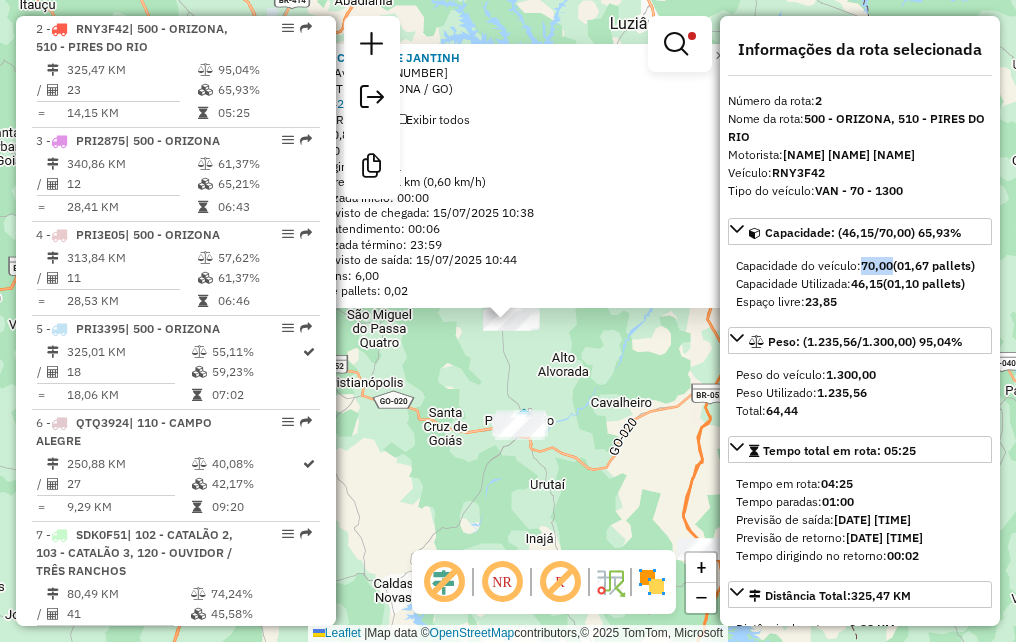 drag, startPoint x: 864, startPoint y: 267, endPoint x: 892, endPoint y: 265, distance: 28.071337 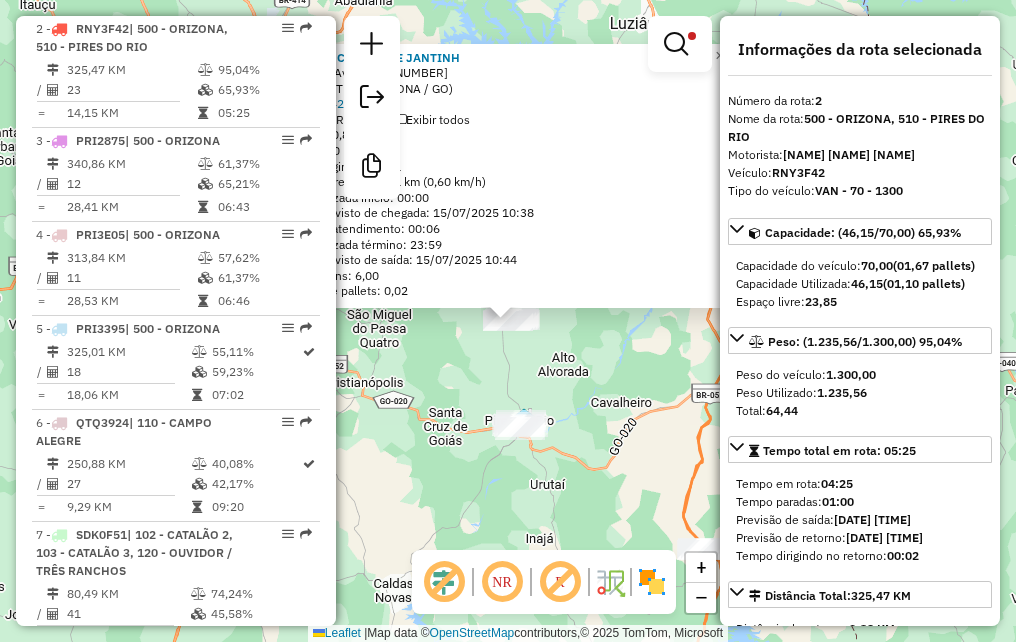 drag, startPoint x: 892, startPoint y: 265, endPoint x: 889, endPoint y: 283, distance: 18.248287 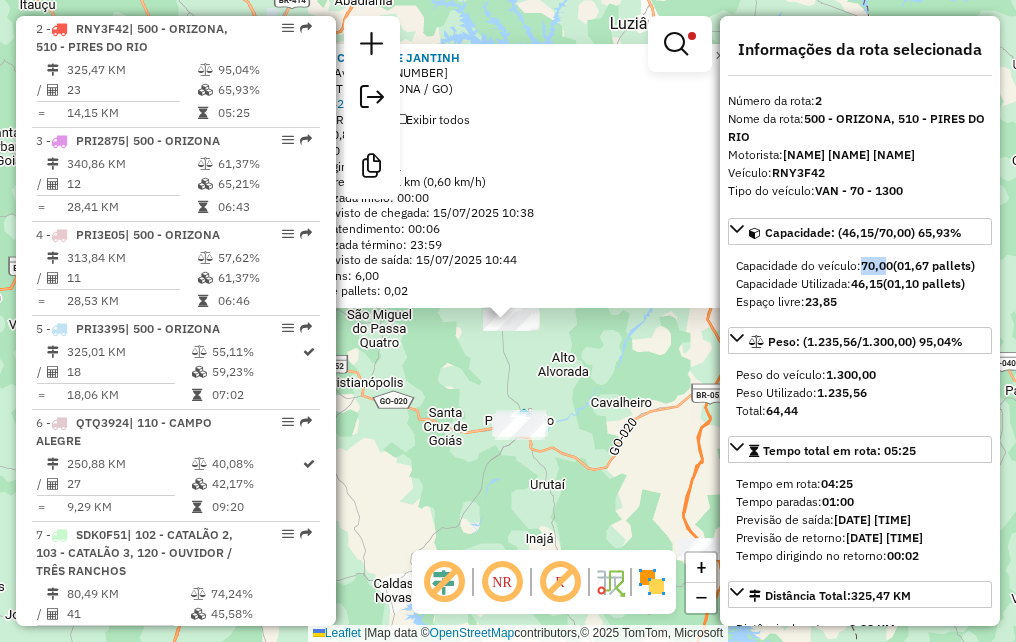 drag, startPoint x: 865, startPoint y: 262, endPoint x: 887, endPoint y: 266, distance: 22.36068 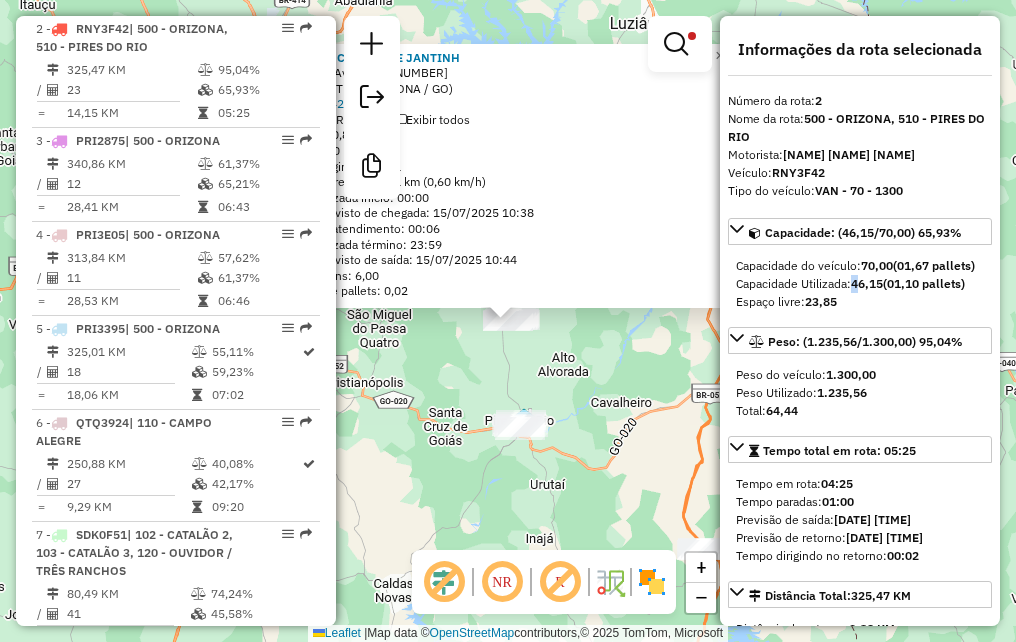 drag, startPoint x: 887, startPoint y: 266, endPoint x: 858, endPoint y: 294, distance: 40.311287 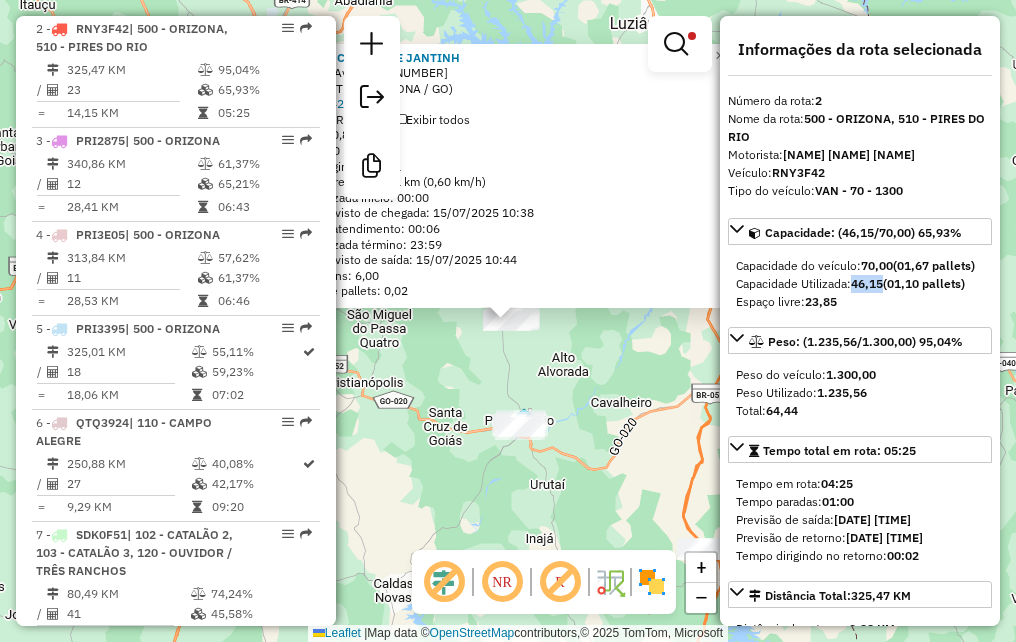 drag, startPoint x: 854, startPoint y: 299, endPoint x: 887, endPoint y: 304, distance: 33.37664 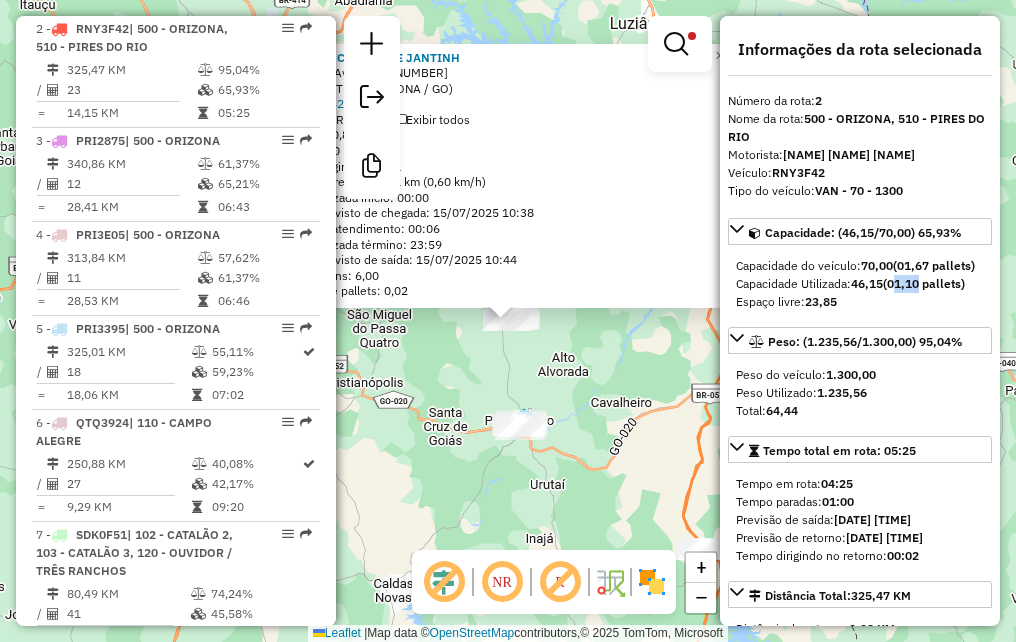 drag, startPoint x: 887, startPoint y: 304, endPoint x: 917, endPoint y: 304, distance: 30 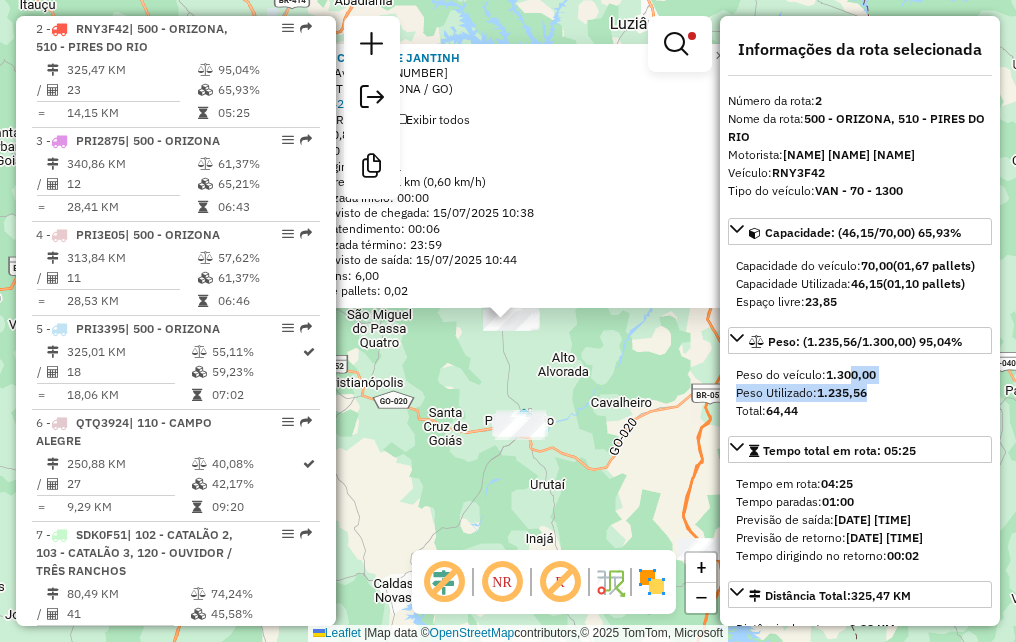 drag, startPoint x: 874, startPoint y: 398, endPoint x: 854, endPoint y: 397, distance: 20.024984 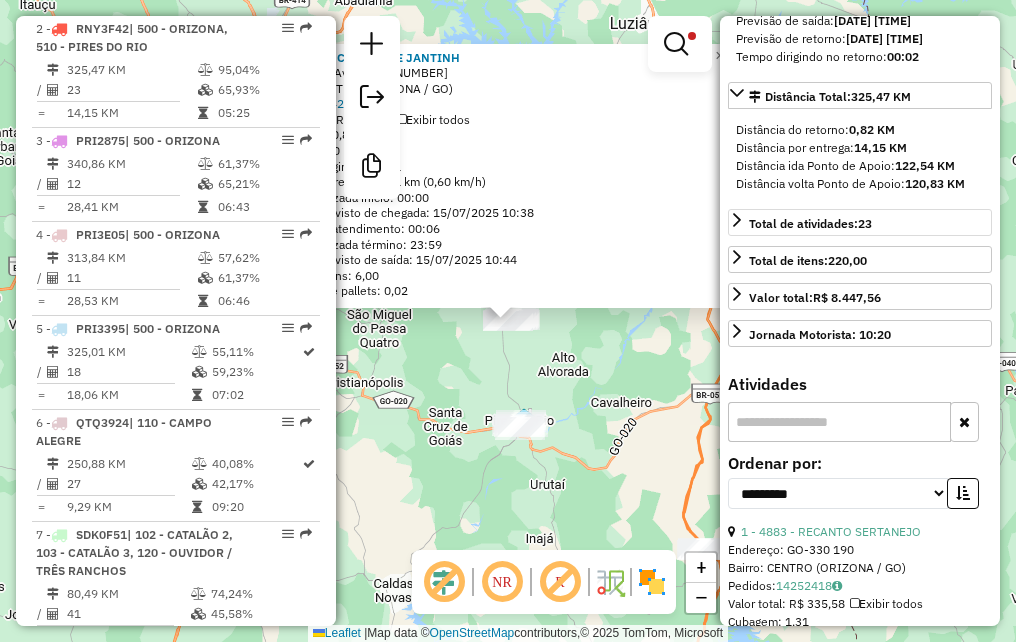 scroll, scrollTop: 500, scrollLeft: 0, axis: vertical 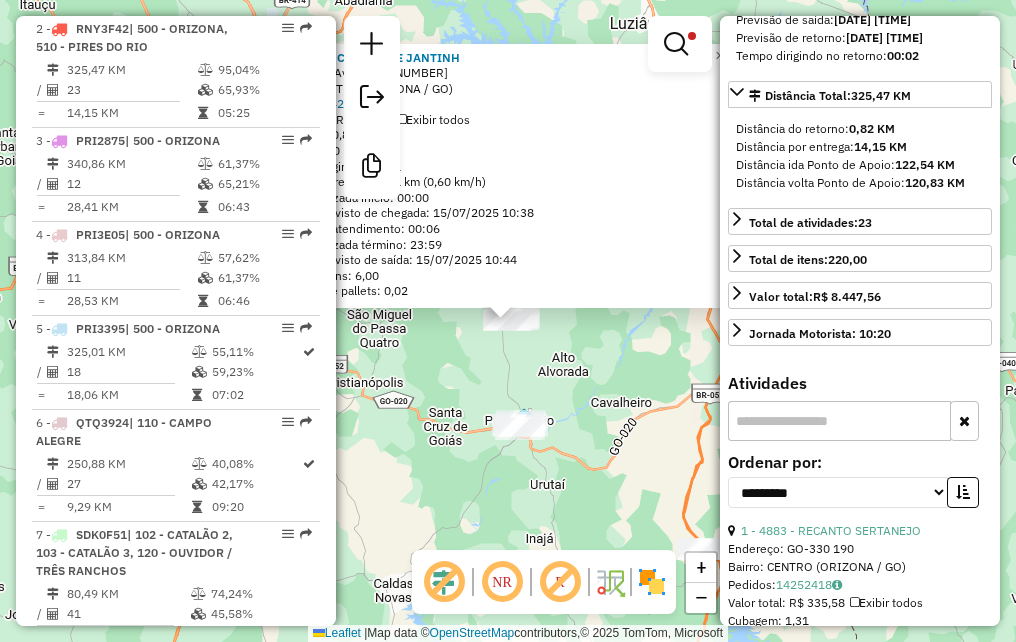 click on "Endereço: Avenida [NAME] [NAME], [NUMBER] Bairro: [NAME] ([NAME] / [STATE]) Pedidos: [NUMBER] Valor total: R$ [PRICE] Exibir todos Cubagem: [NUMBER] Peso: [NUMBER] Tempo dirigindo: [TIME] Distância prevista: [NUMBER] km ([NUMBER] km/h) Janela utilizada início: [TIME] Horário previsto de chegada: [DATE] [TIME] Tempo de atendimento: [TIME] Janela utilizada término: [TIME] Horário previsto de saída: [DATE] [TIME] Total de itens: [NUMBER] Quantidade pallets: [NUMBER] × Limpar filtros Janela de atendimento Grade de atendimento Capacidade Transportadoras Veículos Cliente Pedidos Rotas Selecione os dias de semana para filtrar as janelas de atendimento Seg Ter Qua Qui Sex Sáb Dom Informe o período da janela de atendimento: De: Até: Filtrar exatamente a janela do cliente Considerar janela de atendimento padrão Selecione os dias de semana para filtrar as grades de atendimento Seg Ter Qua Qui Sex Sáb Dom Considerar clientes sem dia de atendimento cadastrado +" 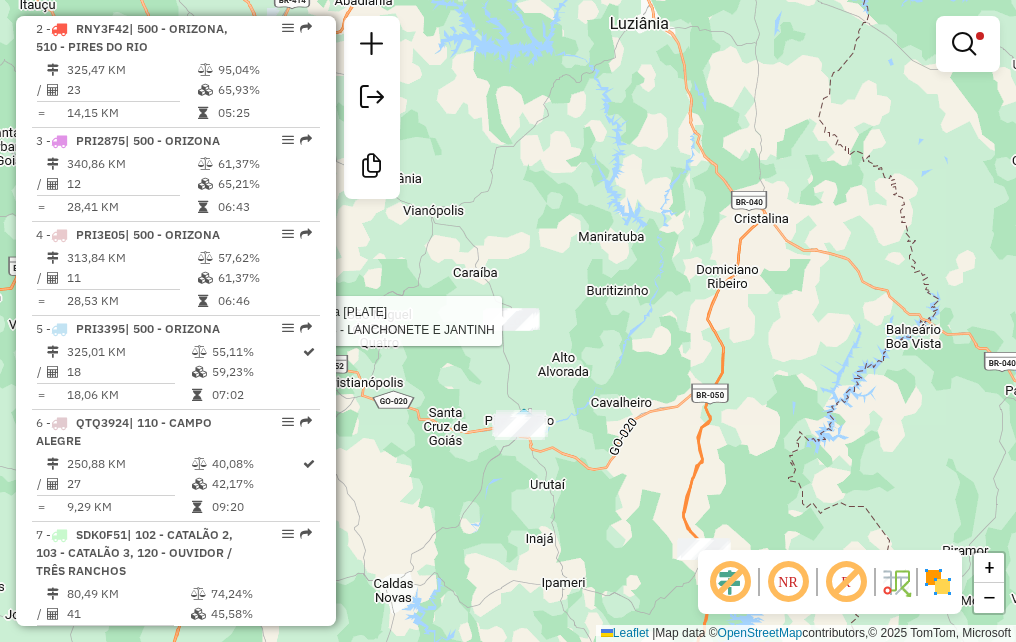 select on "**********" 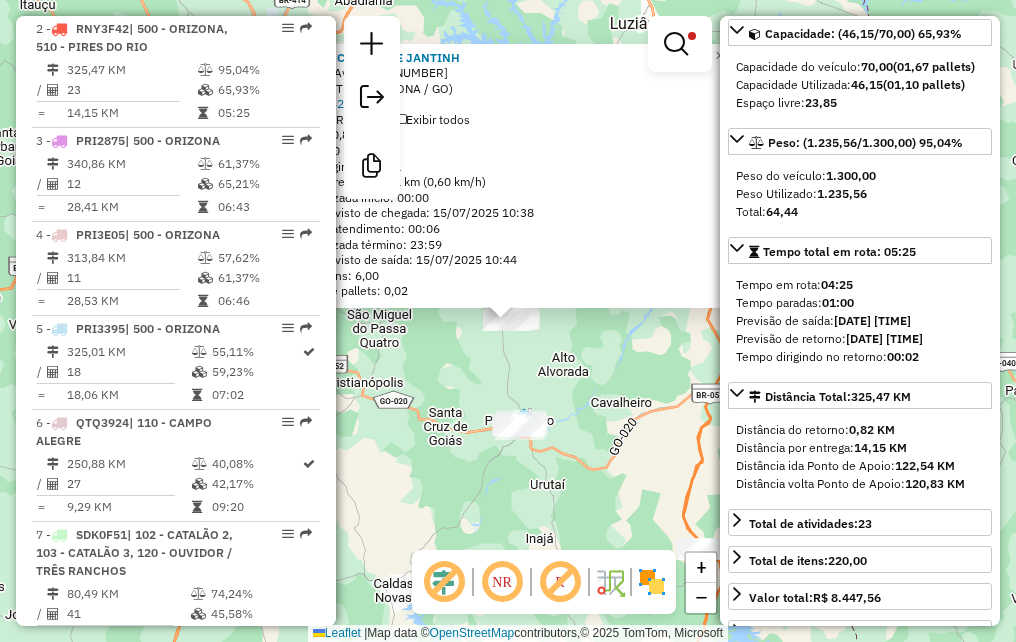 scroll, scrollTop: 200, scrollLeft: 0, axis: vertical 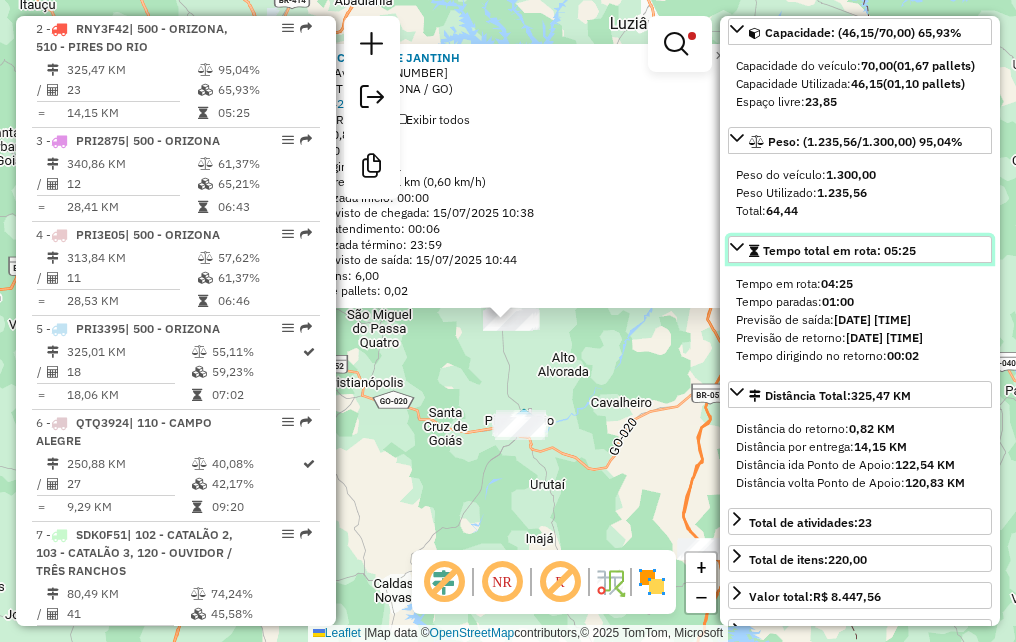 drag, startPoint x: 934, startPoint y: 261, endPoint x: 878, endPoint y: 261, distance: 56 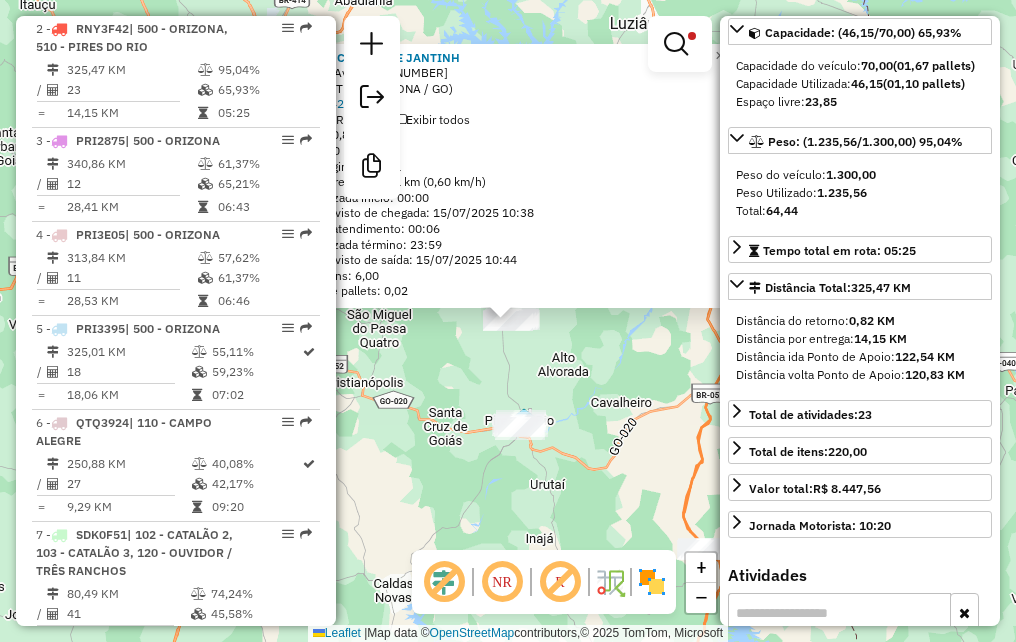 click on "Endereço: Avenida [NAME] [NAME], [NUMBER] Bairro: [NAME] ([NAME] / [STATE]) Pedidos: [NUMBER] Valor total: R$ [PRICE] Exibir todos Cubagem: [NUMBER] Peso: [NUMBER] Tempo dirigindo: [TIME] Distância prevista: [NUMBER] km ([NUMBER] km/h) Janela utilizada início: [TIME] Horário previsto de chegada: [DATE] [TIME] Tempo de atendimento: [TIME] Janela utilizada término: [TIME] Horário previsto de saída: [DATE] [TIME] Total de itens: [NUMBER] Quantidade pallets: [NUMBER] × Limpar filtros Janela de atendimento Grade de atendimento Capacidade Transportadoras Veículos Cliente Pedidos Rotas Selecione os dias de semana para filtrar as janelas de atendimento Seg Ter Qua Qui Sex Sáb Dom Informe o período da janela de atendimento: De: Até: Filtrar exatamente a janela do cliente Considerar janela de atendimento padrão Selecione os dias de semana para filtrar as grades de atendimento Seg Ter Qua Qui Sex Sáb Dom Considerar clientes sem dia de atendimento cadastrado +" 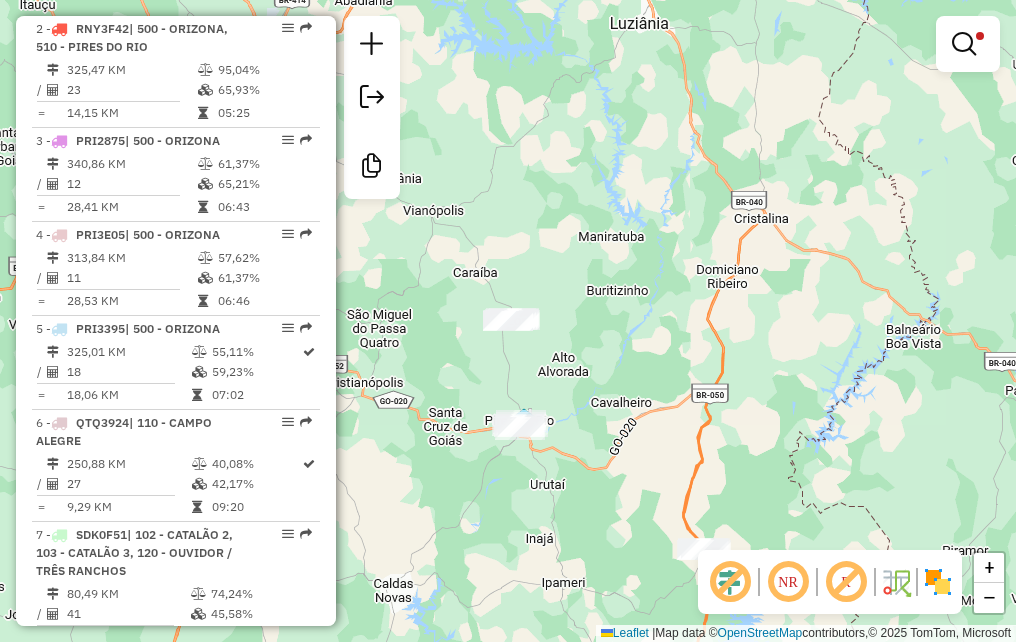 click at bounding box center (968, 44) 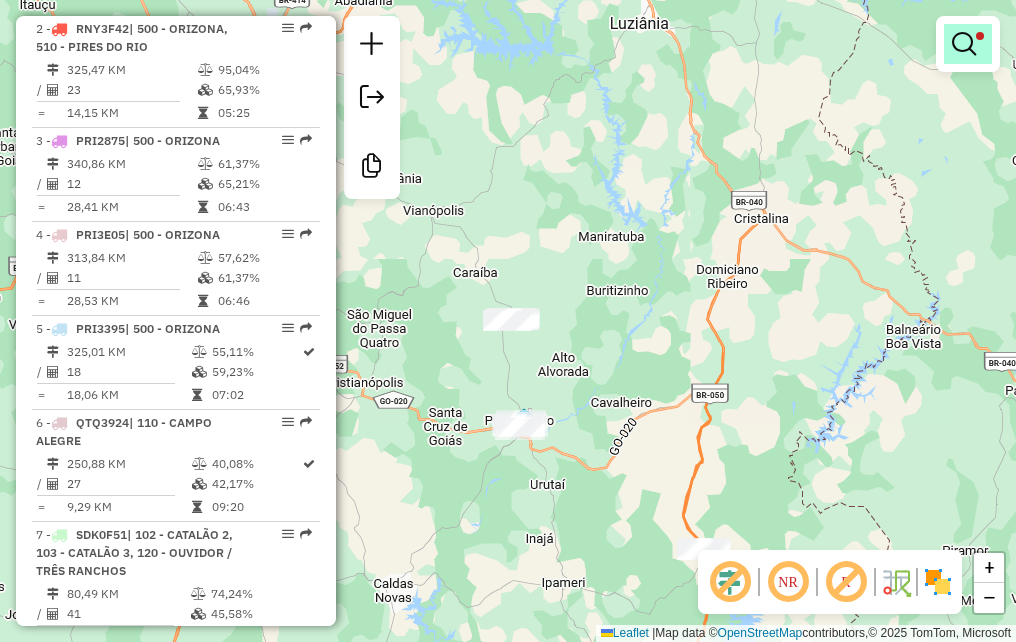 click at bounding box center (964, 44) 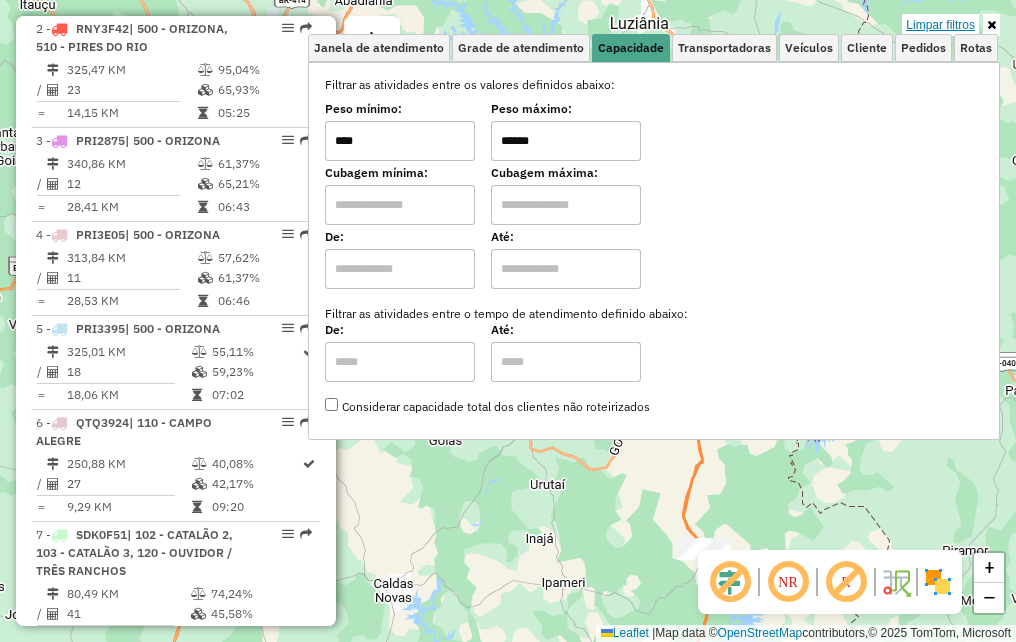 click on "Limpar filtros" at bounding box center (940, 25) 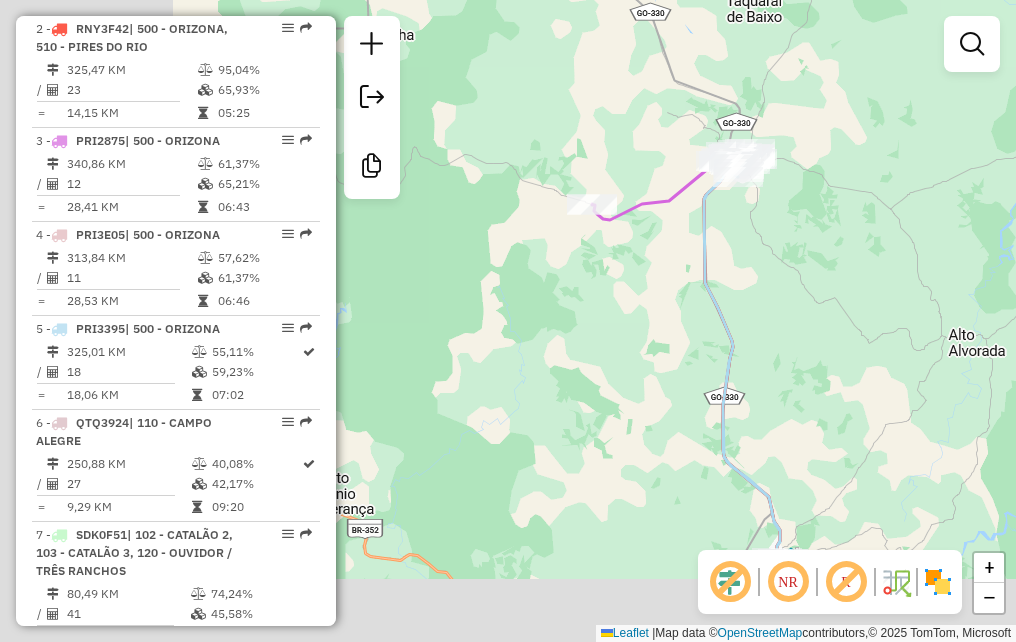 drag, startPoint x: 717, startPoint y: 286, endPoint x: 779, endPoint y: 250, distance: 71.693794 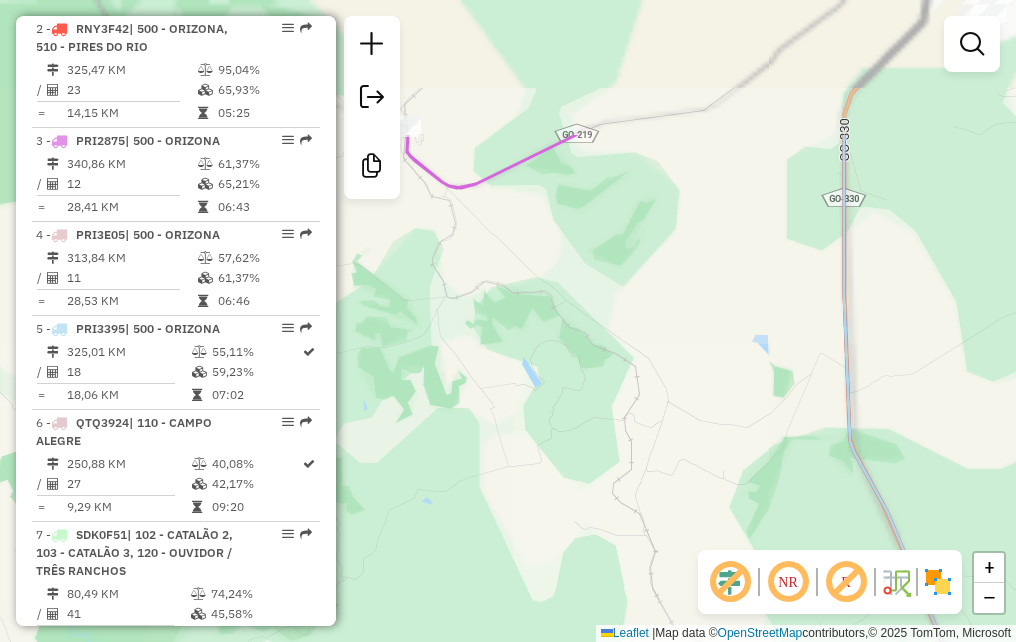 drag, startPoint x: 717, startPoint y: 183, endPoint x: 644, endPoint y: 428, distance: 255.64429 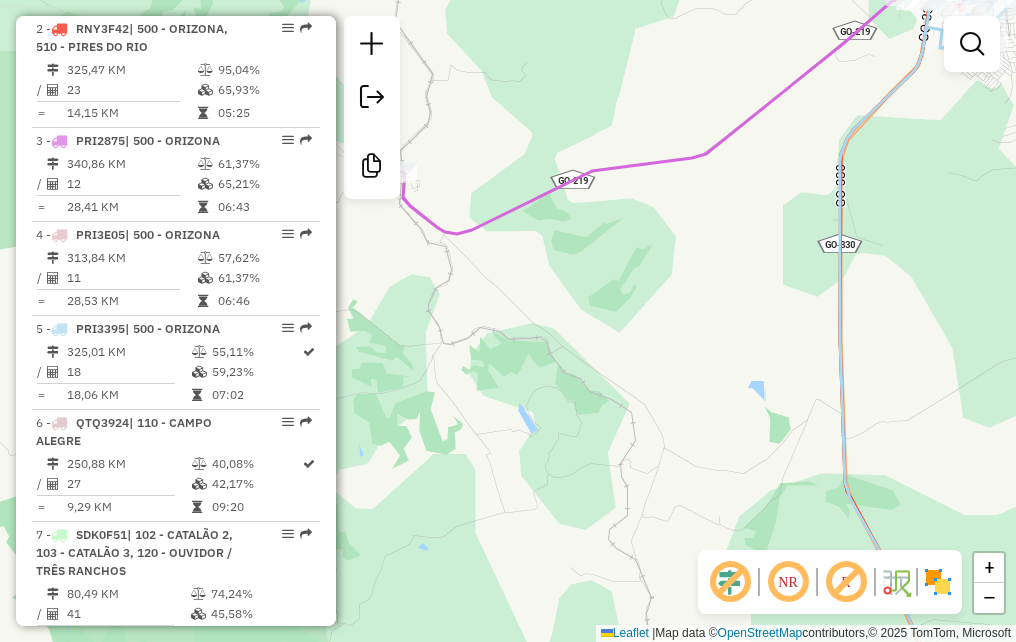 drag, startPoint x: 762, startPoint y: 189, endPoint x: 724, endPoint y: 416, distance: 230.15865 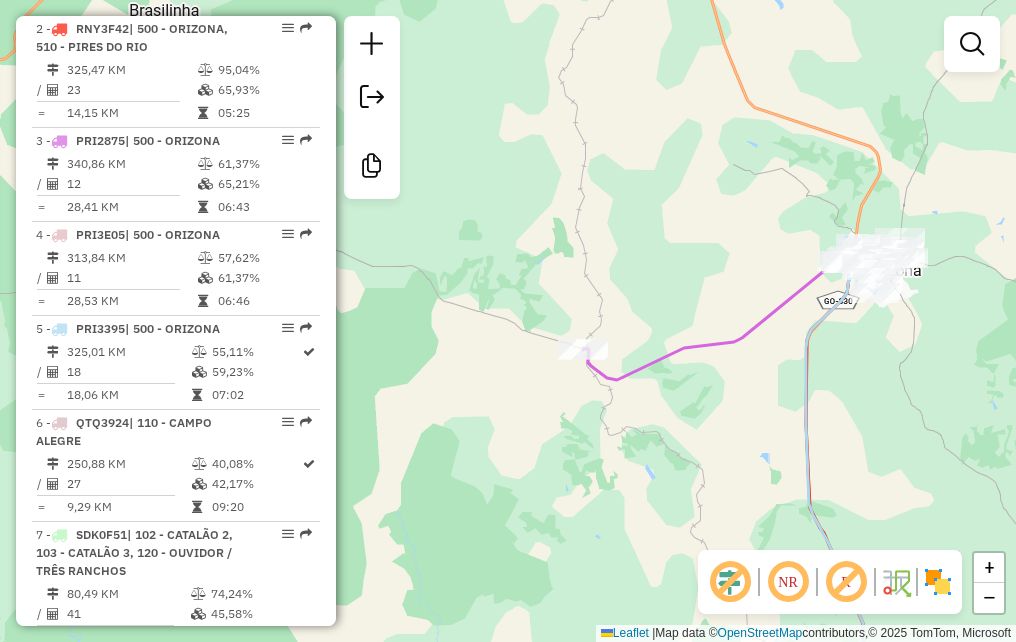 click 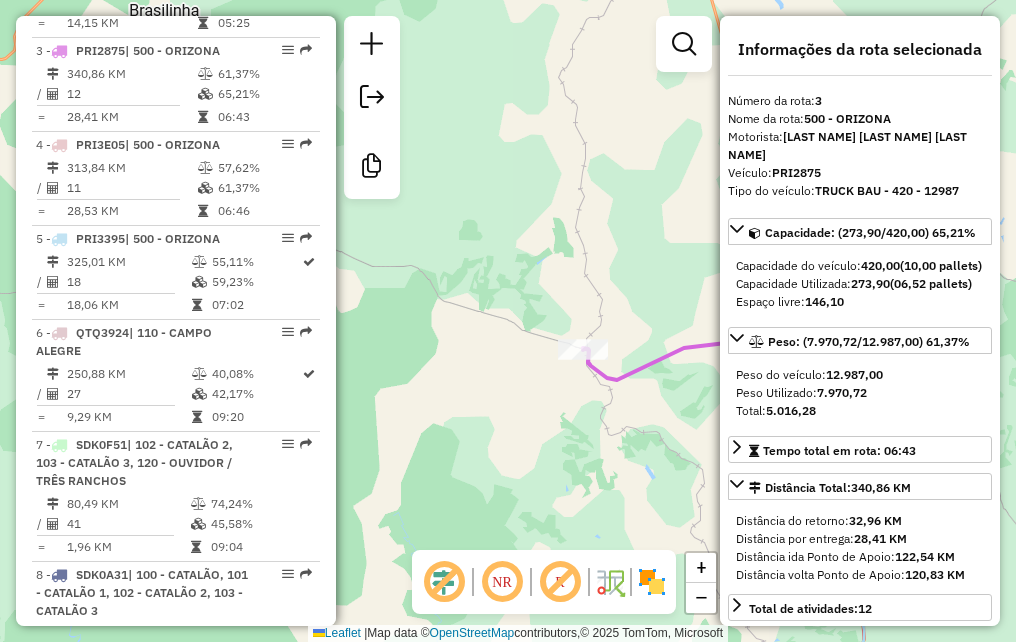 scroll, scrollTop: 994, scrollLeft: 0, axis: vertical 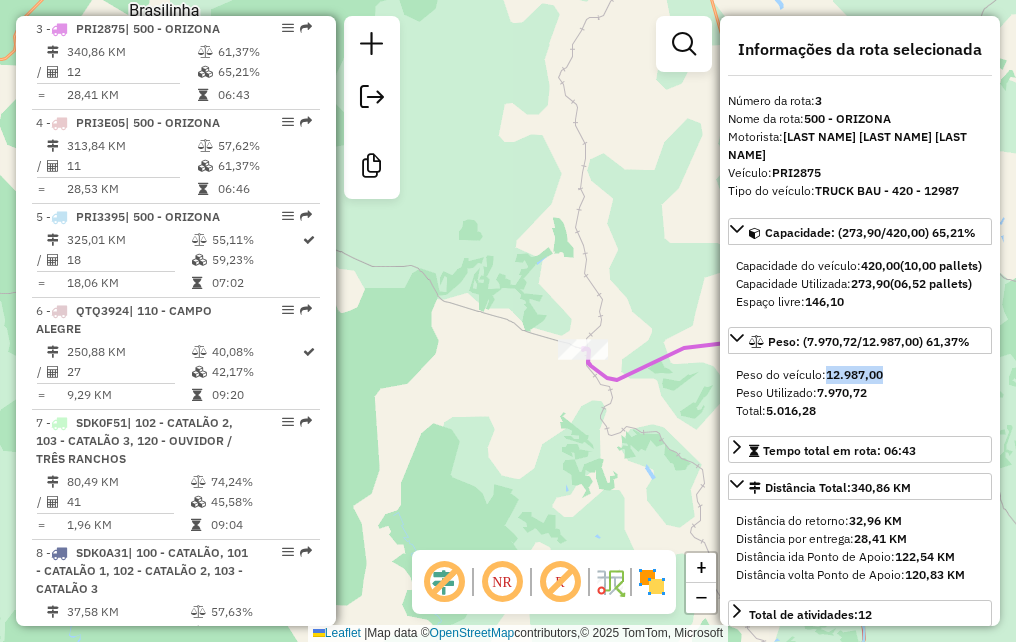 drag, startPoint x: 829, startPoint y: 391, endPoint x: 904, endPoint y: 395, distance: 75.10659 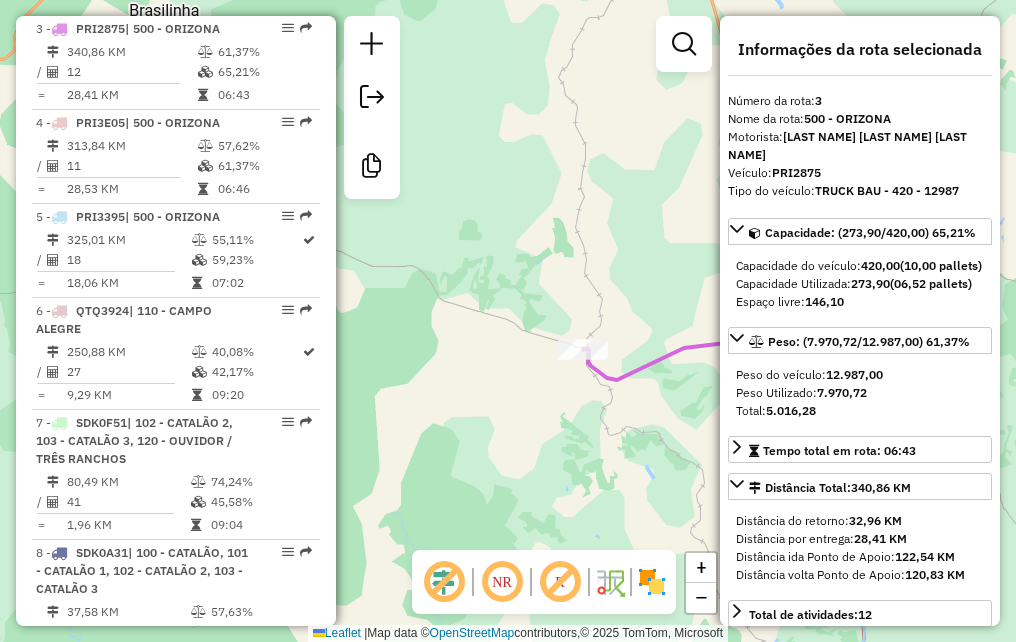 drag, startPoint x: 874, startPoint y: 408, endPoint x: 796, endPoint y: 263, distance: 164.64812 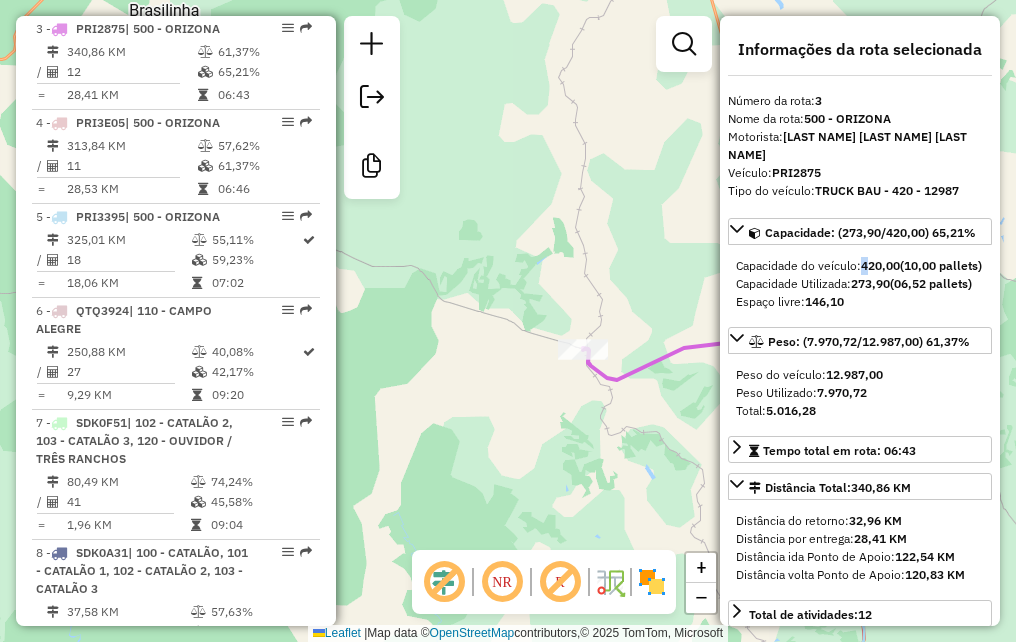 click on "Capacidade do veículo:  [NUMBER]  ([NUMBER] pallets)" at bounding box center (860, 266) 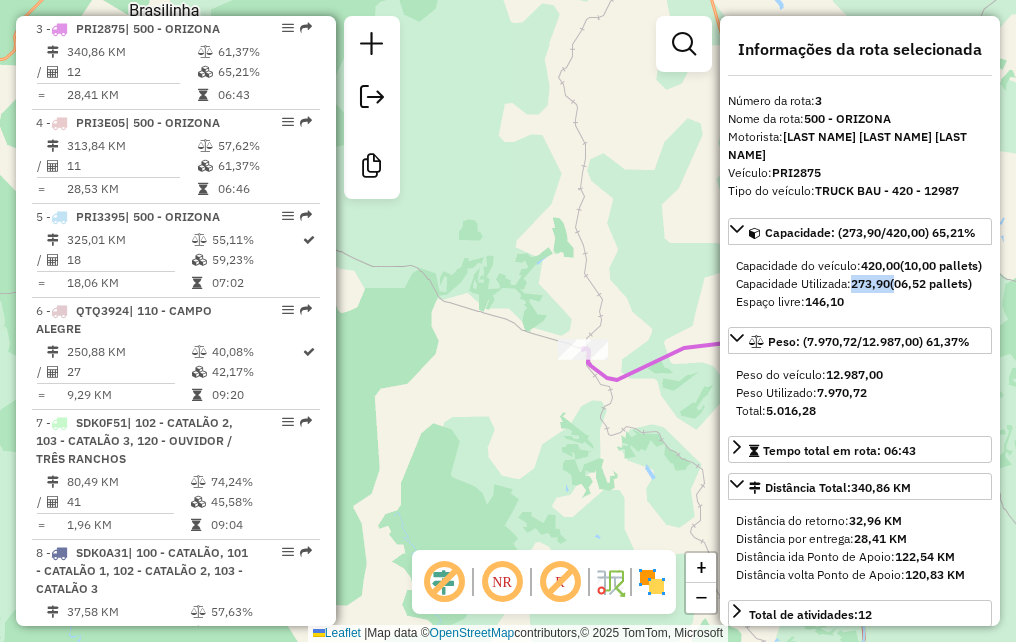 drag, startPoint x: 871, startPoint y: 245, endPoint x: 897, endPoint y: 285, distance: 47.707443 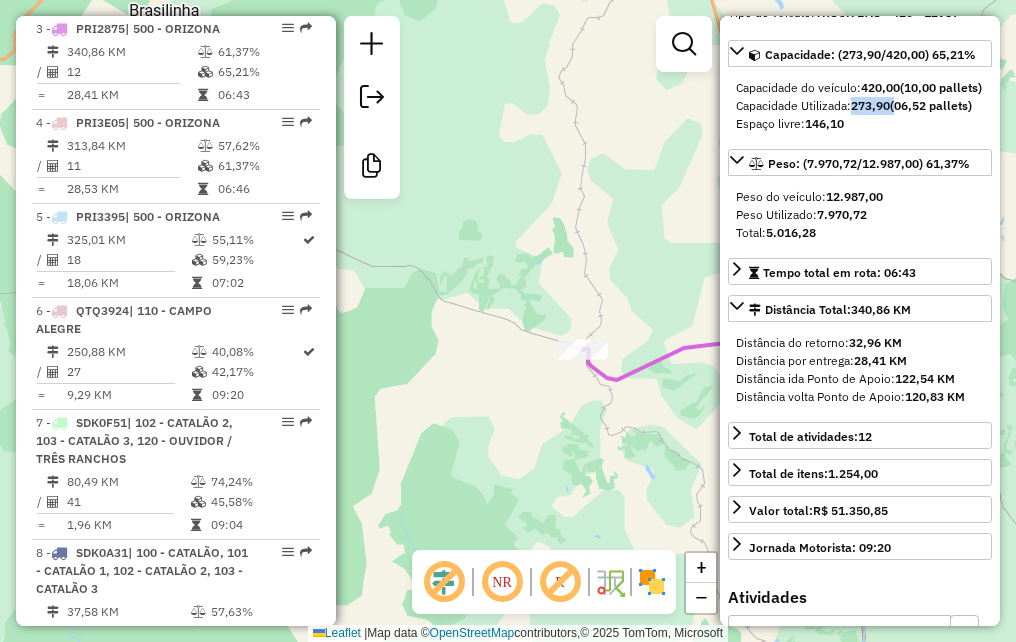 scroll, scrollTop: 200, scrollLeft: 0, axis: vertical 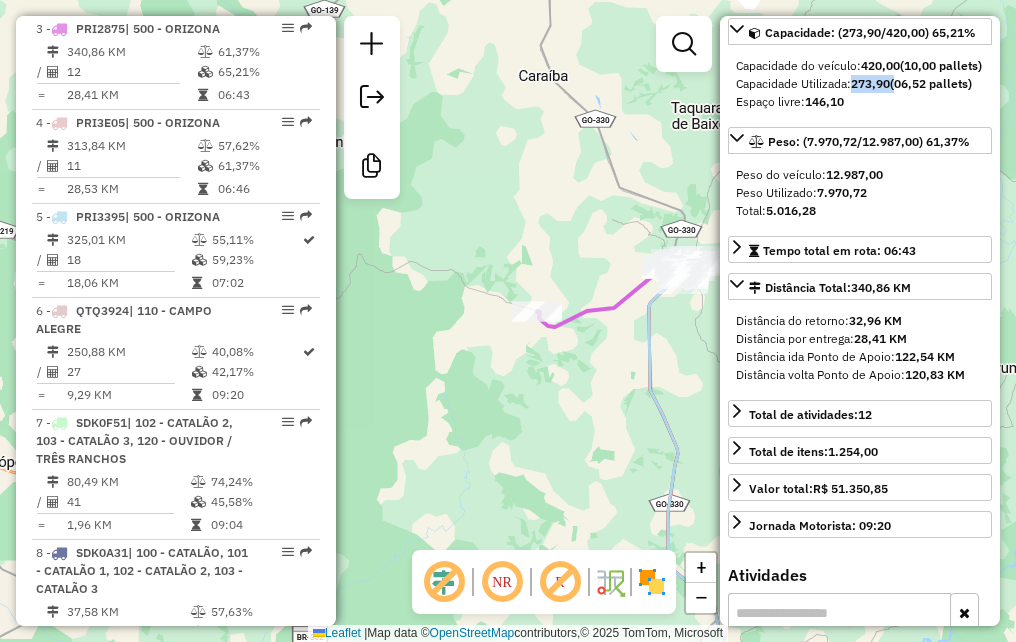 drag, startPoint x: 603, startPoint y: 189, endPoint x: 504, endPoint y: 229, distance: 106.77547 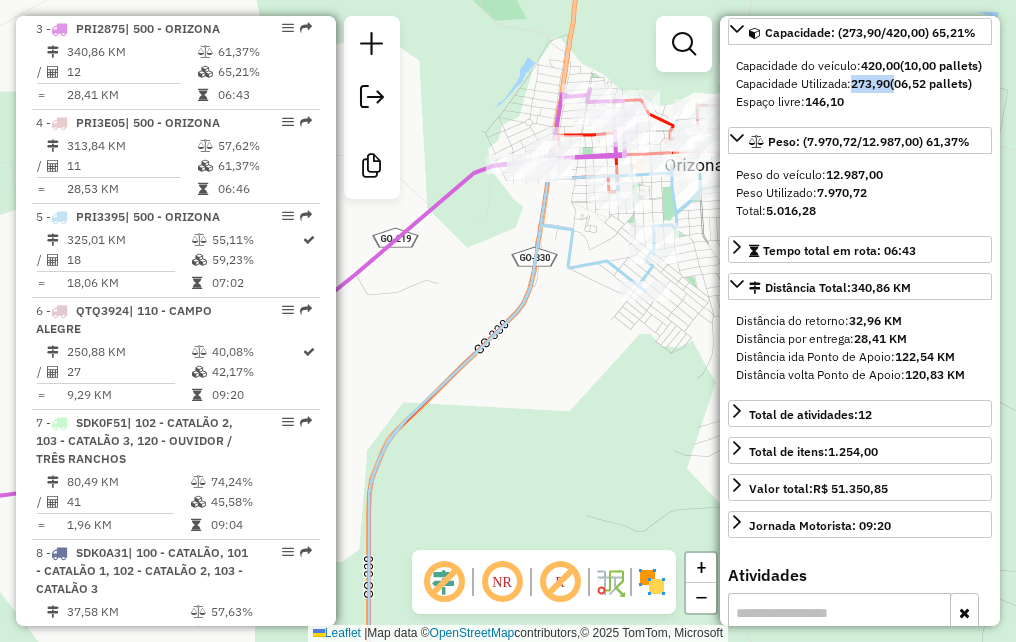 drag, startPoint x: 471, startPoint y: 246, endPoint x: 461, endPoint y: 448, distance: 202.24738 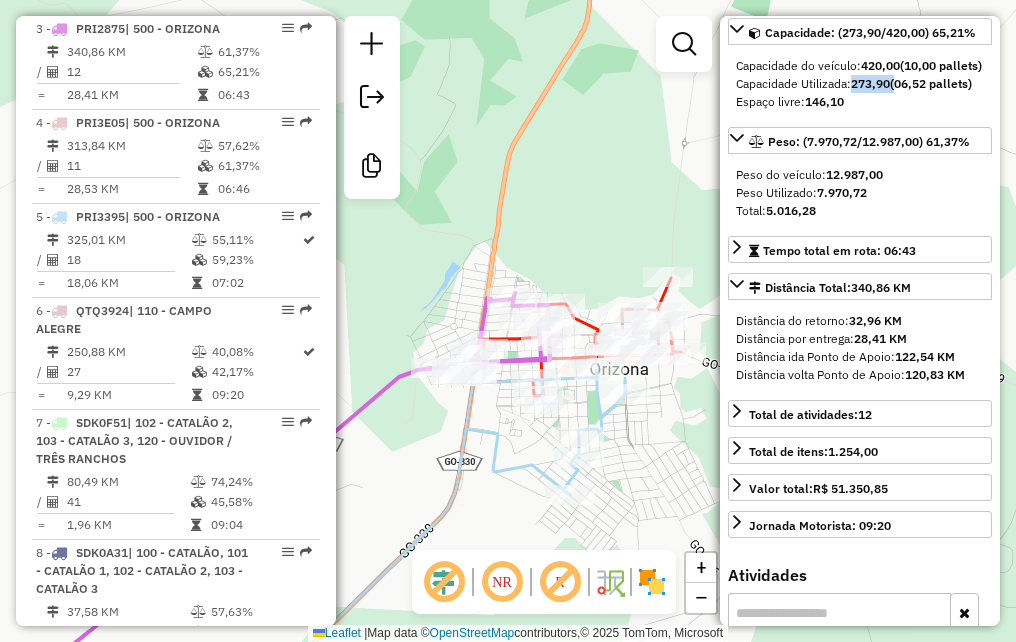 drag, startPoint x: 698, startPoint y: 456, endPoint x: 599, endPoint y: 476, distance: 101 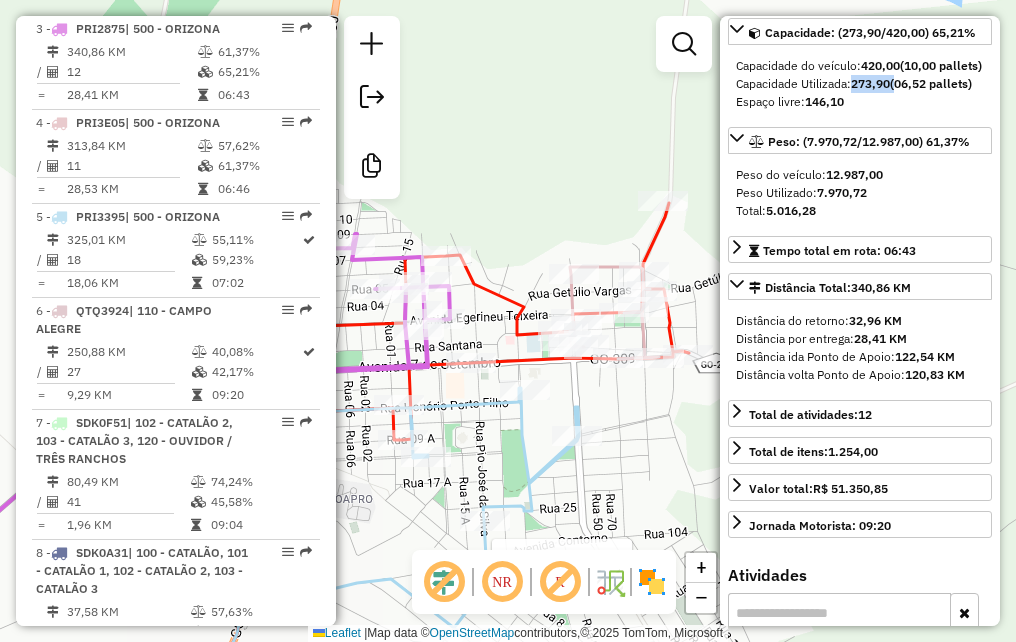 drag, startPoint x: 684, startPoint y: 431, endPoint x: 604, endPoint y: 474, distance: 90.824005 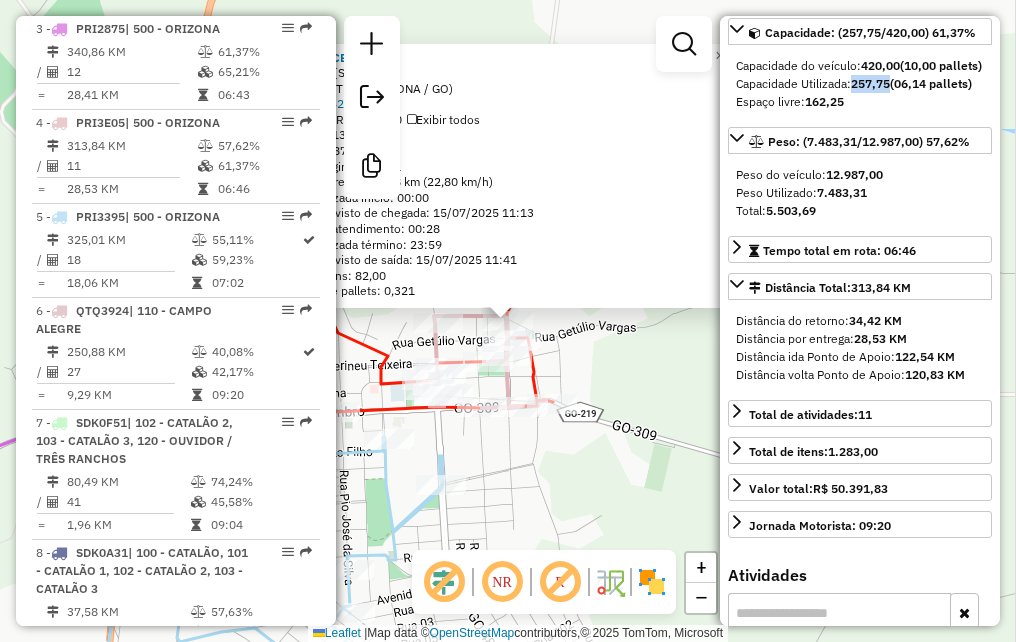 scroll, scrollTop: 218, scrollLeft: 0, axis: vertical 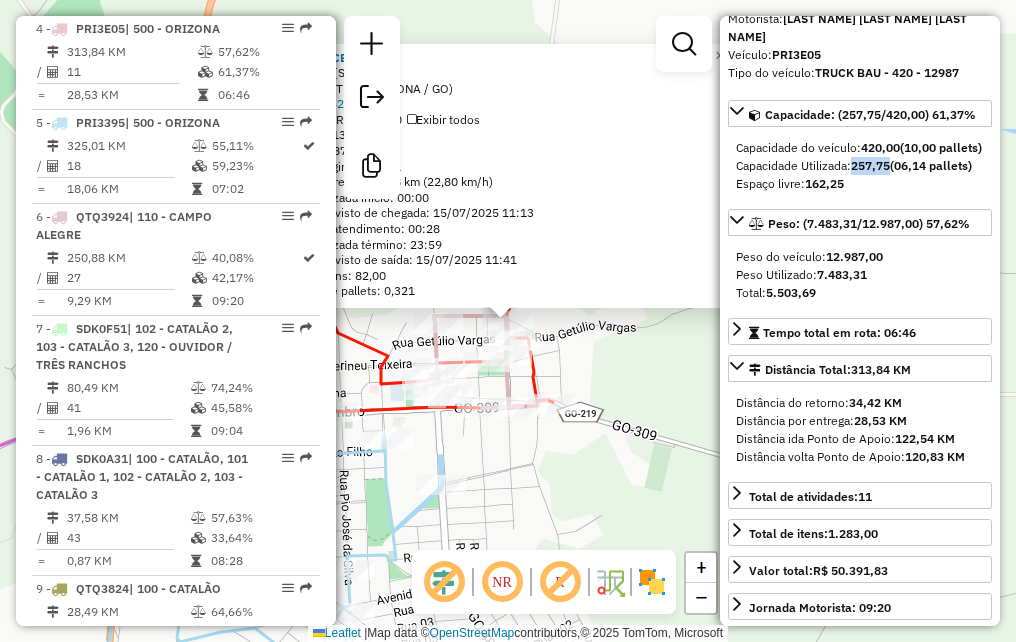 click on "257,75" at bounding box center [870, 165] 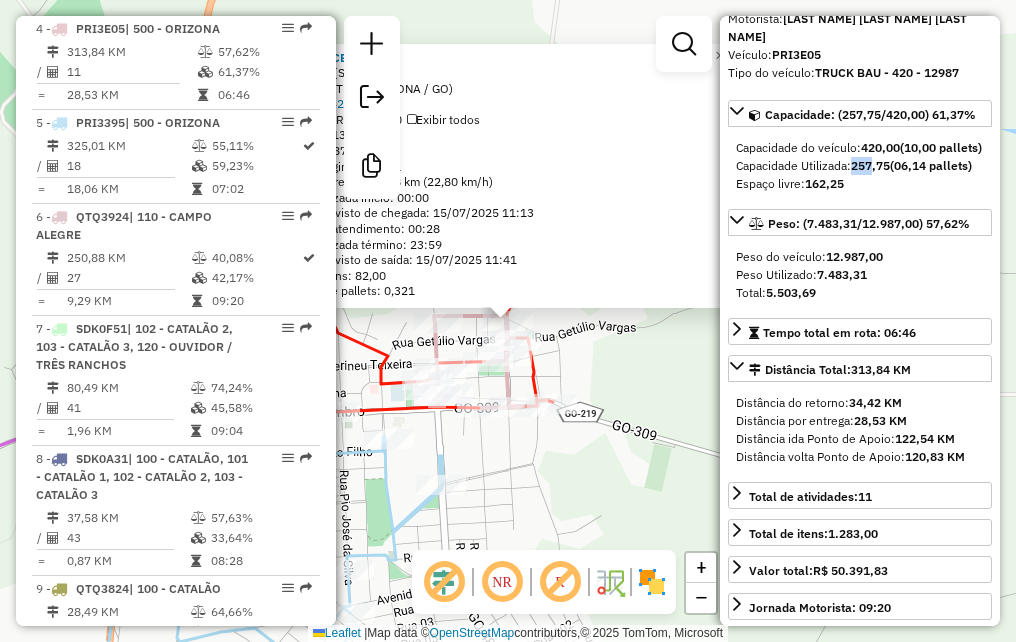 drag, startPoint x: 858, startPoint y: 181, endPoint x: 877, endPoint y: 179, distance: 19.104973 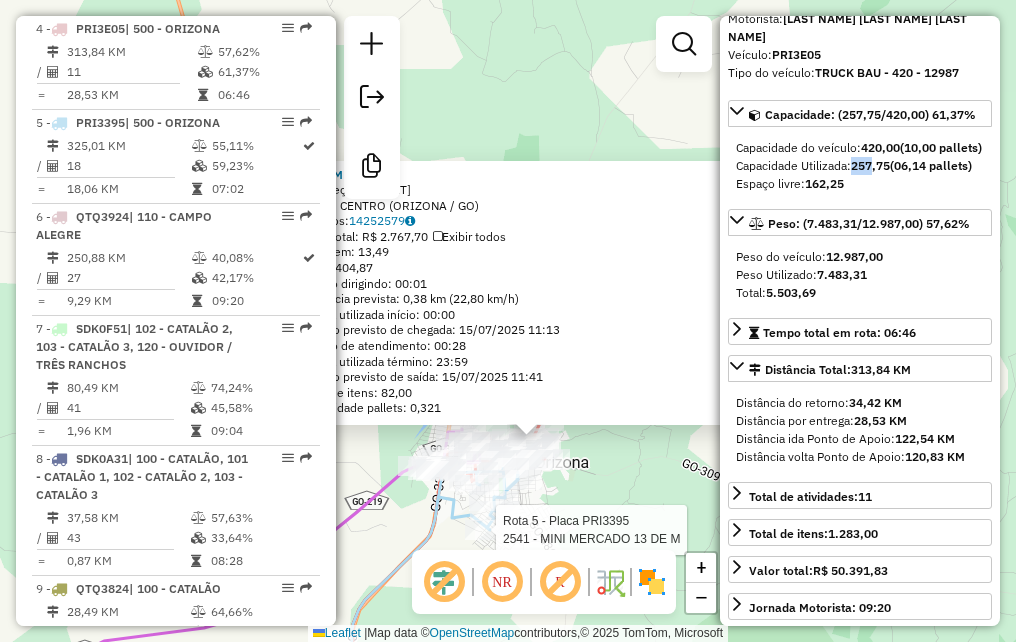 click 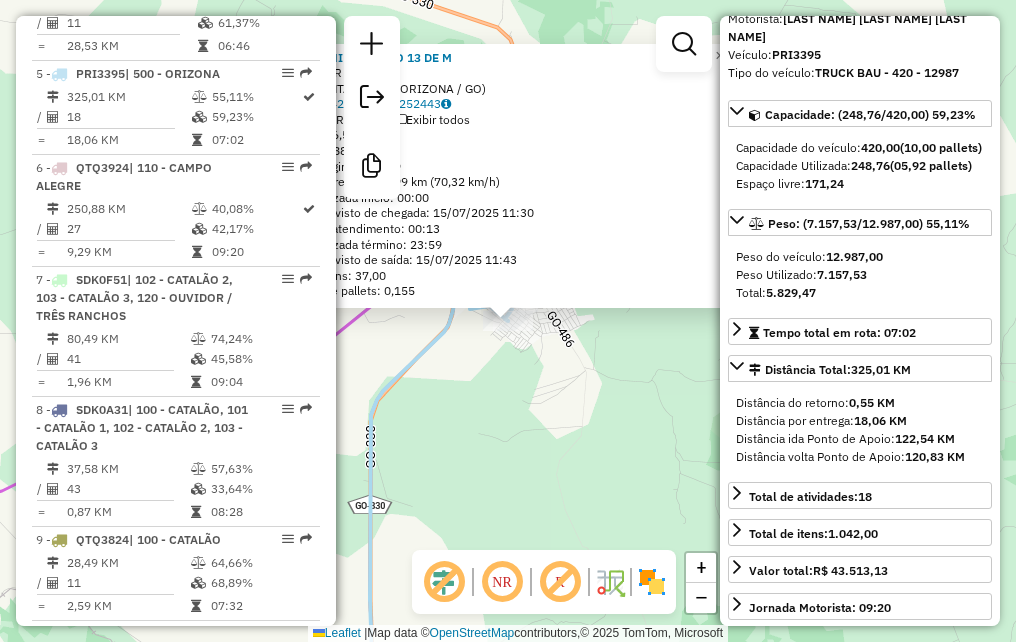 scroll, scrollTop: 1182, scrollLeft: 0, axis: vertical 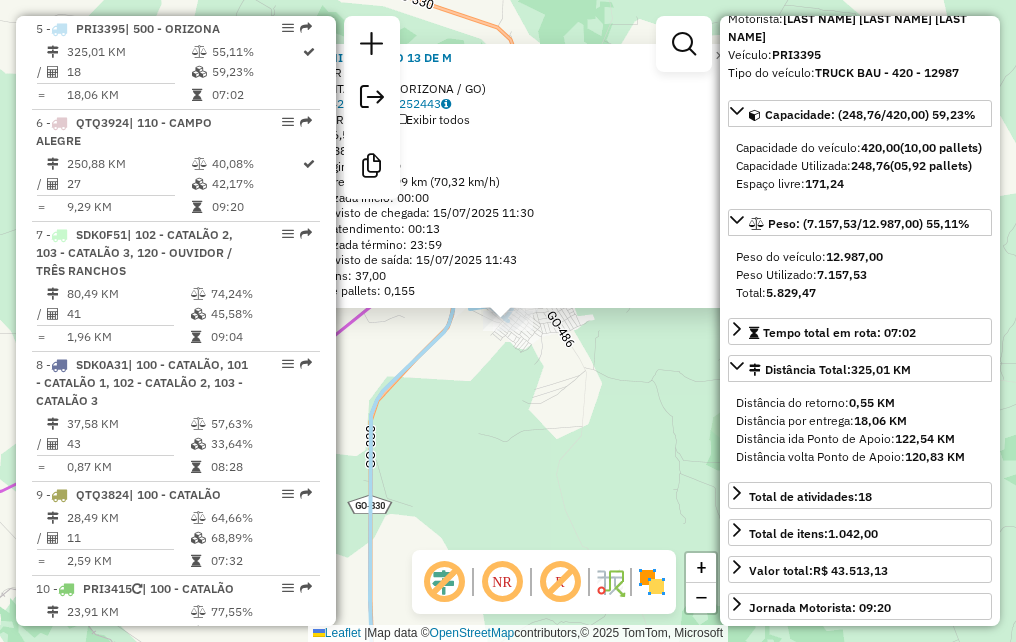 click on "2541 - MINI MERCADO 13 DE M Endereço: R 16, 27 Bairro: SANTA MARIA ([CITY] / [STATE]) Pedidos: 14252442, 14252443 Valor total: R$ 955,57 Exibir todos Cubagem: 6,53 Peso: 180,88 Tempo dirigindo: 00:29 Distância prevista: 33,99 km (70,32 km/h) Janela utilizada início: 00:00 Horário previsto de chegada: 15/07/2025 11:30 Tempo de atendimento: 00:13 Janela utilizada término: 23:59 Horário previsto de saída: 15/07/2025 11:43 Total de itens: 37,00 Quantidade pallets: 0,155 × Janela de atendimento Grade de atendimento Capacidade Transportadoras Veículos Cliente Pedidos Rotas Selecione os dias de semana para filtrar as janelas de atendimento Seg Ter Qua Qui Sex Sáb Dom Informe o período da janela de atendimento: De: Até: Filtrar exatamente a janela do cliente Considerar janela de atendimento padrão Selecione os dias de semana para filtrar as grades de atendimento Seg Ter Qua Qui Sex Sáb Dom Considerar clientes sem dia de atendimento cadastrado" 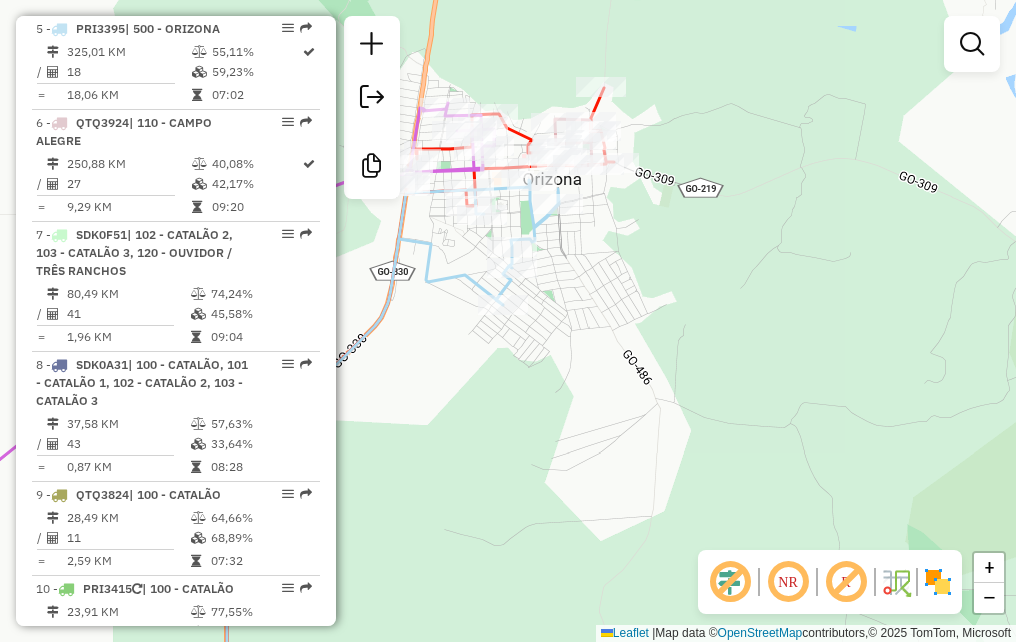 drag, startPoint x: 635, startPoint y: 274, endPoint x: 746, endPoint y: 351, distance: 135.09256 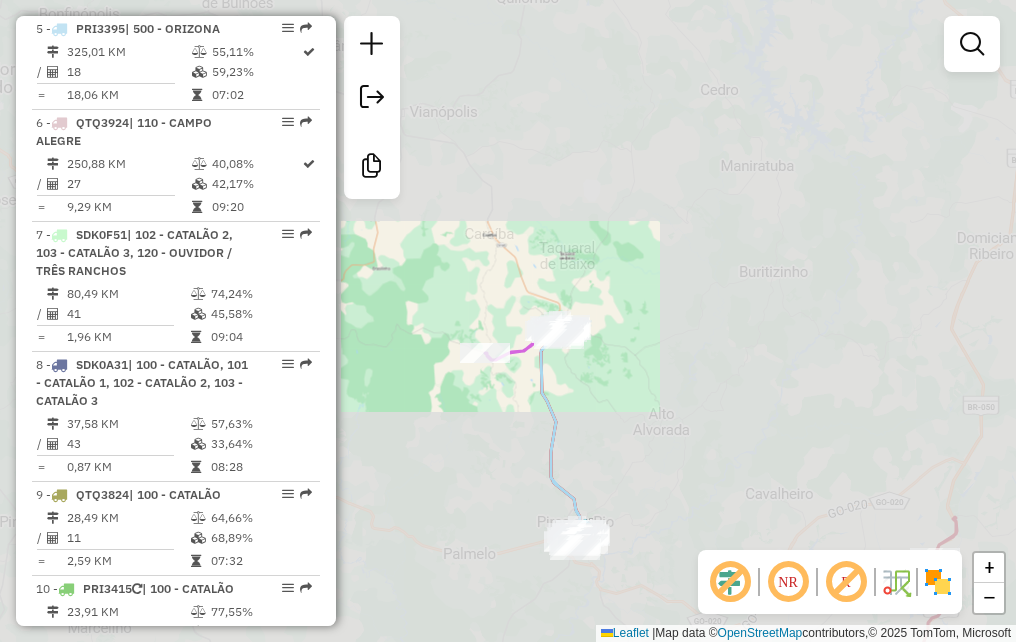 drag, startPoint x: 616, startPoint y: 465, endPoint x: 616, endPoint y: 202, distance: 263 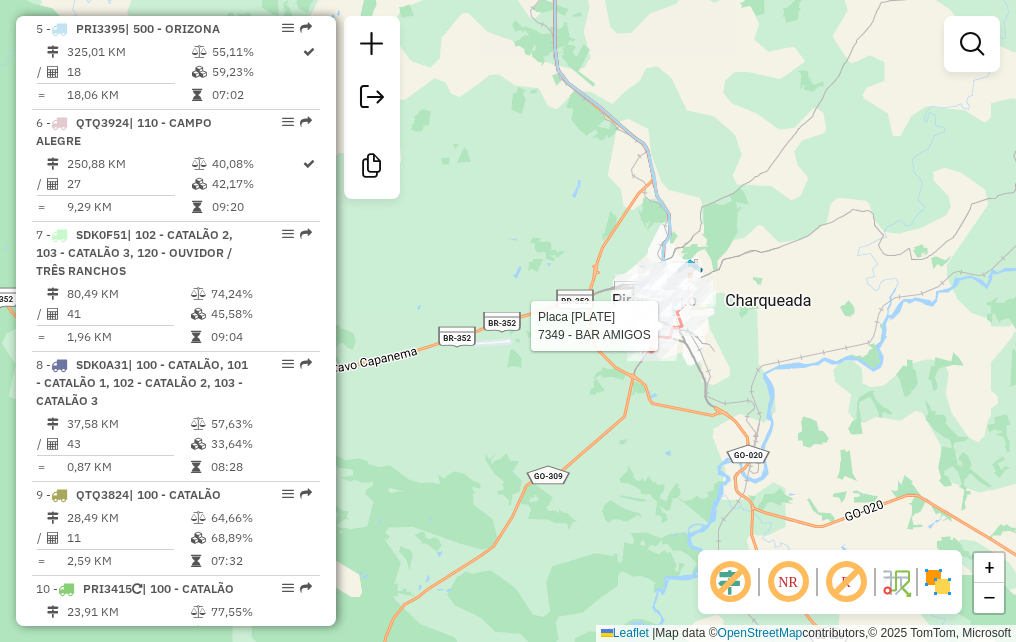 select on "**********" 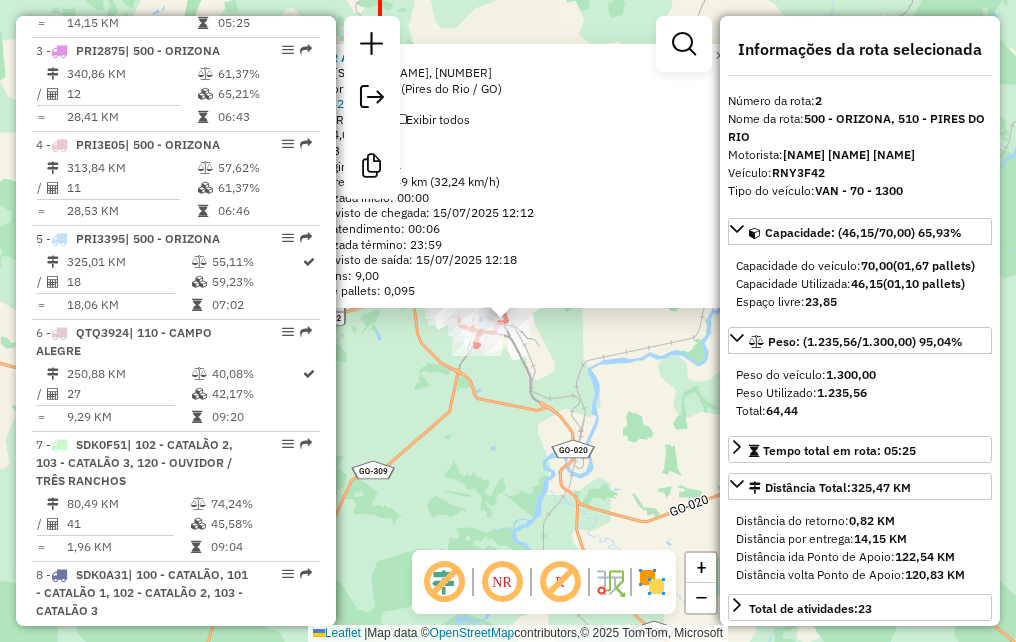 scroll, scrollTop: 882, scrollLeft: 0, axis: vertical 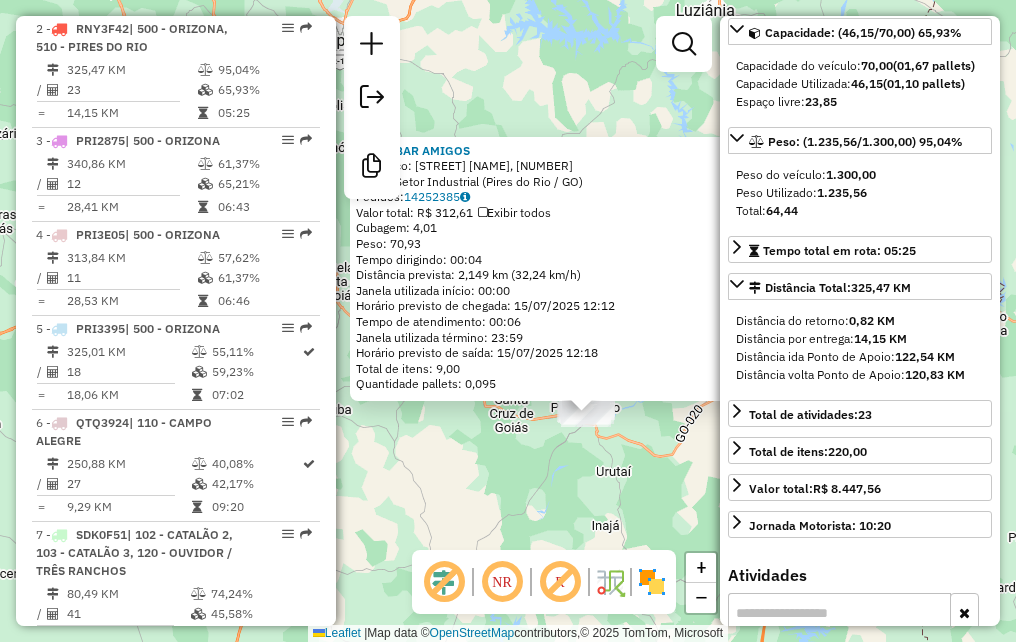 click on "7349 - [FULL NAME]  Endereço: [STREET], [NUMBER]   Bairro: [NEIGHBORHOOD] ([CITY] / [STATE])   Pedidos:  14252385   Valor total: R$ 312,61   Exibir todos   Cubagem: 4,01  Peso: 70,93  Tempo dirigindo: 00:04   Distância prevista: 2,149 km (32,24 km/h)   Janela utilizada início: 00:00   Horário previsto de chegada: [DATE] [TIME]   Tempo de atendimento: 00:06   Janela utilizada término: 23:59   Horário previsto de saída: [DATE] [TIME]   Total de itens: 9,00   Quantidade pallets: 0,095  × Janela de atendimento Grade de atendimento Capacidade Transportadoras Veículos Cliente Pedidos  Rotas Selecione os dias de semana para filtrar as janelas de atendimento  Seg   Ter   Qua   Qui   Sex   Sáb   Dom  Informe o período da janela de atendimento: De: Até:  Filtrar exatamente a janela do cliente  Considerar janela de atendimento padrão  Selecione os dias de semana para filtrar as grades de atendimento  Seg   Ter   Qua   Qui   Sex   Sáb   Dom   Considerar clientes sem dia de atendimento cadastrado  De:" 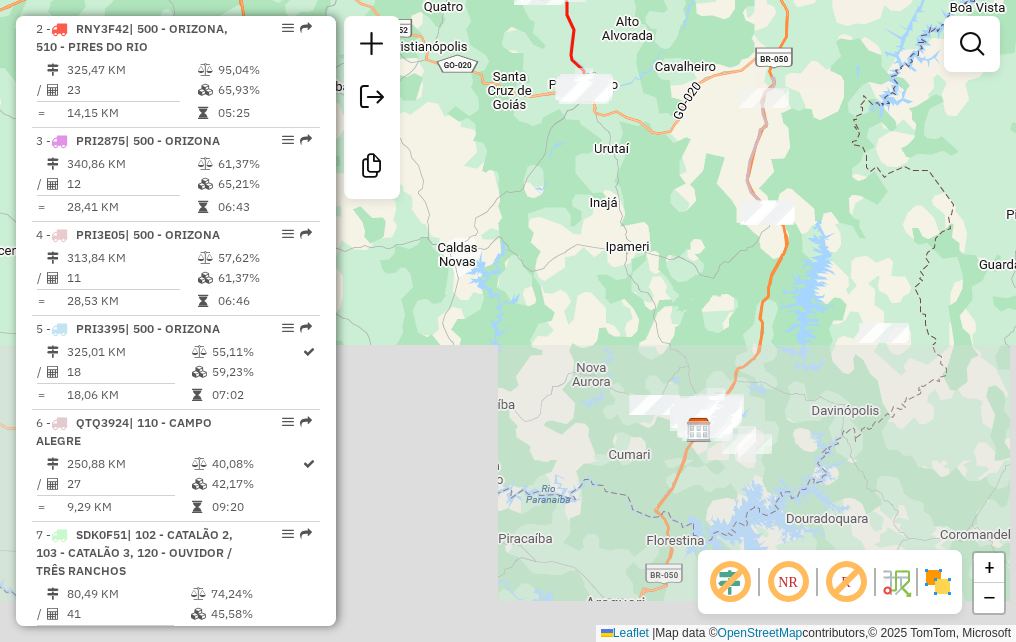 drag, startPoint x: 628, startPoint y: 469, endPoint x: 627, endPoint y: 143, distance: 326.00153 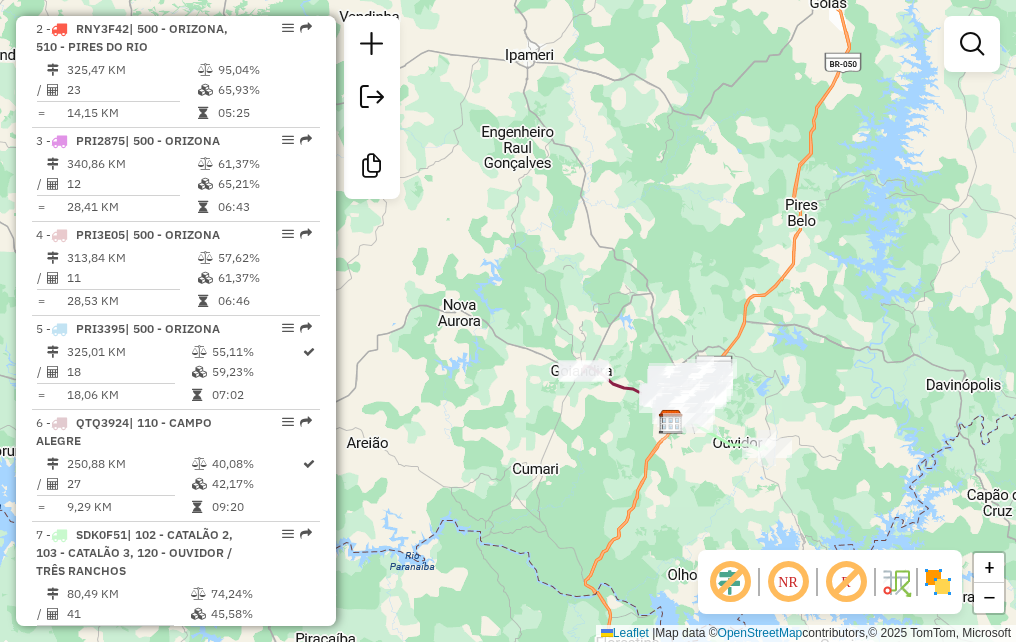 drag, startPoint x: 705, startPoint y: 408, endPoint x: 686, endPoint y: 240, distance: 169.07098 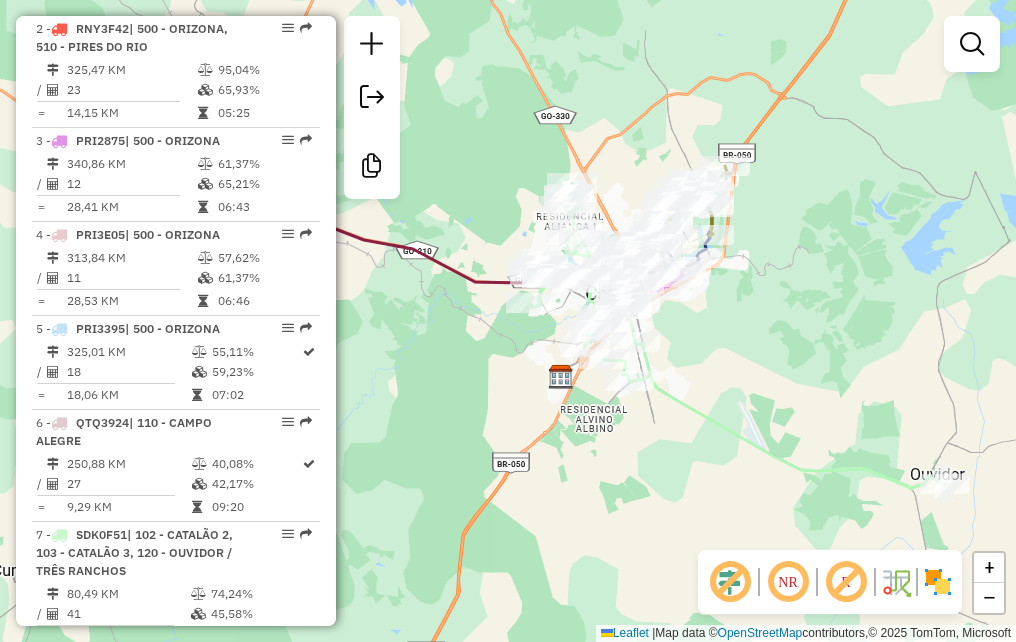 click on "Janela de atendimento Grade de atendimento Capacidade Transportadoras Veículos Cliente Pedidos  Rotas Selecione os dias de semana para filtrar as janelas de atendimento  Seg   Ter   Qua   Qui   Sex   Sáb   Dom  Informe o período da janela de atendimento: De: Até:  Filtrar exatamente a janela do cliente  Considerar janela de atendimento padrão  Selecione os dias de semana para filtrar as grades de atendimento  Seg   Ter   Qua   Qui   Sex   Sáb   Dom   Considerar clientes sem dia de atendimento cadastrado  Clientes fora do dia de atendimento selecionado Filtrar as atividades entre os valores definidos abaixo:  Peso mínimo:   Peso máximo:   Cubagem mínima:   Cubagem máxima:   De:   Até:  Filtrar as atividades entre o tempo de atendimento definido abaixo:  De:   Até:   Considerar capacidade total dos clientes não roteirizados Transportadora: Selecione um ou mais itens Tipo de veículo: Selecione um ou mais itens Veículo: Selecione um ou mais itens Motorista: Selecione um ou mais itens Nome: Rótulo:" 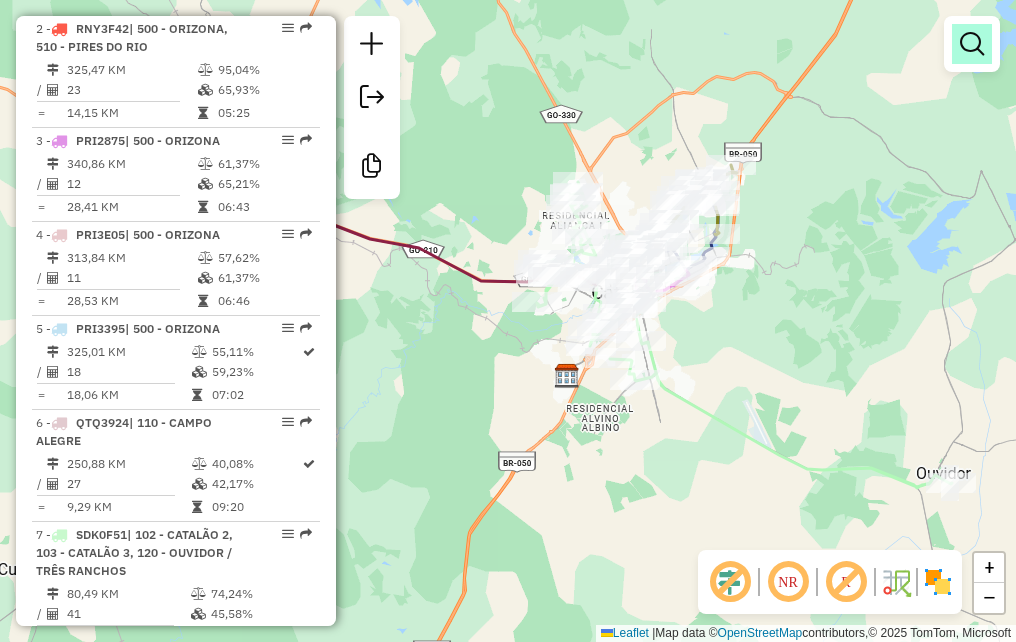 click at bounding box center [972, 44] 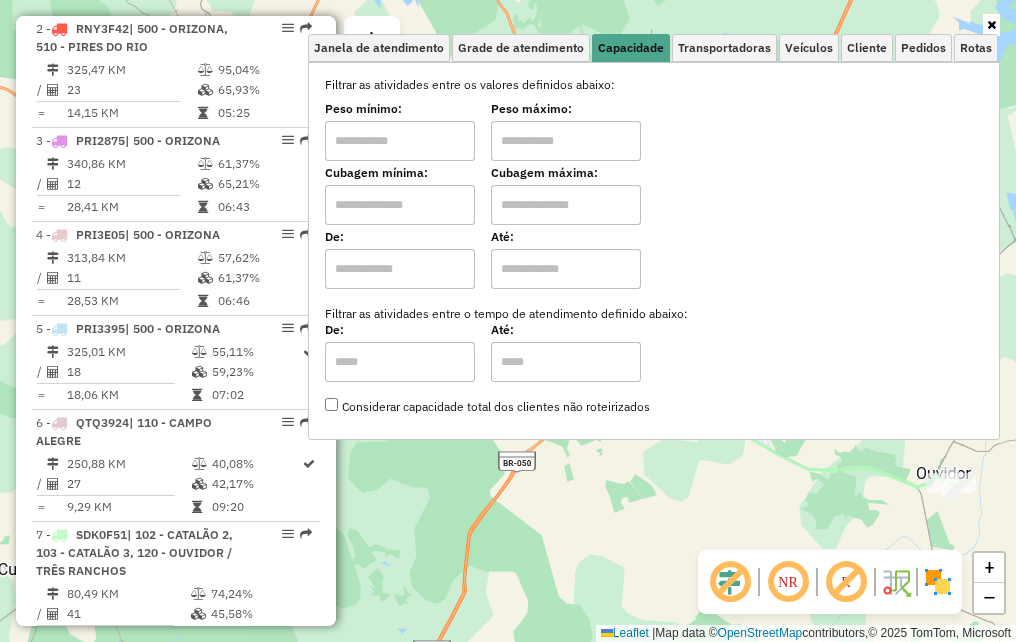 click at bounding box center (400, 141) 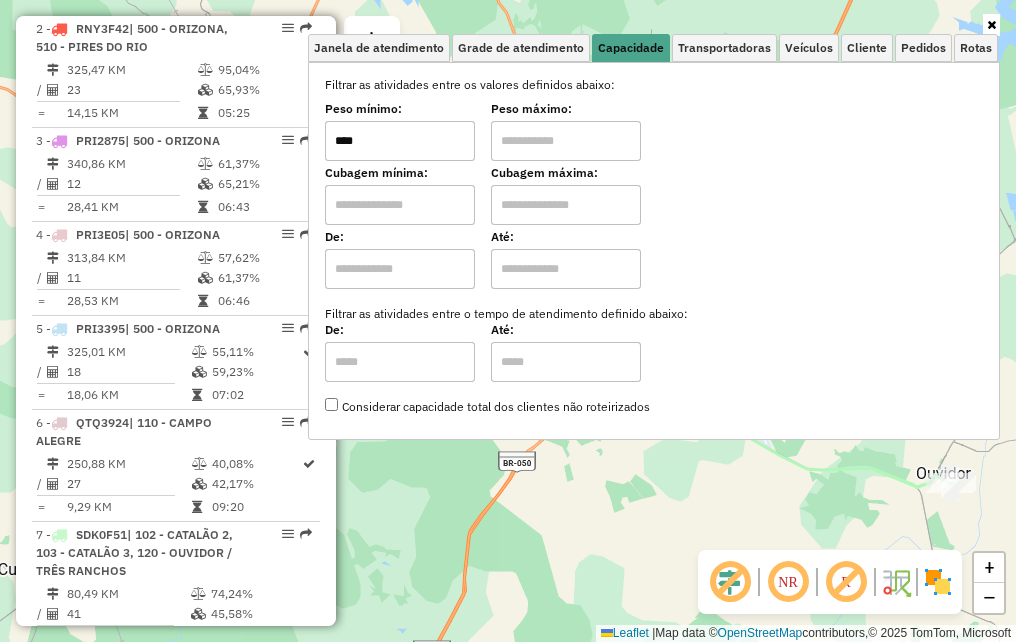 type on "****" 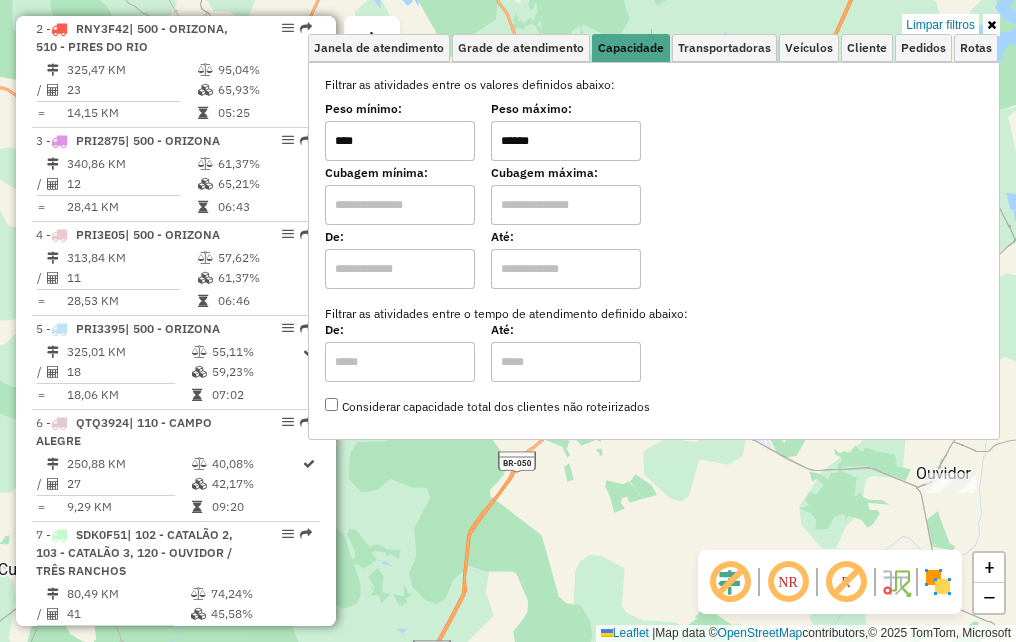 type on "******" 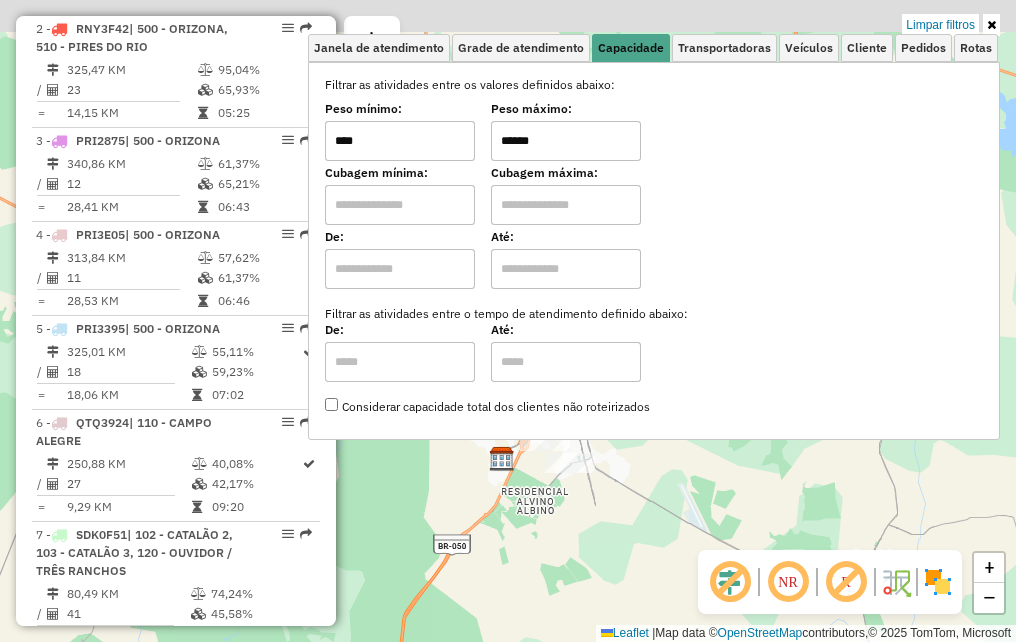drag, startPoint x: 624, startPoint y: 473, endPoint x: 558, endPoint y: 558, distance: 107.61505 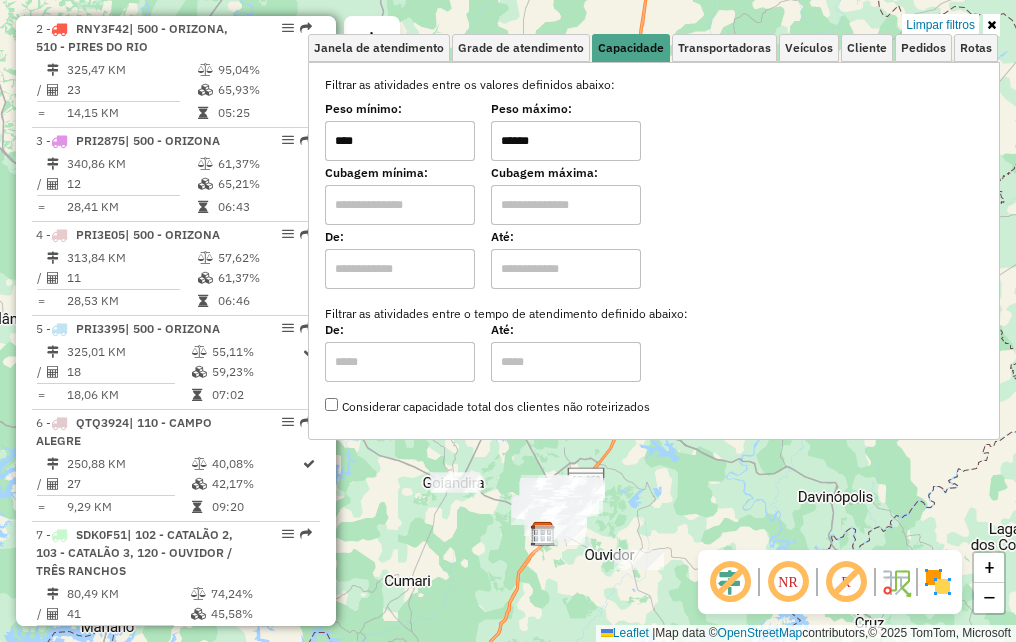 click on "Limpar filtros" at bounding box center (654, 25) 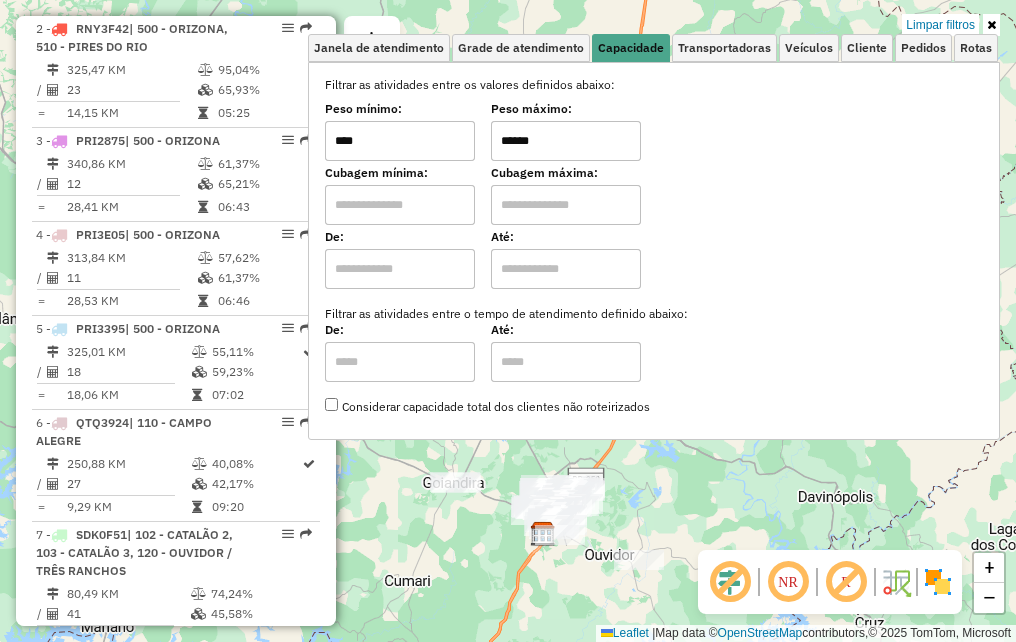 click at bounding box center (991, 25) 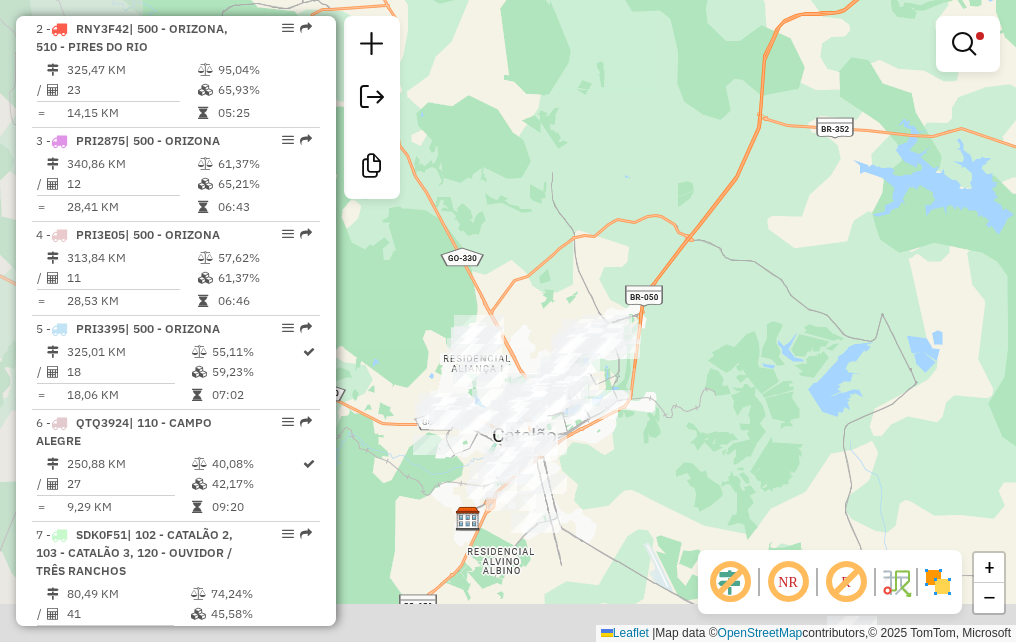drag, startPoint x: 527, startPoint y: 532, endPoint x: 776, endPoint y: 201, distance: 414.20044 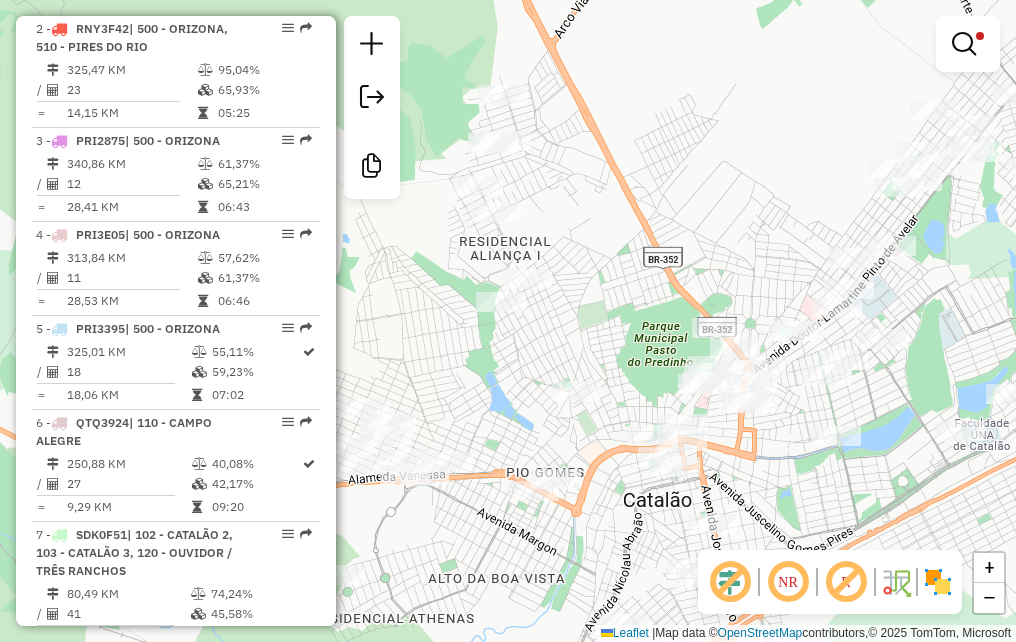 drag, startPoint x: 523, startPoint y: 65, endPoint x: 550, endPoint y: 205, distance: 142.5798 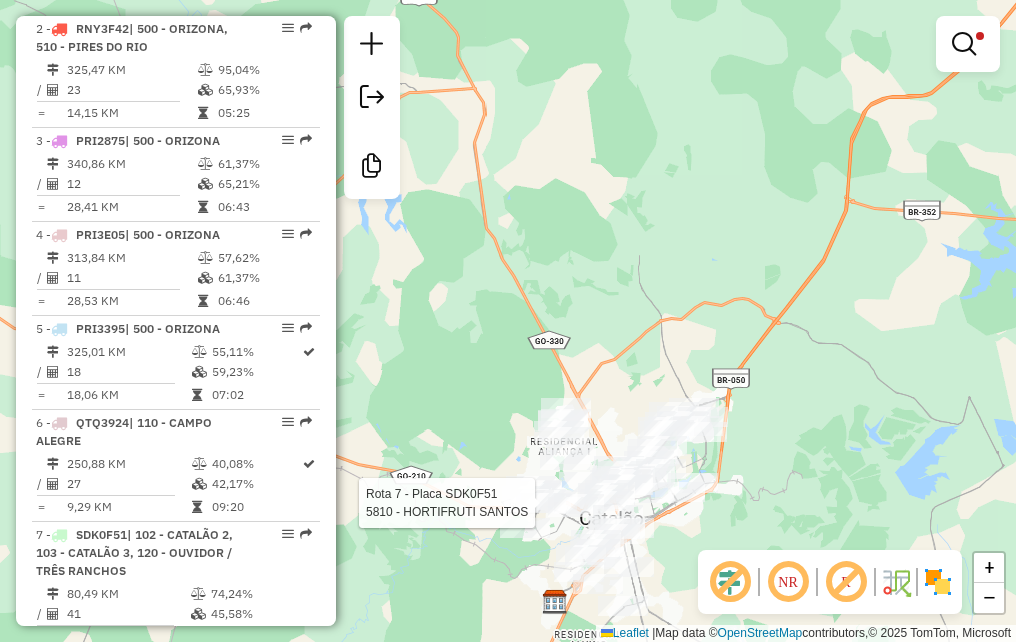 select on "**********" 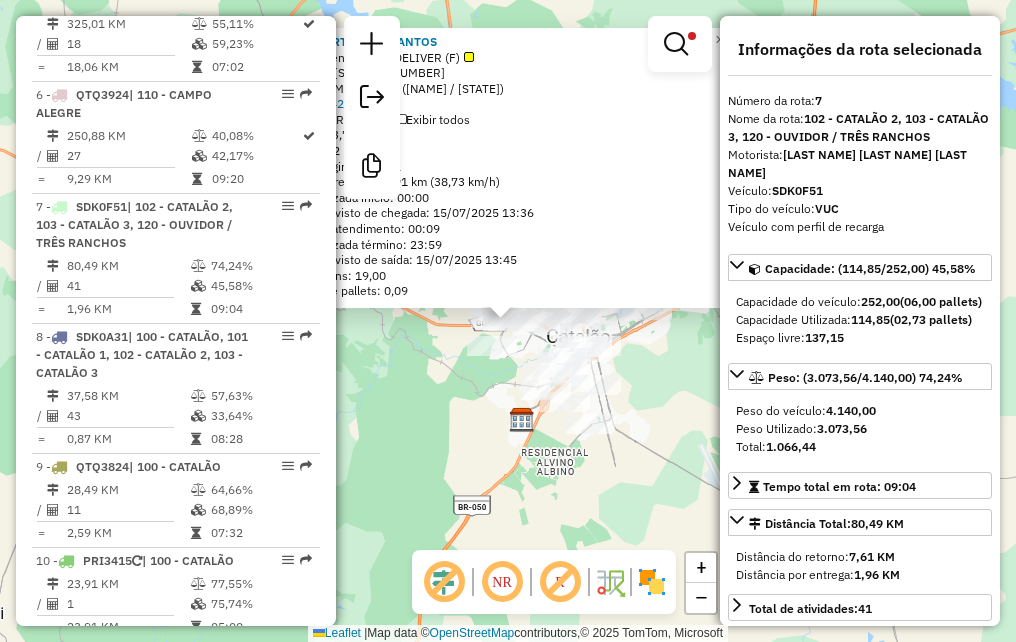scroll, scrollTop: 1388, scrollLeft: 0, axis: vertical 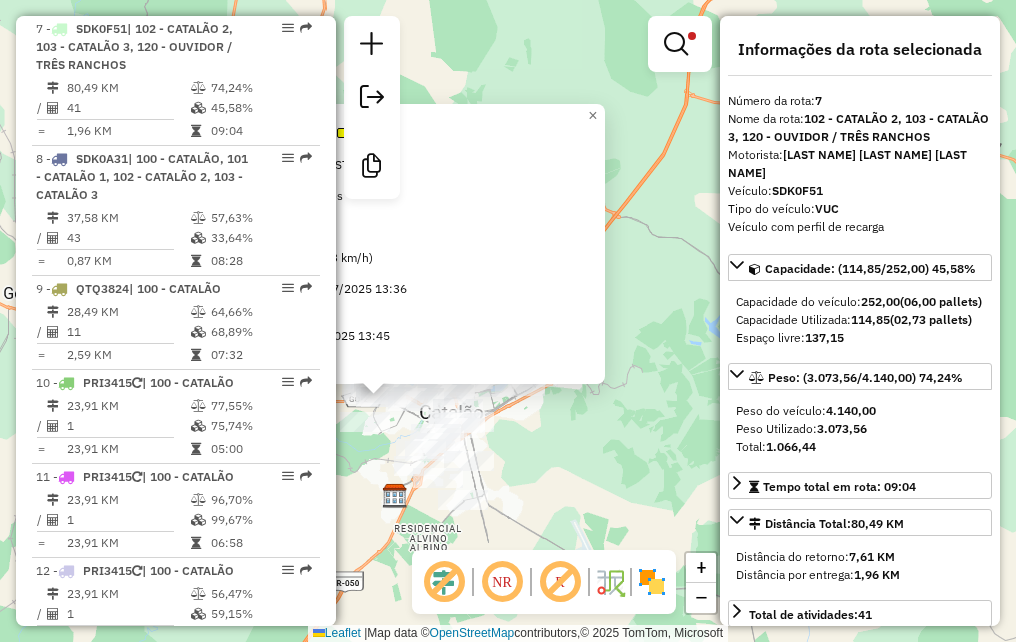 drag, startPoint x: 647, startPoint y: 366, endPoint x: 505, endPoint y: 455, distance: 167.5858 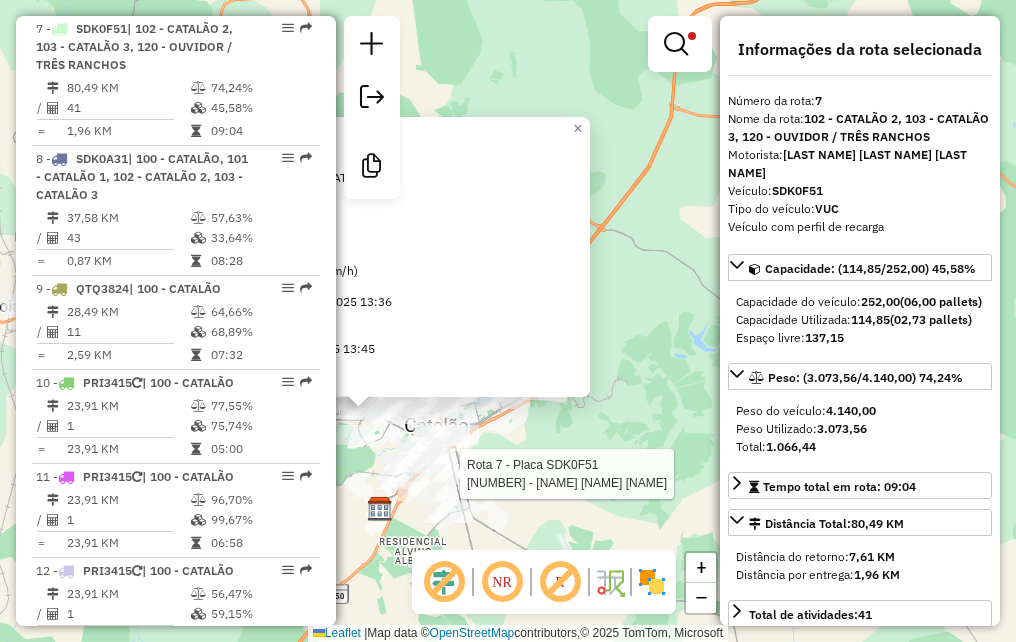 click on "Rota [NUMBER] - Placa [PLATE] [NUMBER] - [NAME] [NAME] [NUMBER] - [NAME] [NAME] Tipo de cliente: FLEX DELIVER (F) Endereço: [NAME] [NUMBER] Bairro: [NAME] [NAME] ([NAME] / [STATE]) Pedidos: [NUMBER] Valor total: R$ [PRICE] Exibir todos Cubagem: [NUMBER] Peso: [NUMBER] Tempo dirigindo: [TIME] Distância prevista: [NUMBER] km ([NUMBER] km/h) Janela utilizada início: [TIME] Horário previsto de chegada: [DATE] [TIME] Tempo de atendimento: [TIME] Janela utilizada término: [TIME] Horário previsto de saída: [DATE] [TIME] Total de itens: [NUMBER] Quantidade pallets: [NUMBER] × Limpar filtros Janela de atendimento Grade de atendimento Capacidade Transportadoras Veículos Cliente Pedidos Rotas Selecione os dias de semana para filtrar as janelas de atendimento Seg Ter Qua Qui Sex Sáb Dom Informe o período da janela de atendimento: De: Até: Filtrar exatamente a janela do cliente Considerar janela de atendimento padrão Selecione os dias de semana para filtrar as grades de atendimento" 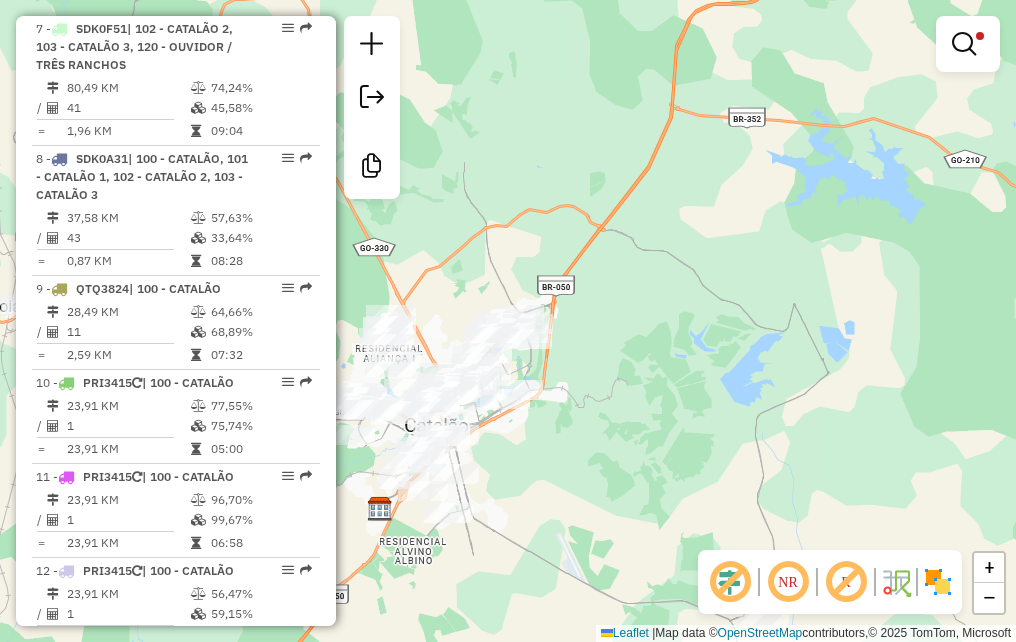 drag, startPoint x: 575, startPoint y: 511, endPoint x: 600, endPoint y: 494, distance: 30.232433 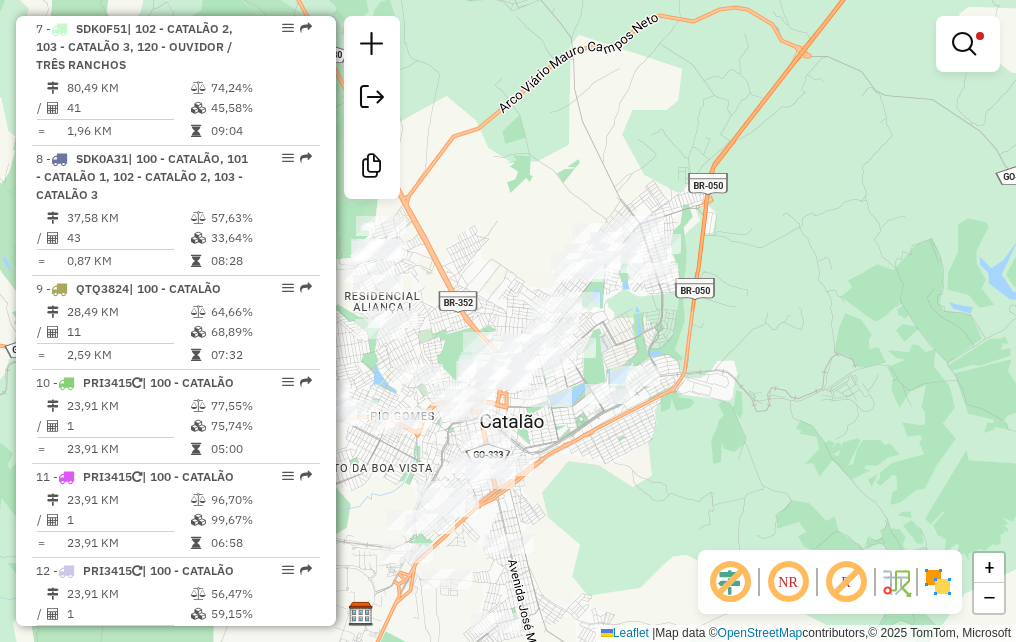 click on "Limpar filtros Janela de atendimento Grade de atendimento Capacidade Transportadoras Veículos Cliente Pedidos  Rotas Selecione os dias de semana para filtrar as janelas de atendimento  Seg   Ter   Qua   Qui   Sex   Sáb   Dom  Informe o período da janela de atendimento: De: Até:  Filtrar exatamente a janela do cliente  Considerar janela de atendimento padrão  Selecione os dias de semana para filtrar as grades de atendimento  Seg   Ter   Qua   Qui   Sex   Sáb   Dom   Considerar clientes sem dia de atendimento cadastrado  Clientes fora do dia de atendimento selecionado Filtrar as atividades entre os valores definidos abaixo:  Peso mínimo:  ****  Peso máximo:  ******  Cubagem mínima:   Cubagem máxima:   De:   Até:  Filtrar as atividades entre o tempo de atendimento definido abaixo:  De:   Até:   Considerar capacidade total dos clientes não roteirizados Transportadora: Selecione um ou mais itens Tipo de veículo: Selecione um ou mais itens Veículo: Selecione um ou mais itens Motorista: Nome: Rótulo:" 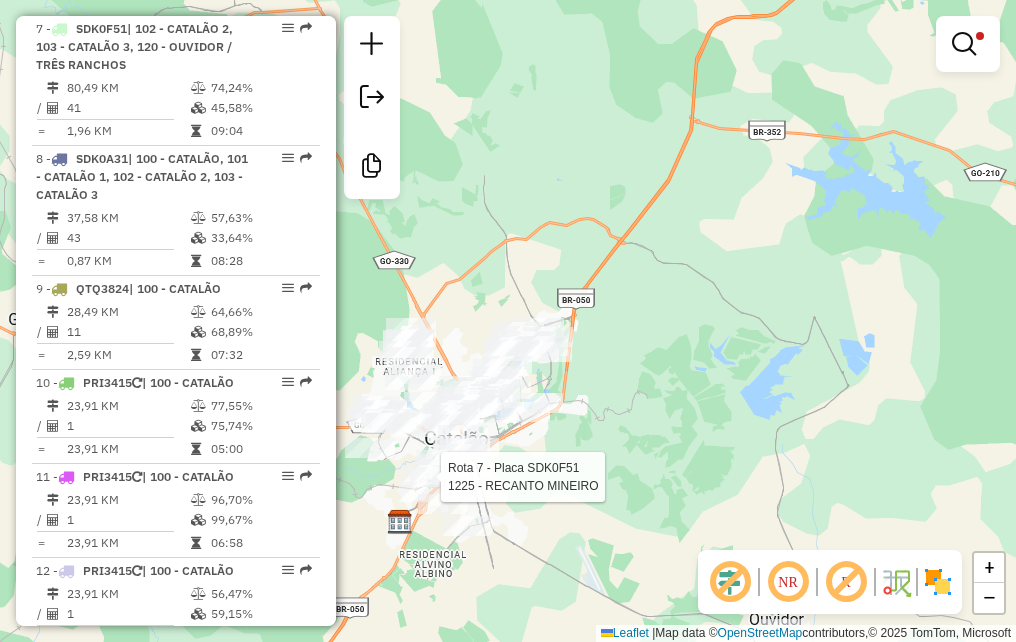 select on "**********" 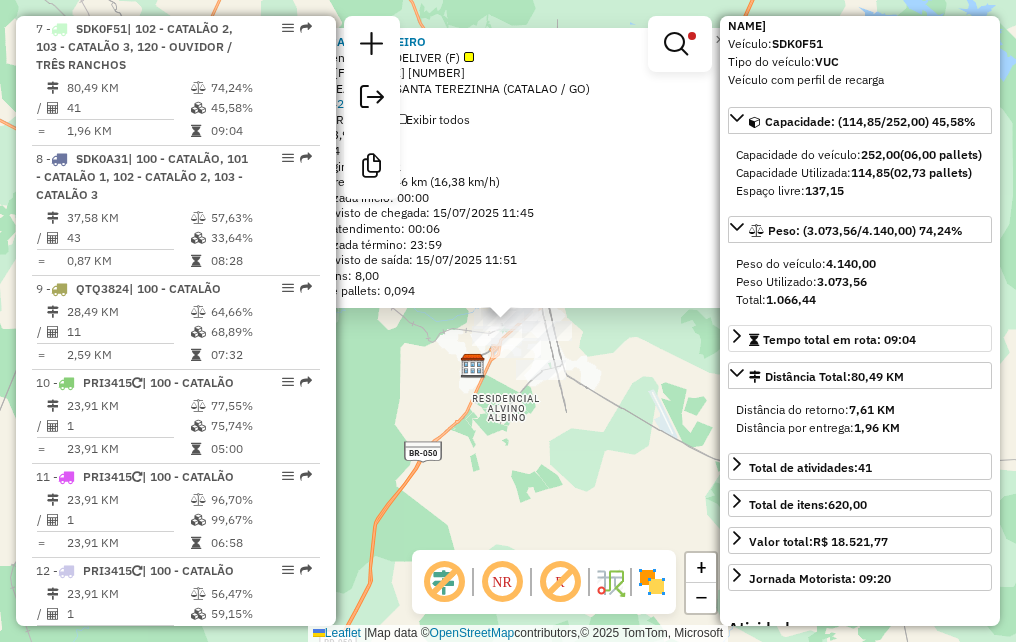 scroll, scrollTop: 100, scrollLeft: 0, axis: vertical 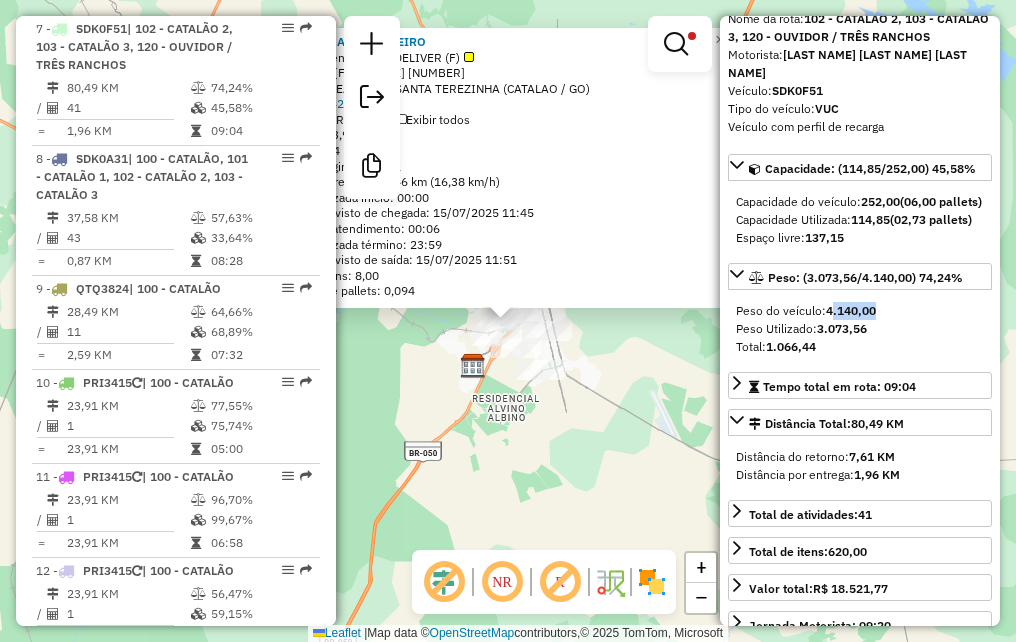 drag, startPoint x: 884, startPoint y: 332, endPoint x: 830, endPoint y: 327, distance: 54.230988 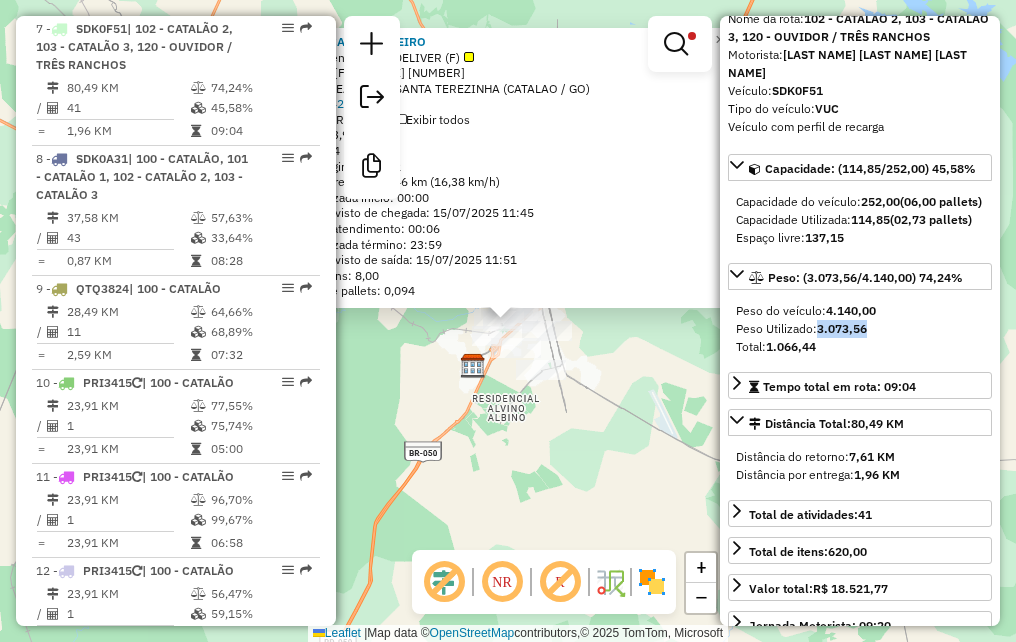 drag, startPoint x: 830, startPoint y: 327, endPoint x: 822, endPoint y: 348, distance: 22.472204 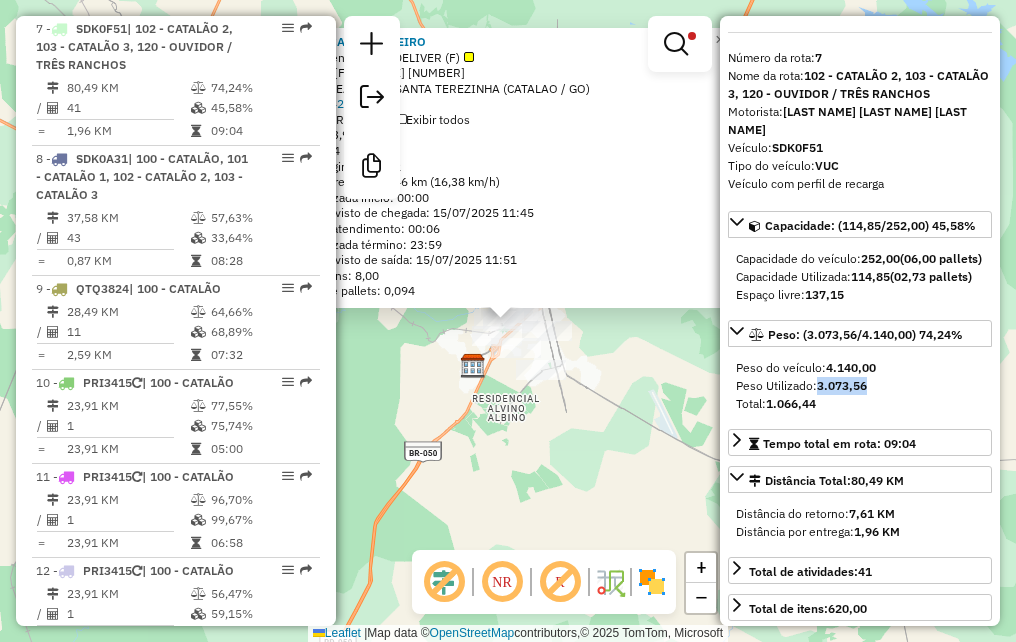 scroll, scrollTop: 0, scrollLeft: 0, axis: both 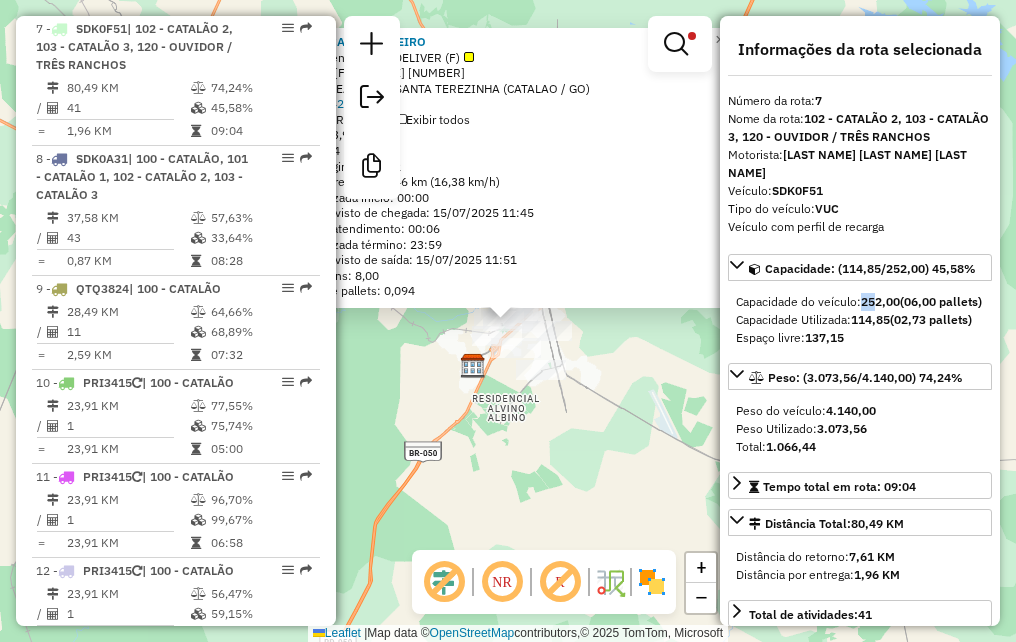 drag, startPoint x: 866, startPoint y: 281, endPoint x: 881, endPoint y: 283, distance: 15.132746 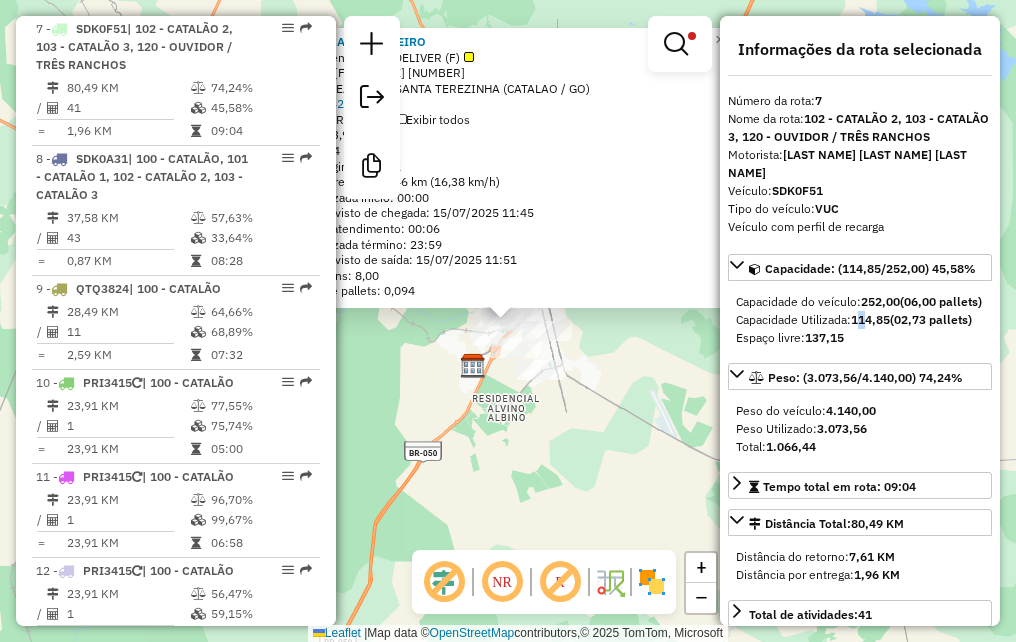 drag, startPoint x: 881, startPoint y: 283, endPoint x: 871, endPoint y: 317, distance: 35.44009 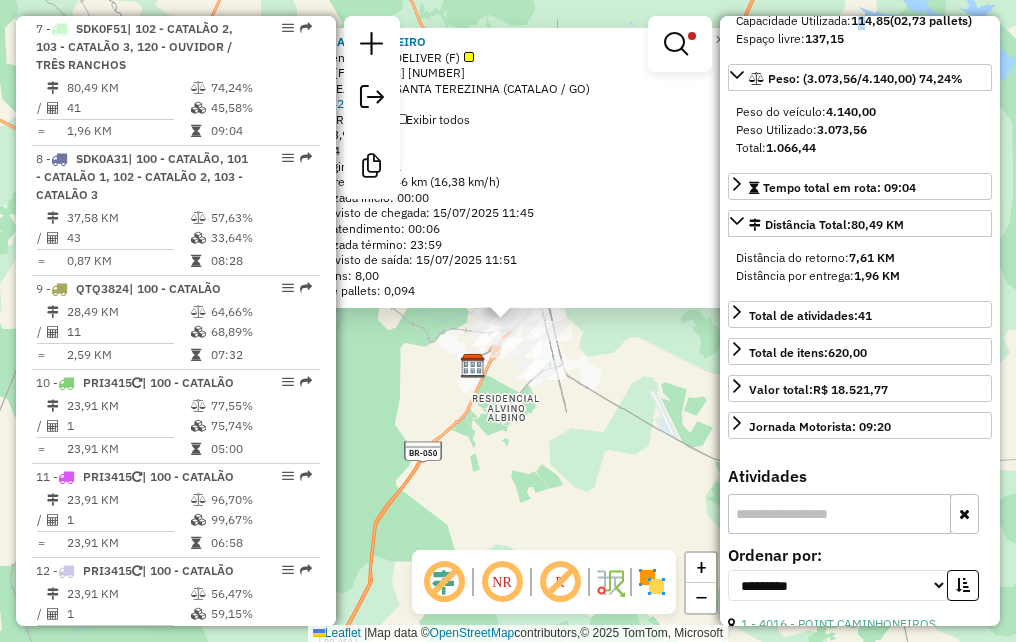 scroll, scrollTop: 400, scrollLeft: 0, axis: vertical 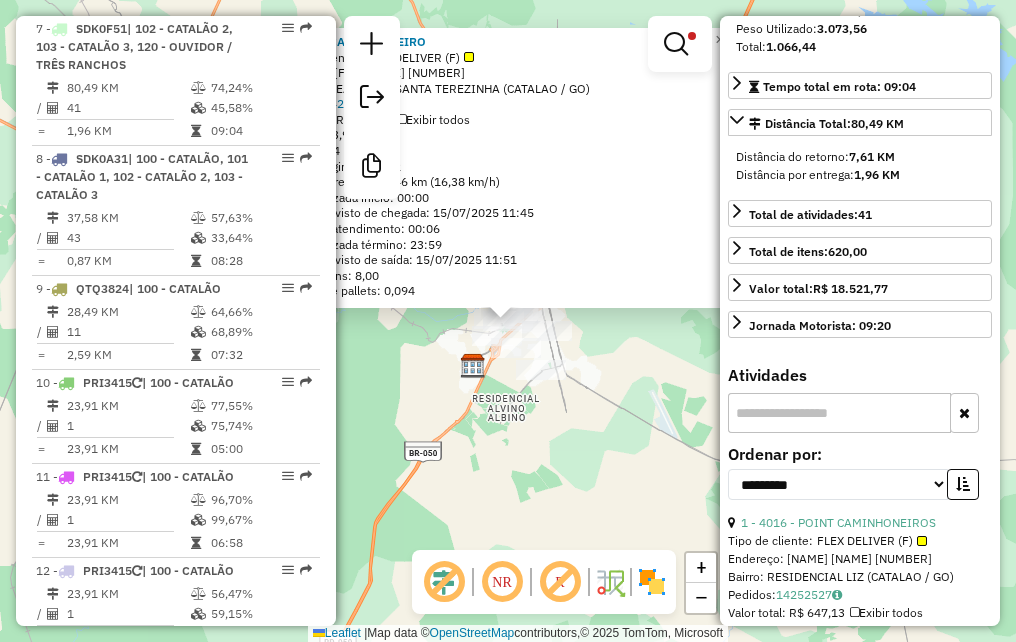click on "[NUMBER] - [NAME]  Tipo de cliente:   [NAME] ([INITIAL])   Endereço:  [STREET] [NAME] [NUMBER]   Bairro: [NAME] ([CITY] / [GO])   Pedidos:  [NUMBER]   Valor total: R$ [PRICE]   Exibir todos   Cubagem: [NUMBER]  Peso: [NUMBER]  Tempo dirigindo: [TIME]   Distância prevista: [DISTANCE] km ([SPEED] km/h)   Janela utilizada início: [TIME]   Horário previsto de chegada: [DATE] [TIME]   Tempo de atendimento: [TIME]   Janela utilizada término: [TIME]   Horário previsto de saída: [DATE] [TIME]   Total de itens: [NUMBER]   Quantidade pallets: [NUMBER]  × Limpar filtros Janela de atendimento Grade de atendimento Capacidade Transportadoras Veículos Cliente Pedidos  Rotas Selecione os dias de semana para filtrar as janelas de atendimento  Seg   Ter   Qua   Qui   Sex   Sáb   Dom  Informe o período da janela de atendimento: De: Até:  Filtrar exatamente a janela do cliente  Considerar janela de atendimento padrão  Selecione os dias de semana para filtrar as grades de atendimento  Seg   Ter   Qua   Qui  +" 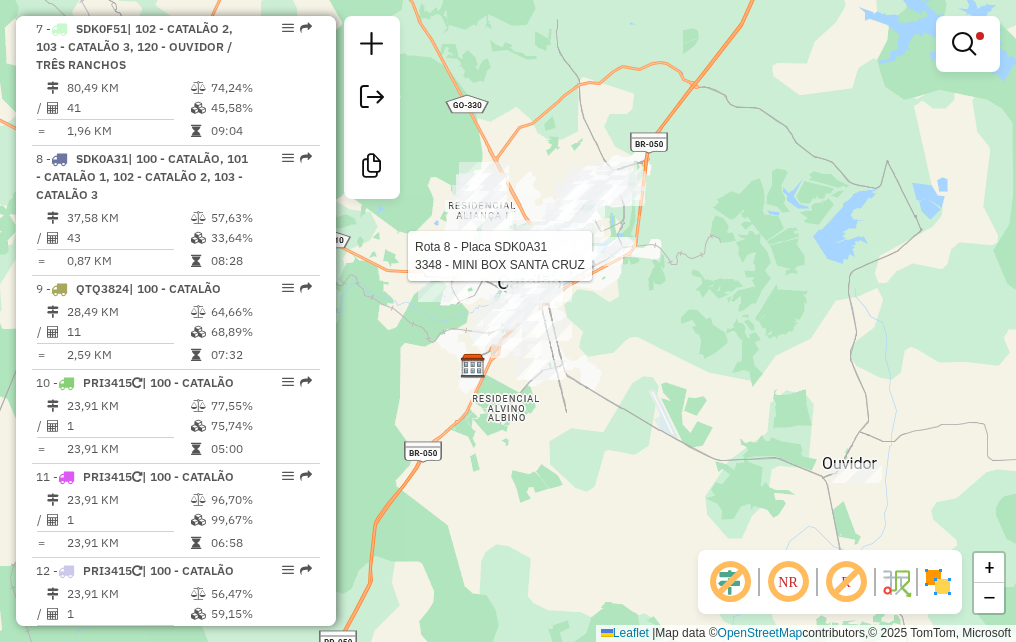 click 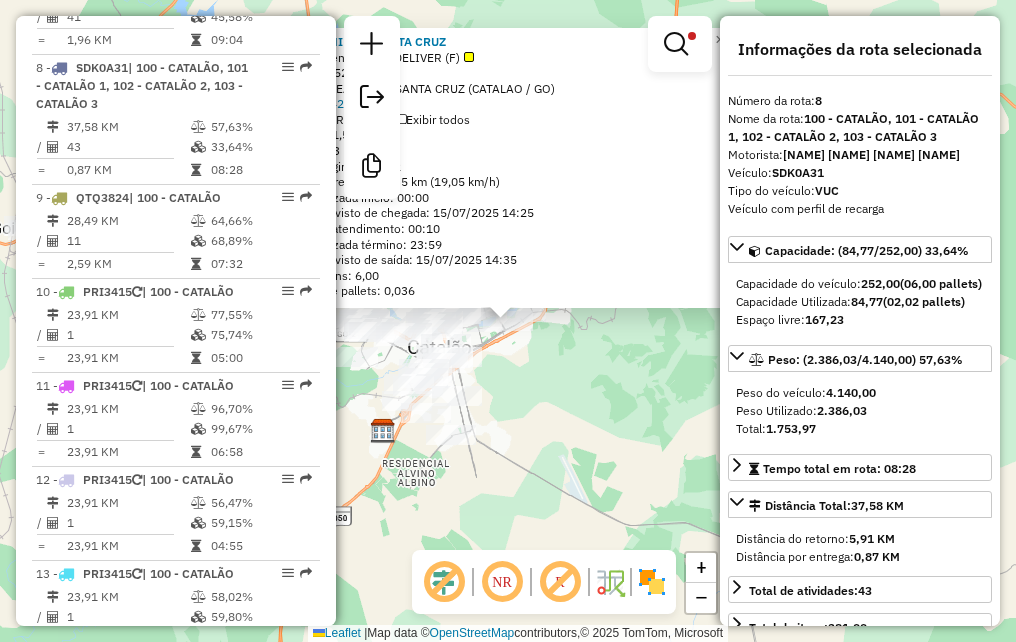 scroll, scrollTop: 1518, scrollLeft: 0, axis: vertical 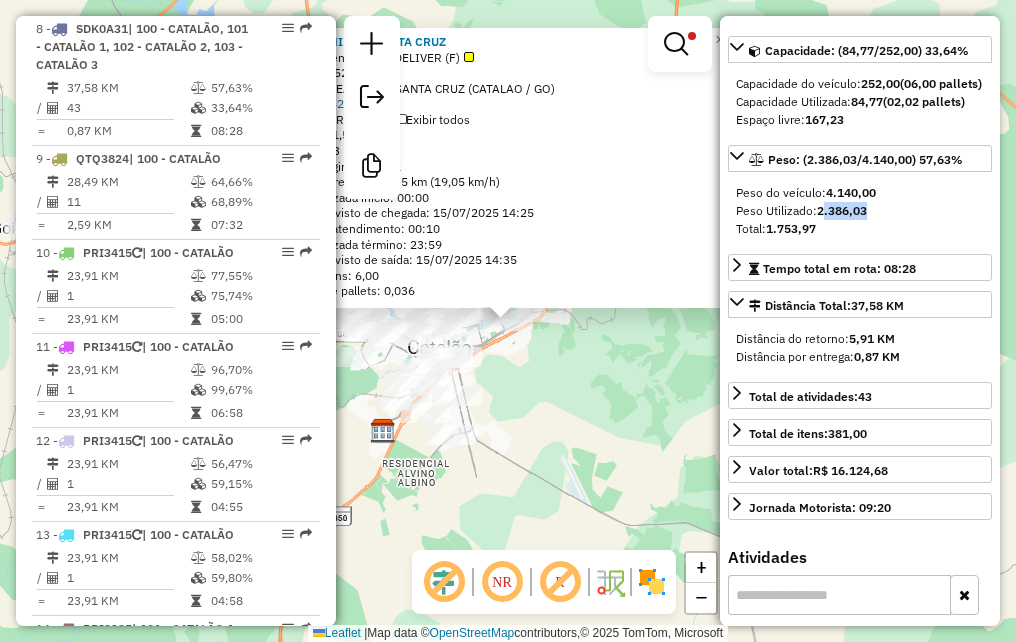 drag, startPoint x: 849, startPoint y: 245, endPoint x: 824, endPoint y: 247, distance: 25.079872 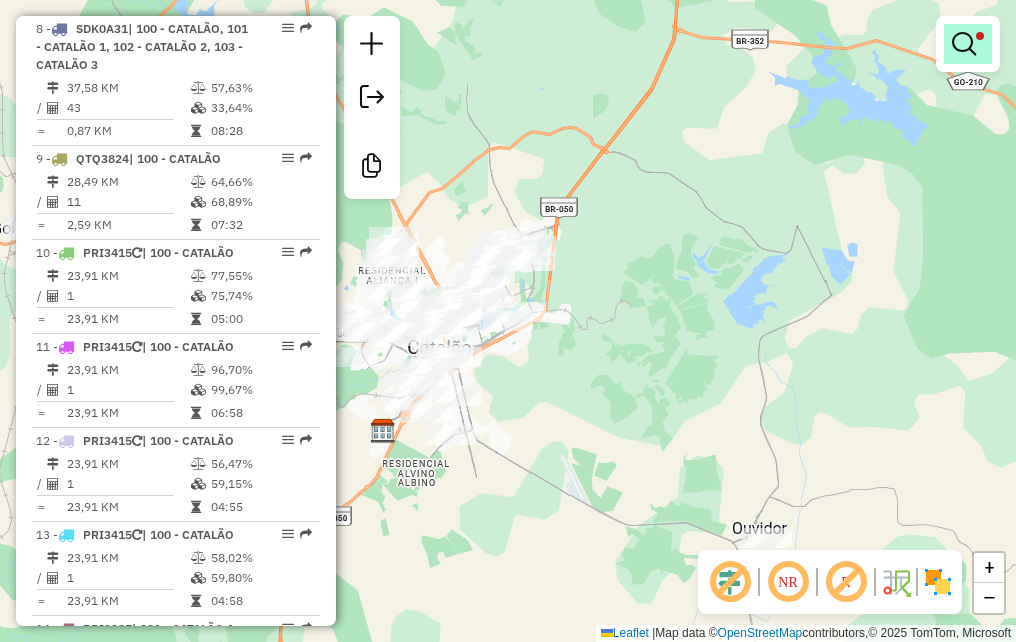 click at bounding box center [968, 44] 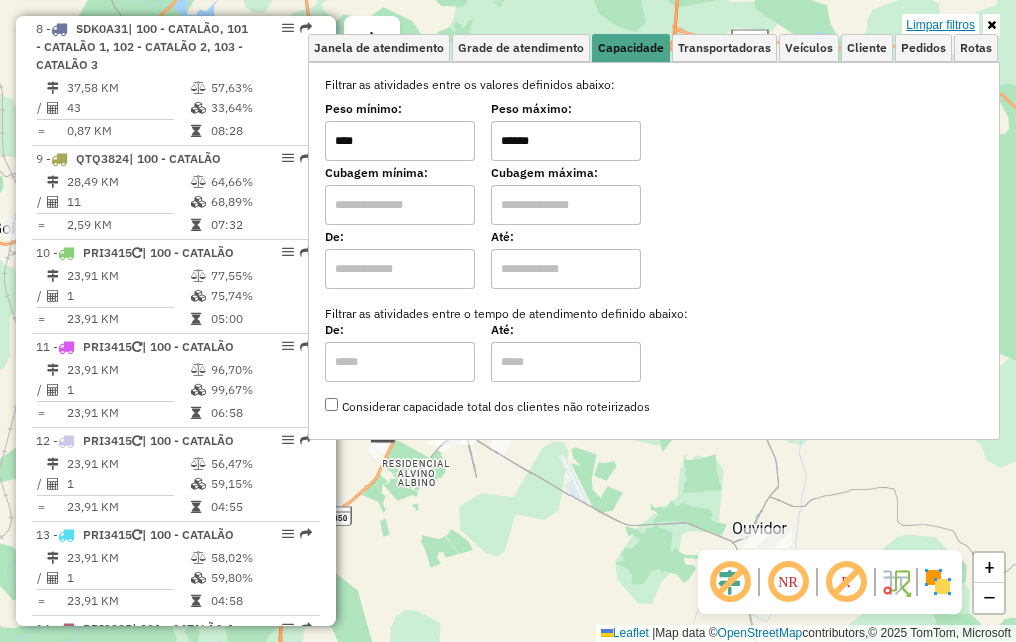 click on "Limpar filtros" at bounding box center [940, 25] 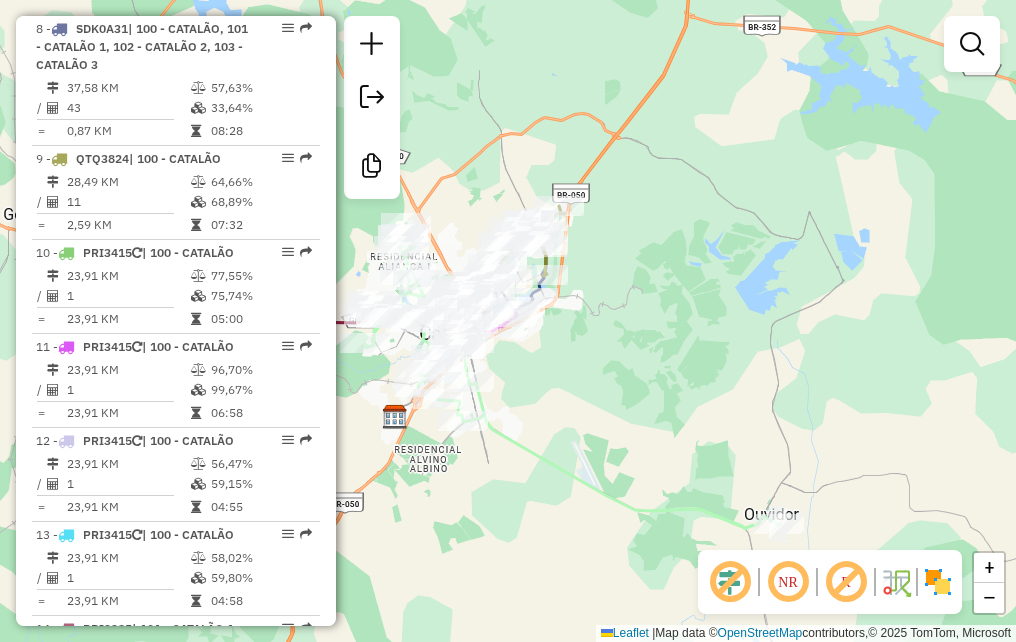 drag, startPoint x: 516, startPoint y: 477, endPoint x: 794, endPoint y: 149, distance: 429.9628 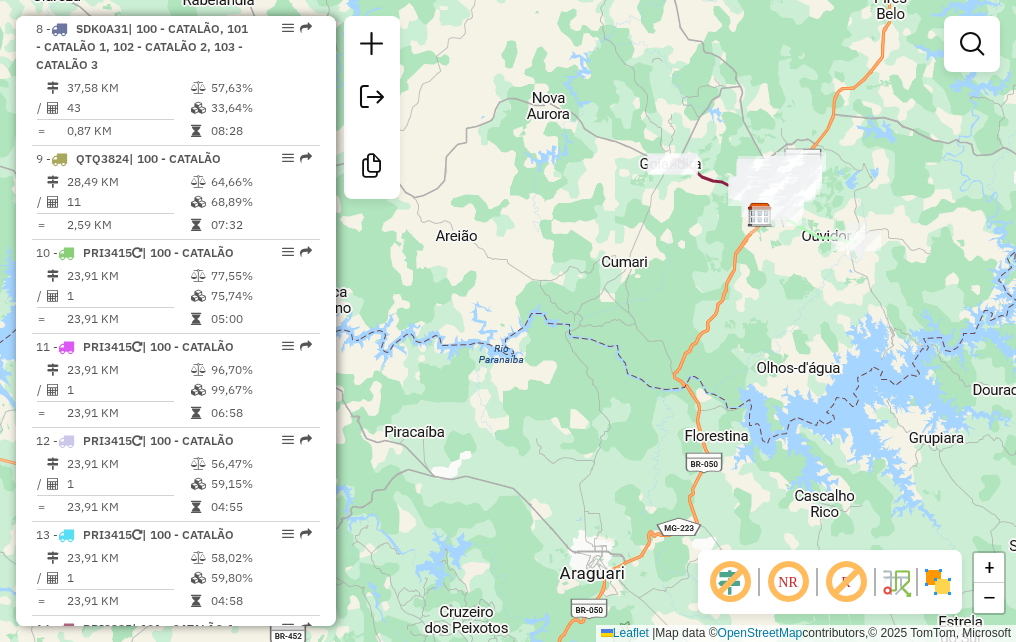 drag, startPoint x: 700, startPoint y: 279, endPoint x: 651, endPoint y: 312, distance: 59.07622 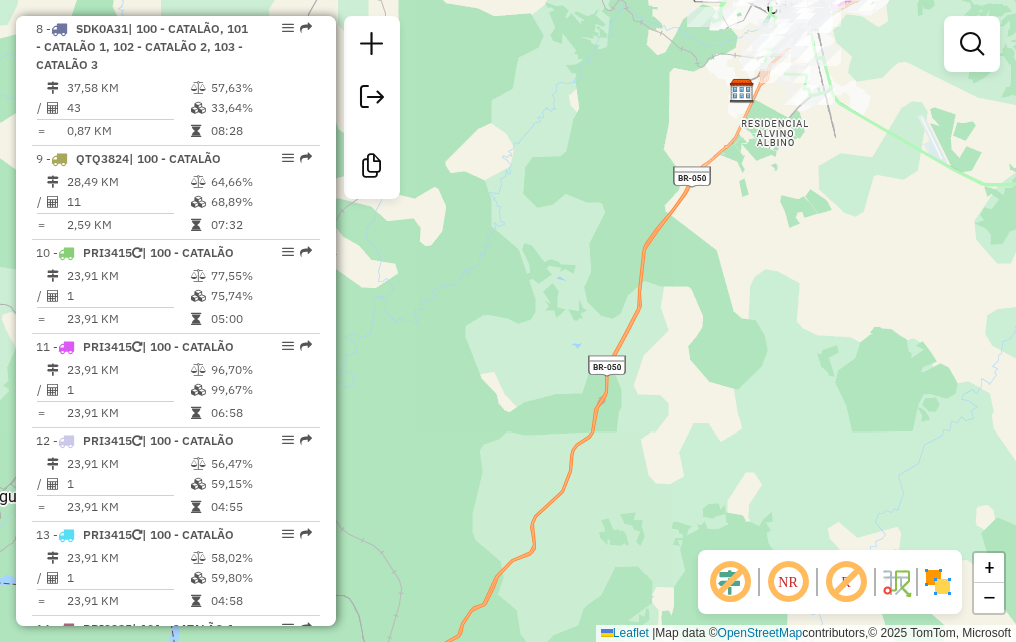 drag, startPoint x: 751, startPoint y: 220, endPoint x: 375, endPoint y: 473, distance: 453.1942 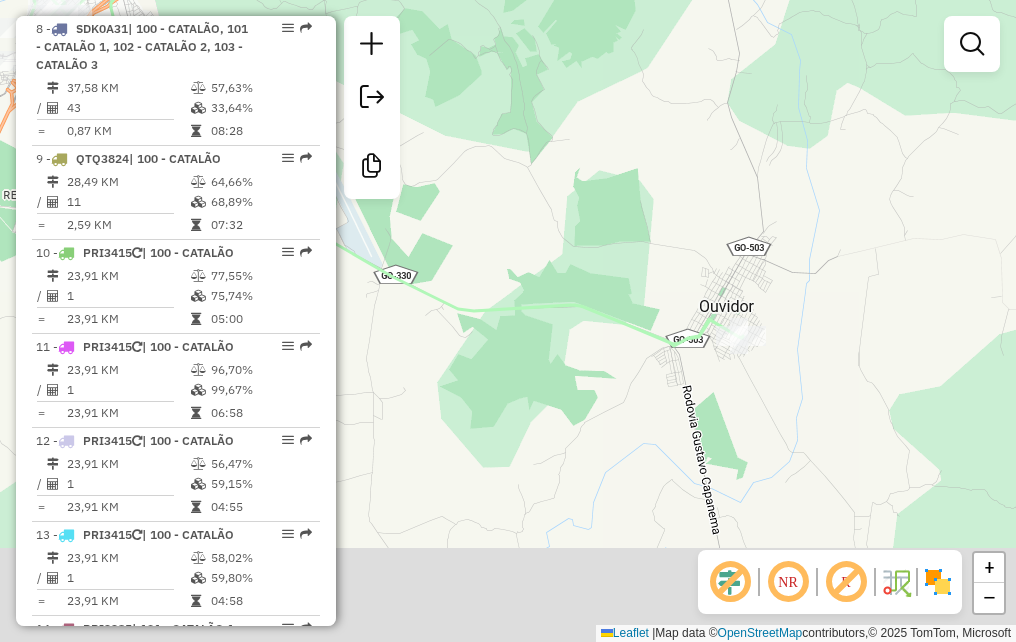 drag, startPoint x: 663, startPoint y: 425, endPoint x: 608, endPoint y: 329, distance: 110.63905 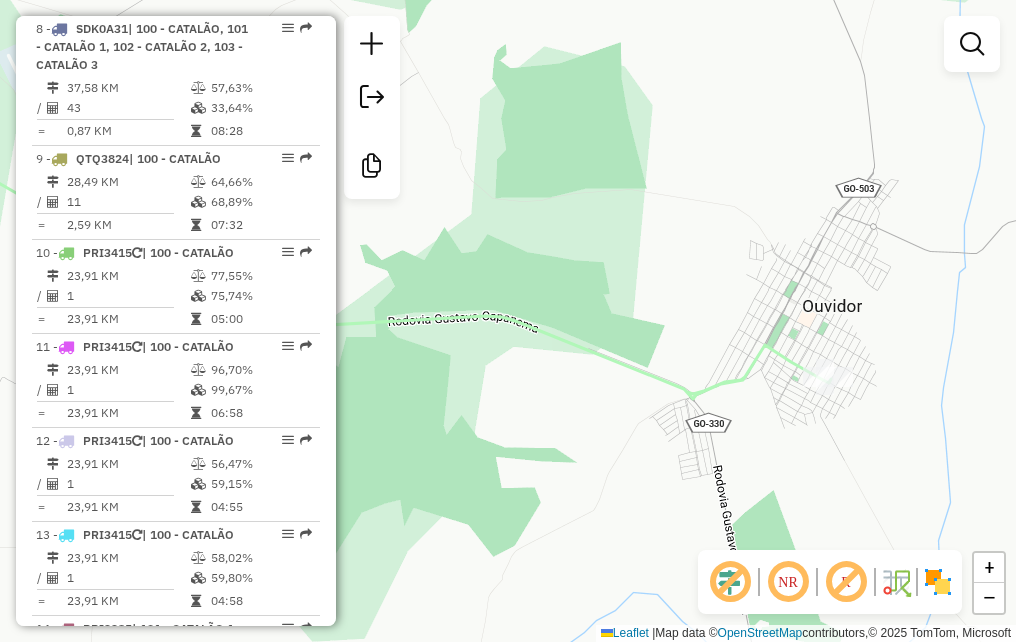 drag, startPoint x: 777, startPoint y: 341, endPoint x: 715, endPoint y: 214, distance: 141.32587 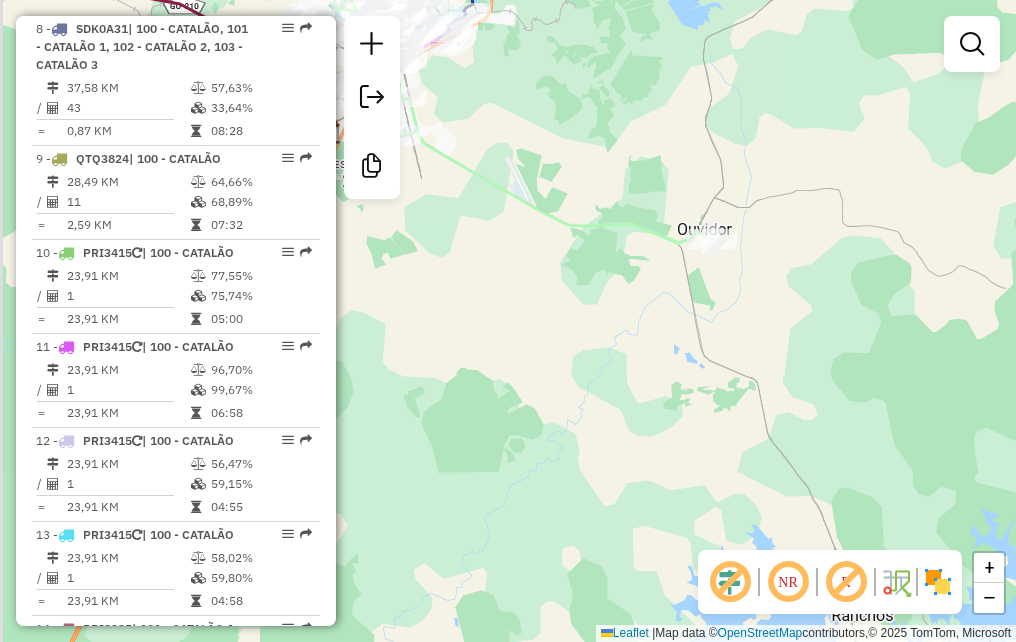 drag, startPoint x: 527, startPoint y: 193, endPoint x: 661, endPoint y: 238, distance: 141.35417 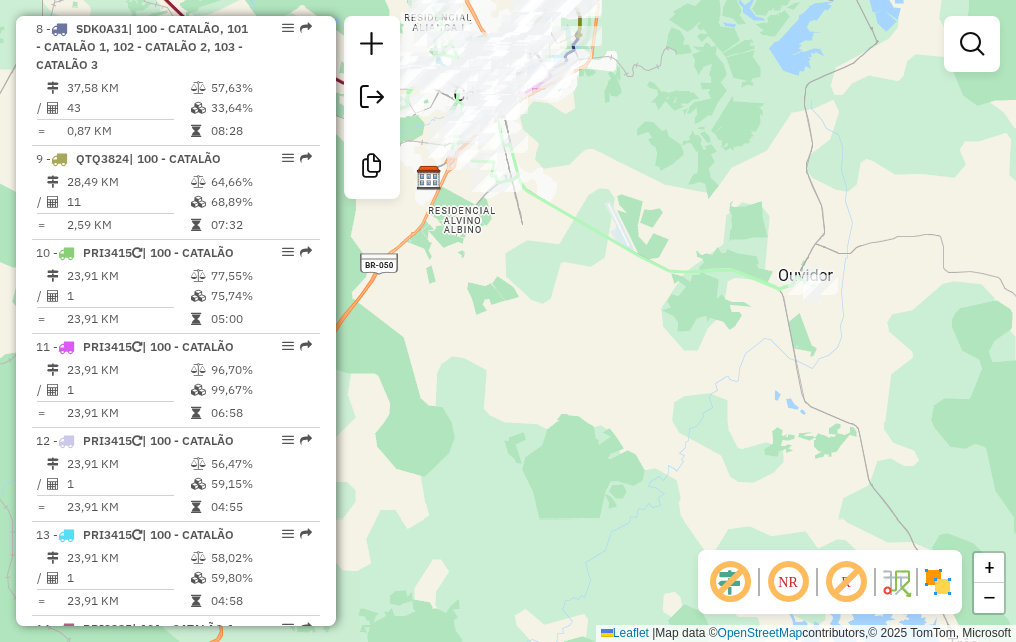 drag, startPoint x: 771, startPoint y: 309, endPoint x: 666, endPoint y: 288, distance: 107.07941 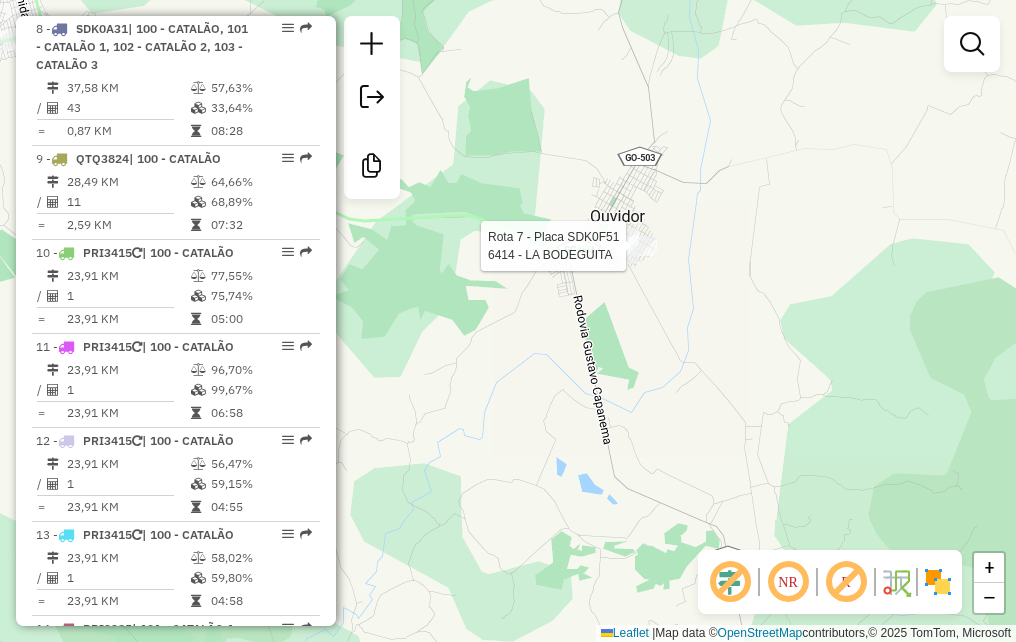 select on "**********" 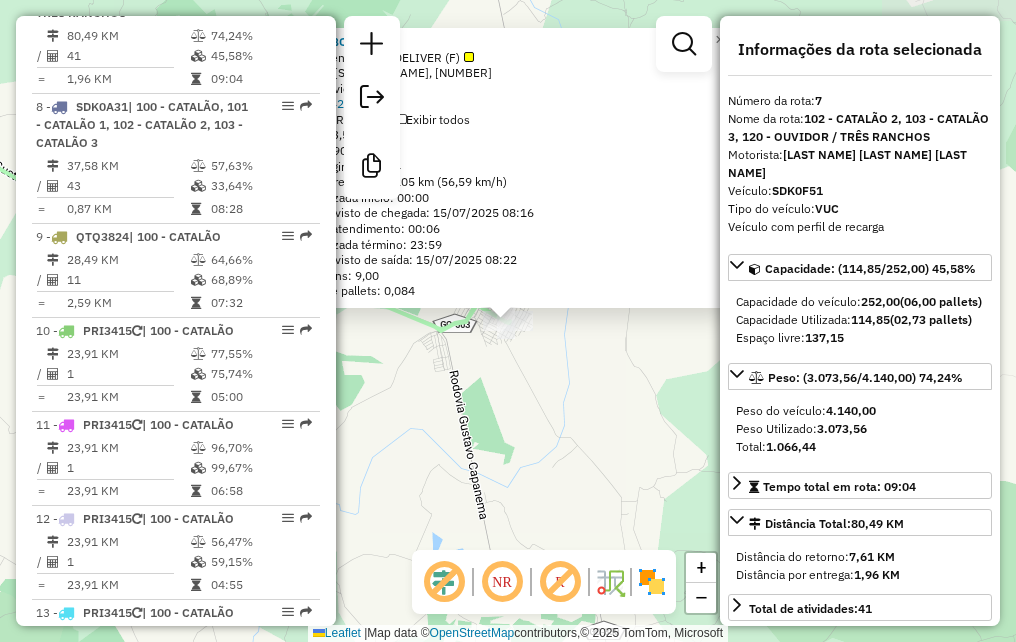 scroll, scrollTop: 1388, scrollLeft: 0, axis: vertical 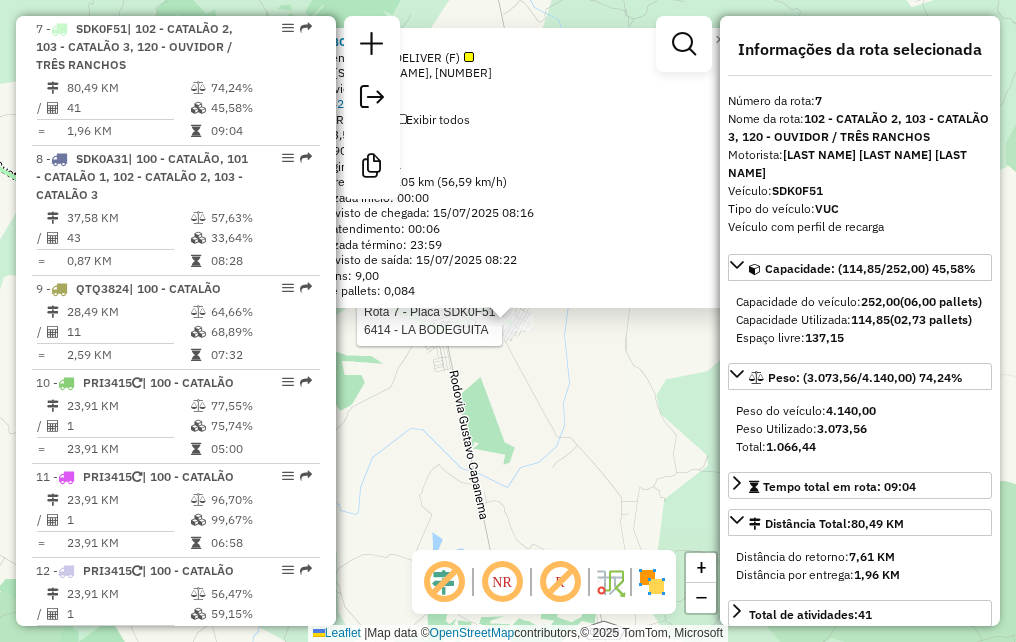 drag, startPoint x: 485, startPoint y: 303, endPoint x: 556, endPoint y: 324, distance: 74.04053 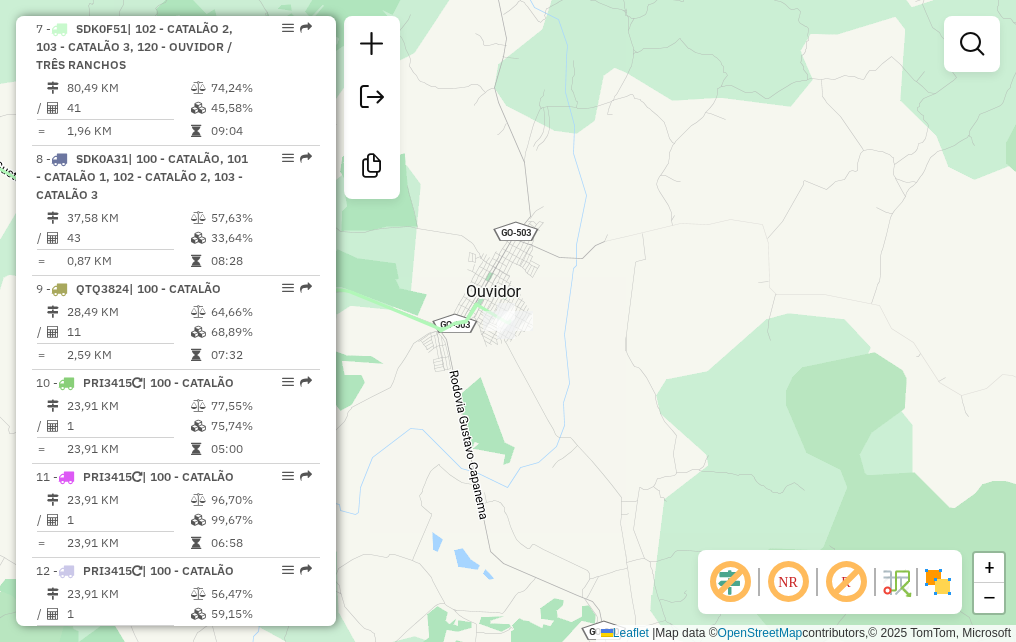 select on "**********" 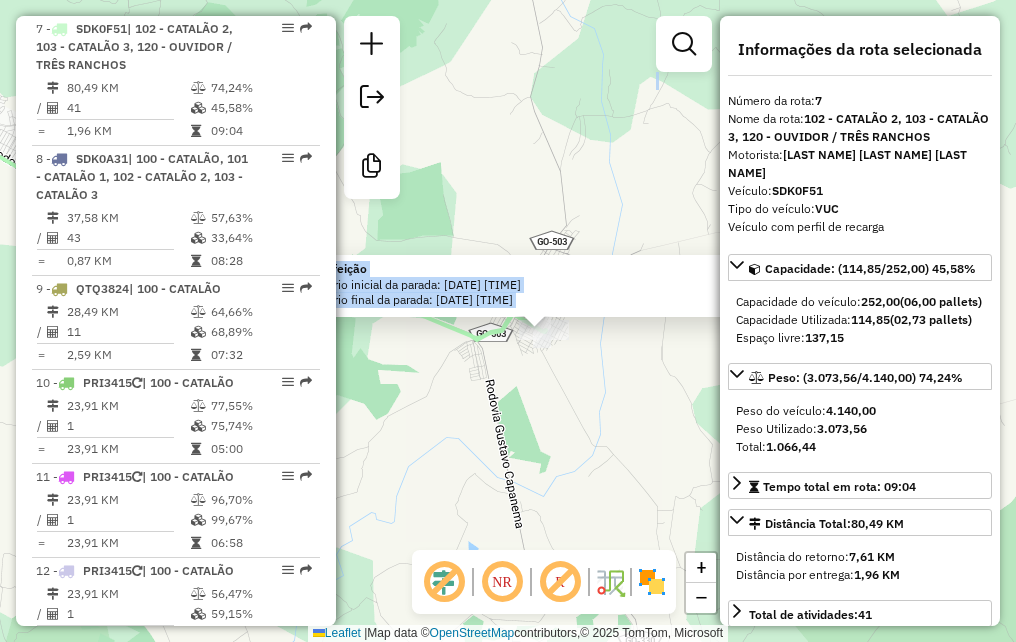 drag, startPoint x: 531, startPoint y: 407, endPoint x: 599, endPoint y: 418, distance: 68.88396 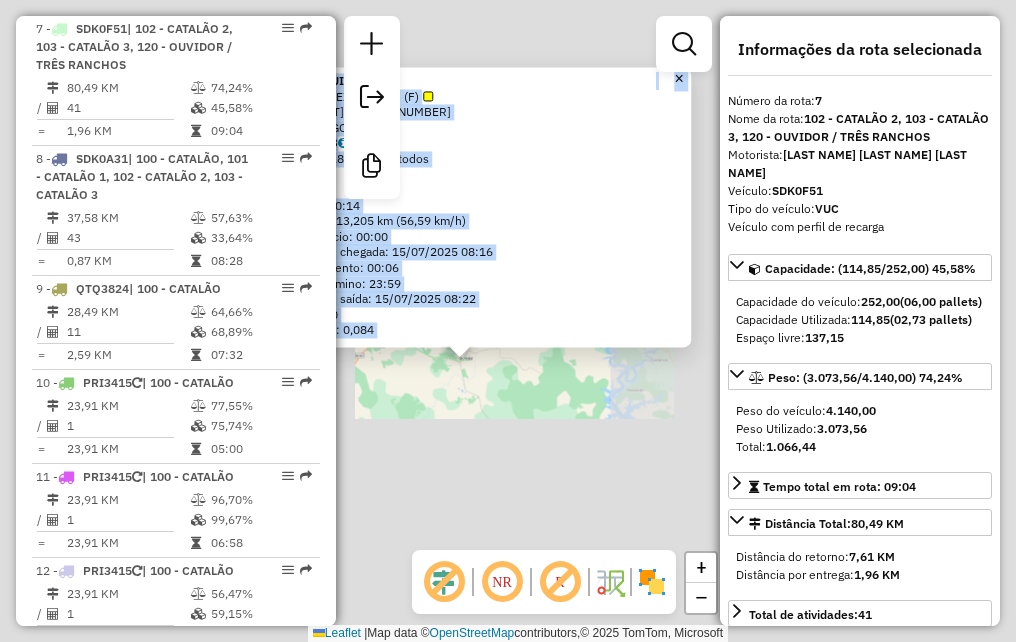 click on "[NUMBER] - [NAME] [NAME] Tipo de cliente: FLEX DELIVER (F) Endereço: Rua [NAME] [NAME], [NUMBER] Bairro: ([NAME] / [STATE]) Pedidos: [NUMBER] Valor total: R$ [PRICE] Exibir todos Cubagem: [NUMBER] Peso: [NUMBER] Tempo dirigindo: [TIME] Distância prevista: [NUMBER] km ([NUMBER] km/h) Janela utilizada início: [TIME] Horário previsto de chegada: [DATE] [TIME] Tempo de atendimento: [TIME] Janela utilizada término: [TIME] Horário previsto de saída: [DATE] [TIME] Total de itens: [NUMBER] Quantidade pallets: [NUMBER] × Janela de atendimento Grade de atendimento Capacidade Transportadoras Veículos Cliente Pedidos Rotas Selecione os dias de semana para filtrar as janelas de atendimento Seg Ter Qua Qui Sex Sáb Dom Informe o período da janela de atendimento: De: Até: Filtrar exatamente a janela do cliente Considerar janela de atendimento padrão Selecione os dias de semana para filtrar as grades de atendimento Seg Ter Qua Qui Sex Sáb Dom Peso mínimo: De:" 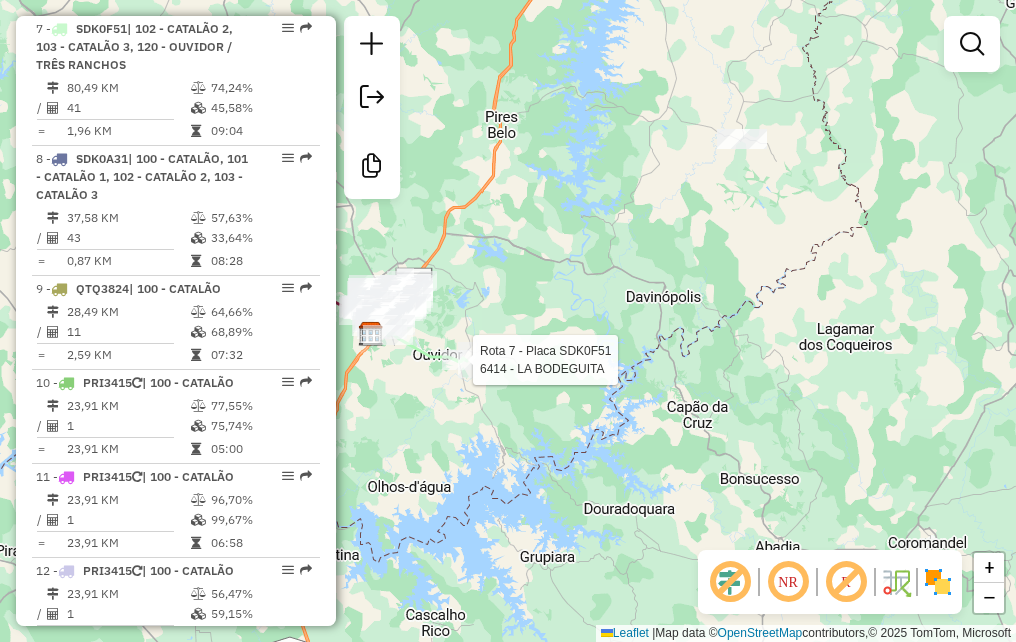 click 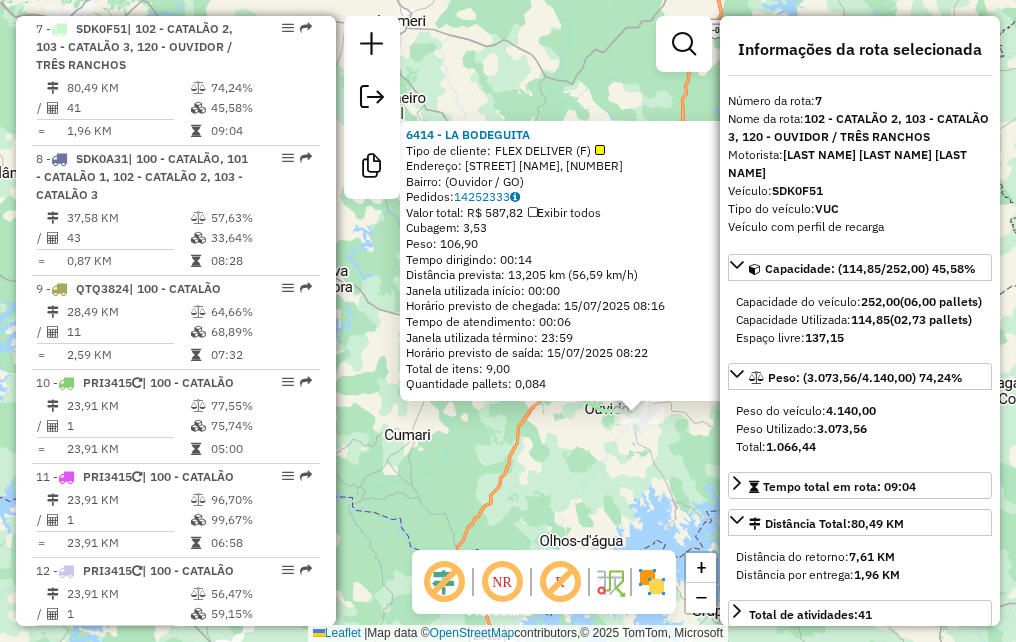 drag, startPoint x: 475, startPoint y: 370, endPoint x: 606, endPoint y: 463, distance: 160.6549 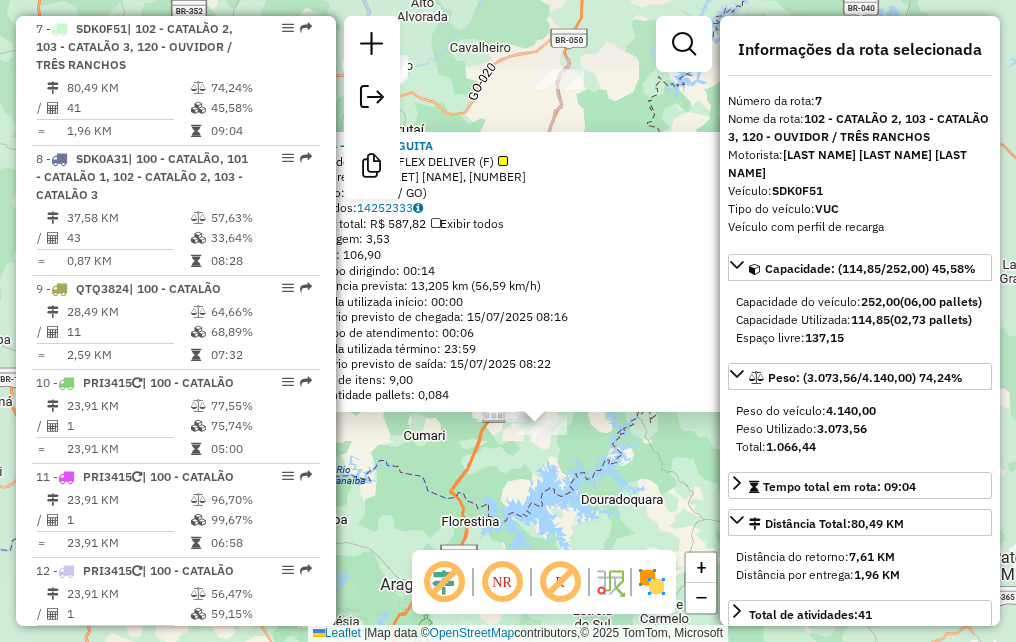 click on "[NUMBER] - [NAME] [NAME] Tipo de cliente: FLEX DELIVER (F) Endereço: Rua [NAME] [NAME], [NUMBER] Bairro: ([NAME] / [STATE]) Pedidos: [NUMBER] Valor total: R$ [PRICE] Exibir todos Cubagem: [NUMBER] Peso: [NUMBER] Tempo dirigindo: [TIME] Distância prevista: [NUMBER] km ([NUMBER] km/h) Janela utilizada início: [TIME] Horário previsto de chegada: [DATE] [TIME] Tempo de atendimento: [TIME] Janela utilizada término: [TIME] Horário previsto de saída: [DATE] [TIME] Total de itens: [NUMBER] Quantidade pallets: [NUMBER] × Janela de atendimento Grade de atendimento Capacidade Transportadoras Veículos Cliente Pedidos Rotas Selecione os dias de semana para filtrar as janelas de atendimento Seg Ter Qua Qui Sex Sáb Dom Informe o período da janela de atendimento: De: Até: Filtrar exatamente a janela do cliente Considerar janela de atendimento padrão Selecione os dias de semana para filtrar as grades de atendimento Seg Ter Qua Qui Sex Sáb Dom Peso mínimo: De:" 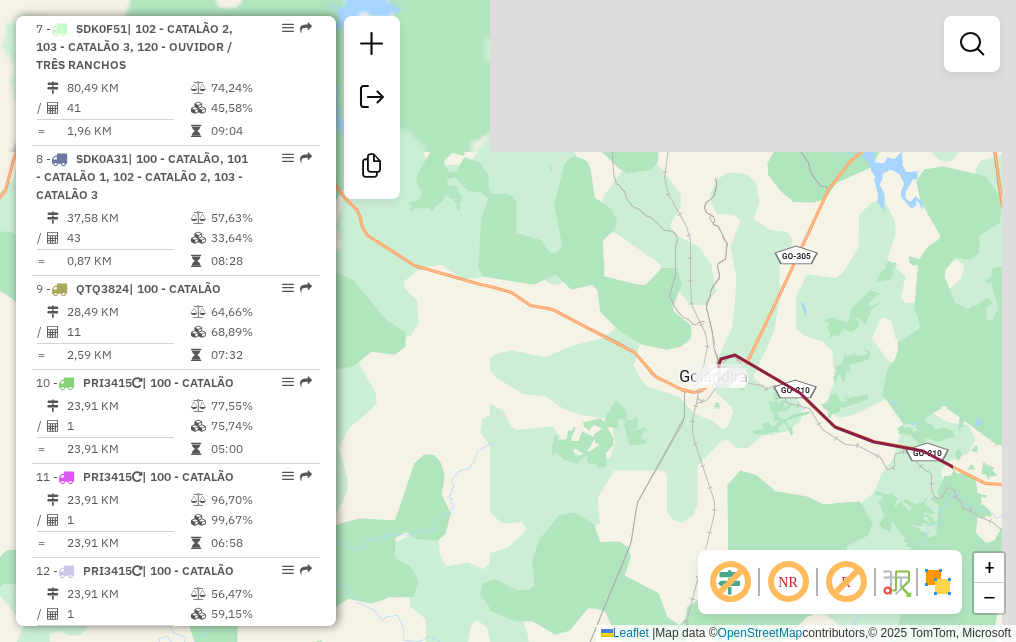 drag, startPoint x: 747, startPoint y: 260, endPoint x: 596, endPoint y: 475, distance: 262.728 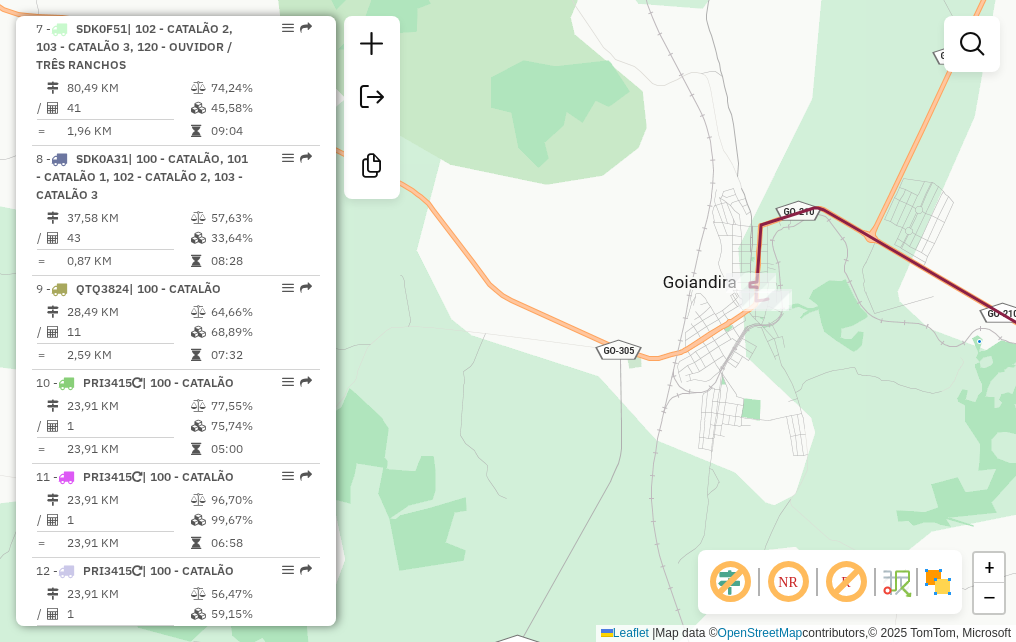 drag, startPoint x: 714, startPoint y: 369, endPoint x: 609, endPoint y: 338, distance: 109.48059 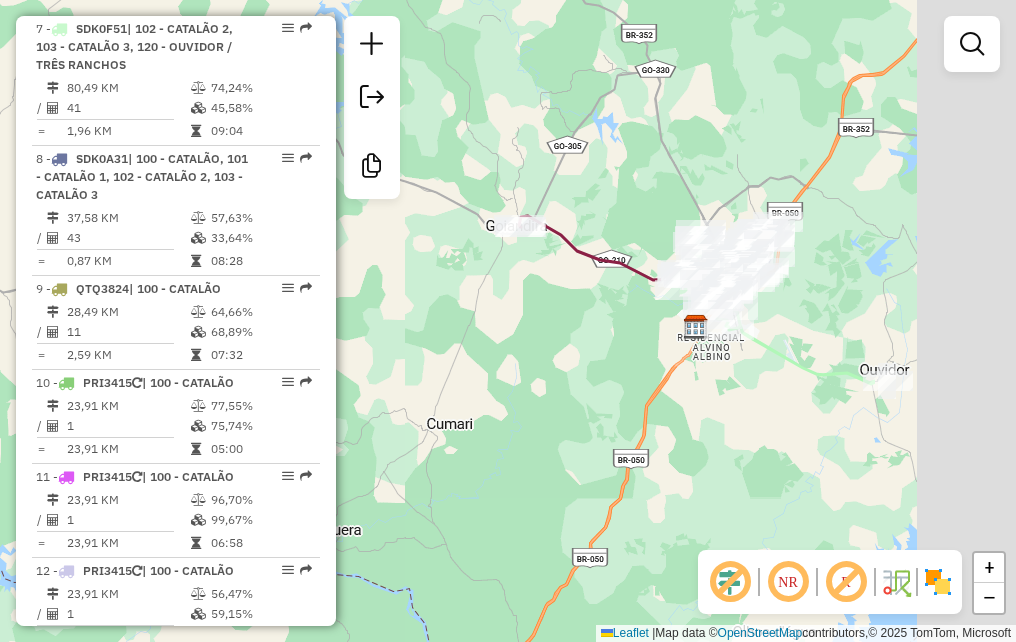 drag, startPoint x: 777, startPoint y: 416, endPoint x: 555, endPoint y: 324, distance: 240.30814 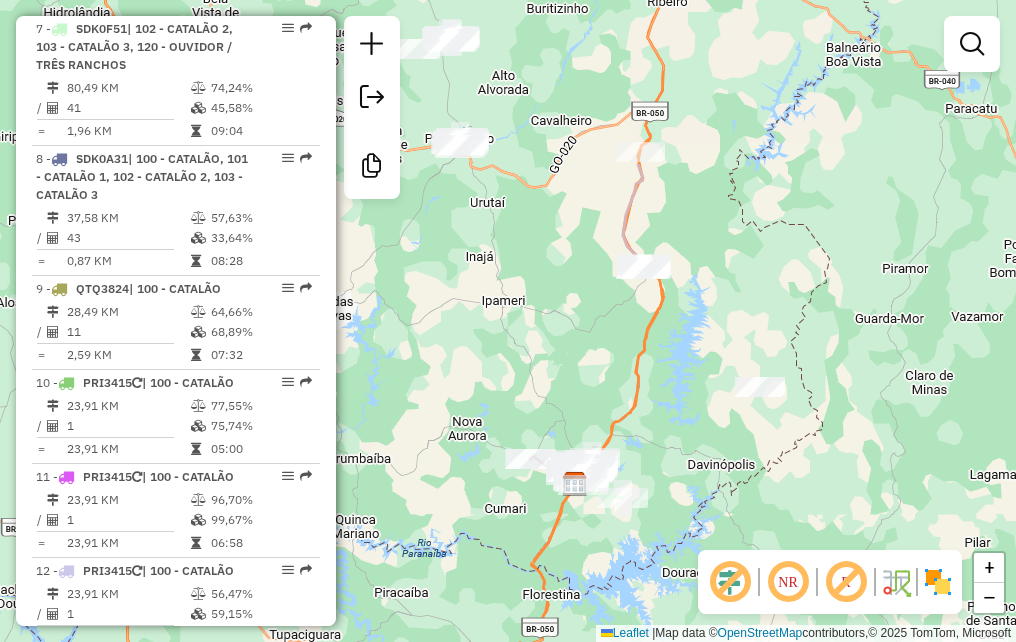 drag, startPoint x: 895, startPoint y: 158, endPoint x: 620, endPoint y: 374, distance: 349.687 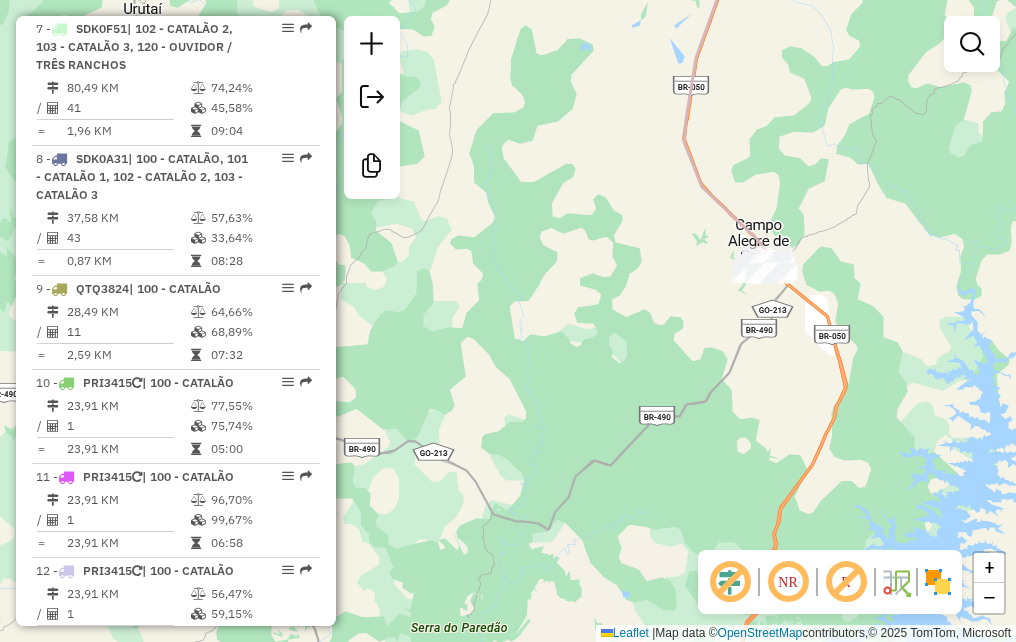click 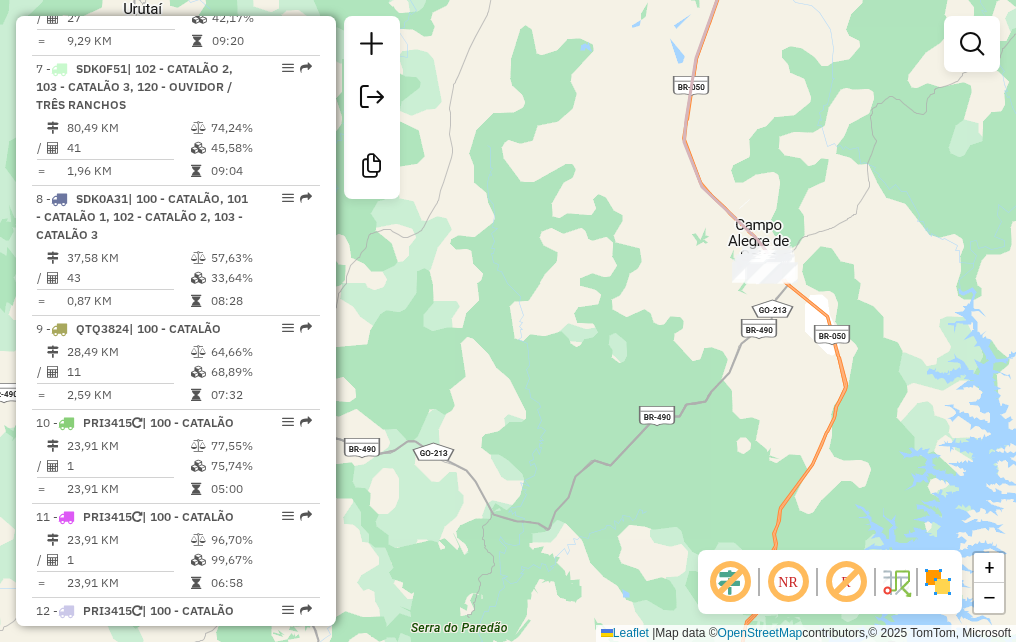 select on "**********" 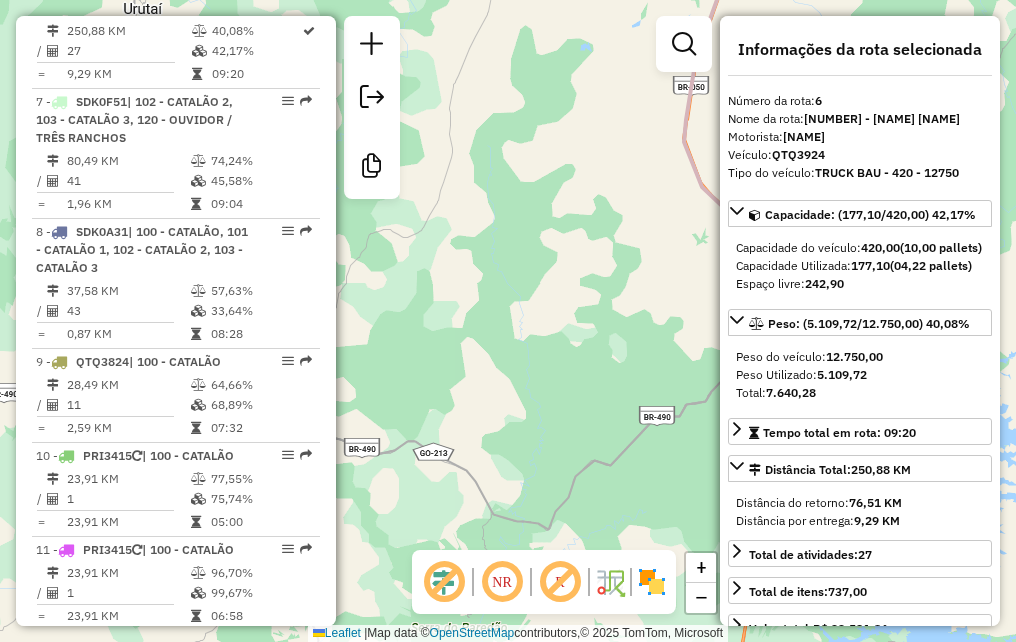 scroll, scrollTop: 1276, scrollLeft: 0, axis: vertical 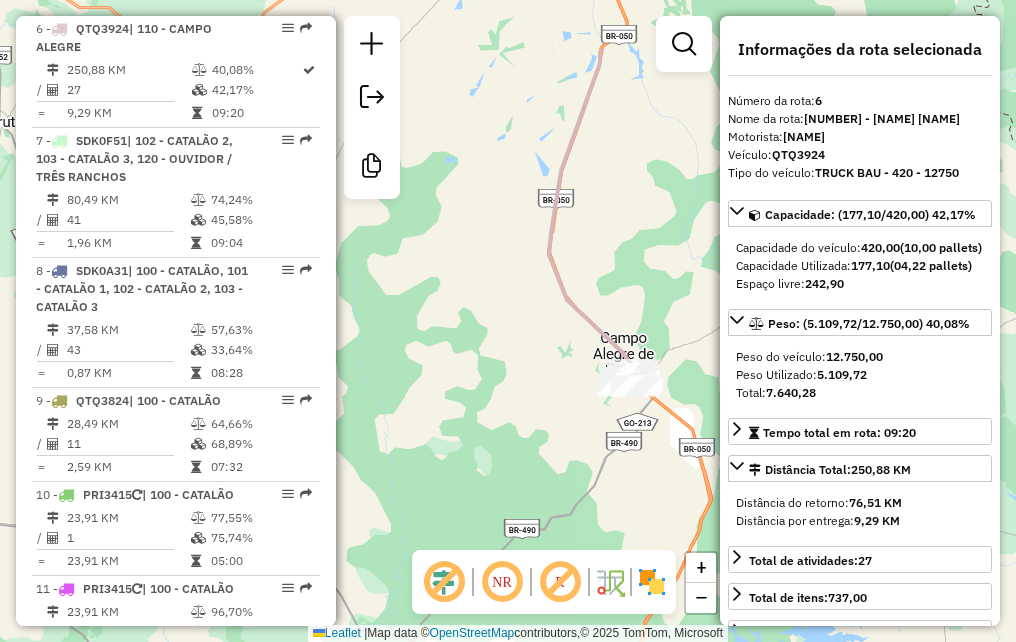drag, startPoint x: 596, startPoint y: 286, endPoint x: 488, endPoint y: 380, distance: 143.1782 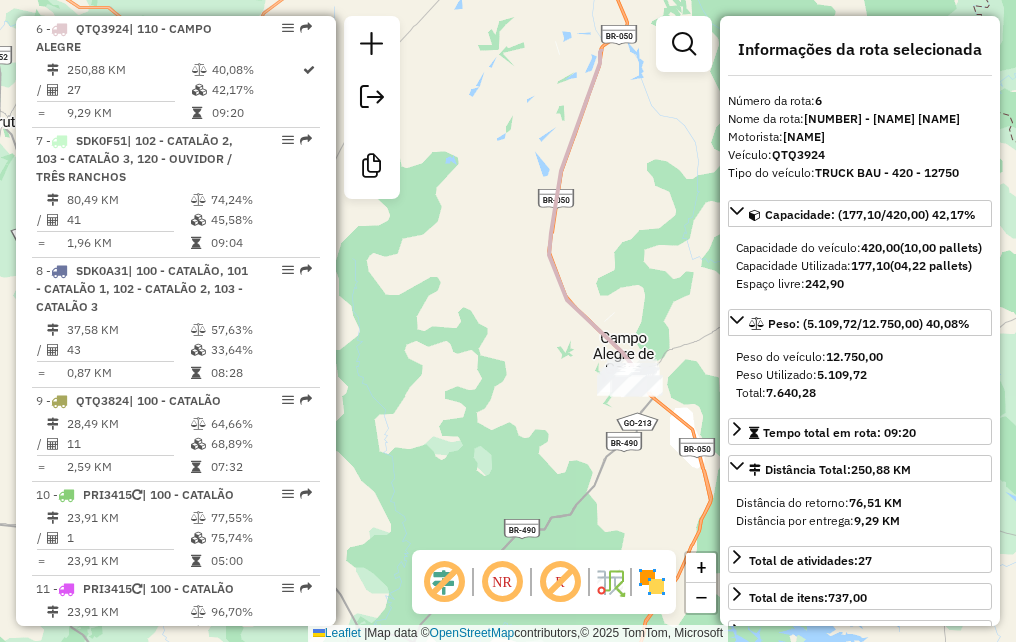 click on "Janela de atendimento Grade de atendimento Capacidade Transportadoras Veículos Cliente Pedidos  Rotas Selecione os dias de semana para filtrar as janelas de atendimento  Seg   Ter   Qua   Qui   Sex   Sáb   Dom  Informe o período da janela de atendimento: De: Até:  Filtrar exatamente a janela do cliente  Considerar janela de atendimento padrão  Selecione os dias de semana para filtrar as grades de atendimento  Seg   Ter   Qua   Qui   Sex   Sáb   Dom   Considerar clientes sem dia de atendimento cadastrado  Clientes fora do dia de atendimento selecionado Filtrar as atividades entre os valores definidos abaixo:  Peso mínimo:   Peso máximo:   Cubagem mínima:   Cubagem máxima:   De:   Até:  Filtrar as atividades entre o tempo de atendimento definido abaixo:  De:   Até:   Considerar capacidade total dos clientes não roteirizados Transportadora: Selecione um ou mais itens Tipo de veículo: Selecione um ou mais itens Veículo: Selecione um ou mais itens Motorista: Selecione um ou mais itens Nome: Rótulo:" 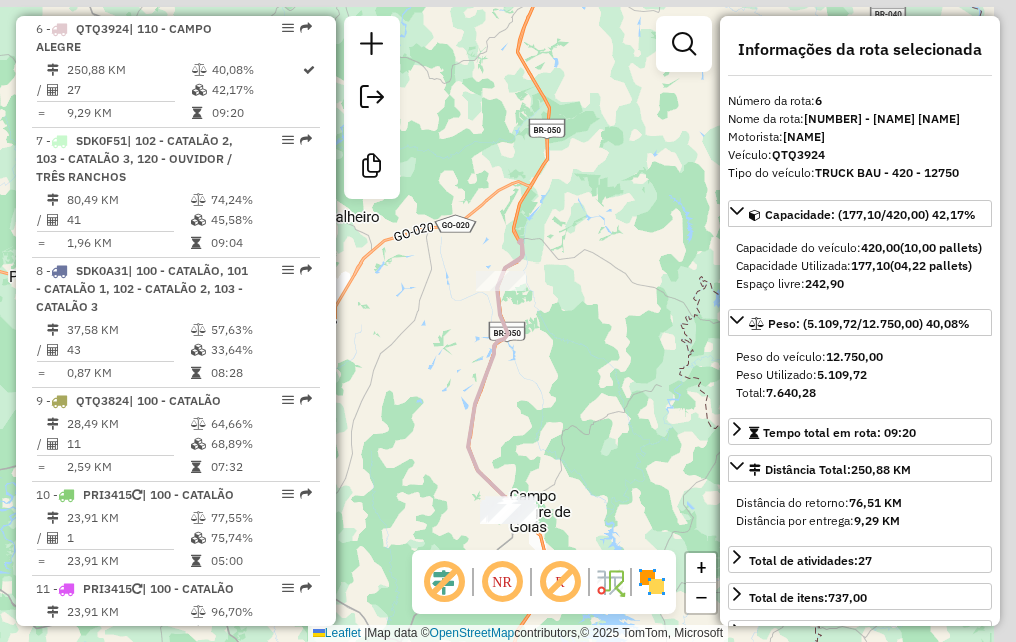 drag, startPoint x: 530, startPoint y: 365, endPoint x: 498, endPoint y: 410, distance: 55.21775 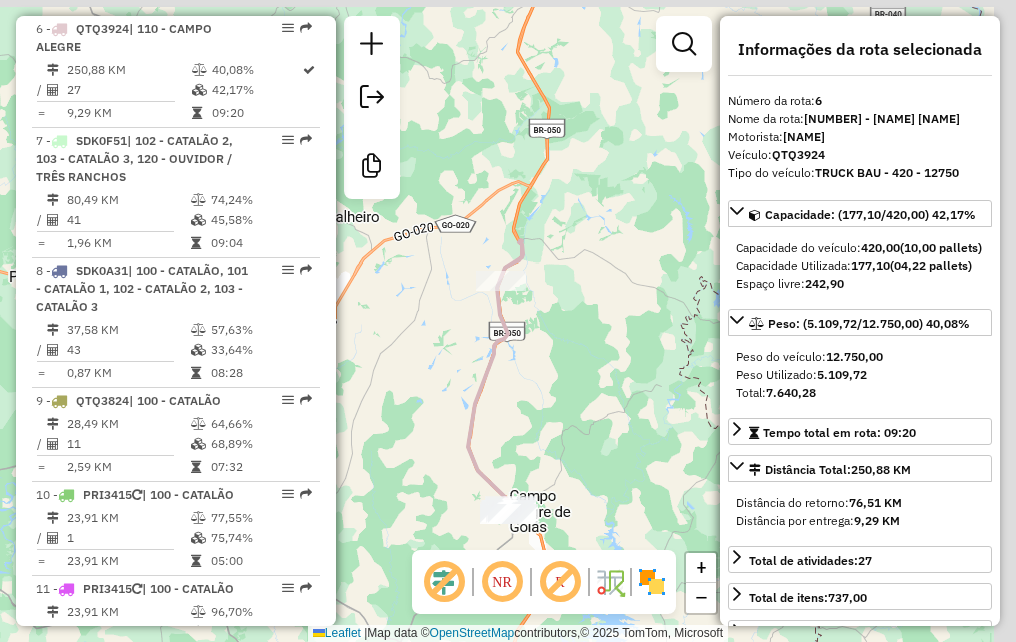 click on "Janela de atendimento Grade de atendimento Capacidade Transportadoras Veículos Cliente Pedidos  Rotas Selecione os dias de semana para filtrar as janelas de atendimento  Seg   Ter   Qua   Qui   Sex   Sáb   Dom  Informe o período da janela de atendimento: De: Até:  Filtrar exatamente a janela do cliente  Considerar janela de atendimento padrão  Selecione os dias de semana para filtrar as grades de atendimento  Seg   Ter   Qua   Qui   Sex   Sáb   Dom   Considerar clientes sem dia de atendimento cadastrado  Clientes fora do dia de atendimento selecionado Filtrar as atividades entre os valores definidos abaixo:  Peso mínimo:   Peso máximo:   Cubagem mínima:   Cubagem máxima:   De:   Até:  Filtrar as atividades entre o tempo de atendimento definido abaixo:  De:   Até:   Considerar capacidade total dos clientes não roteirizados Transportadora: Selecione um ou mais itens Tipo de veículo: Selecione um ou mais itens Veículo: Selecione um ou mais itens Motorista: Selecione um ou mais itens Nome: Rótulo:" 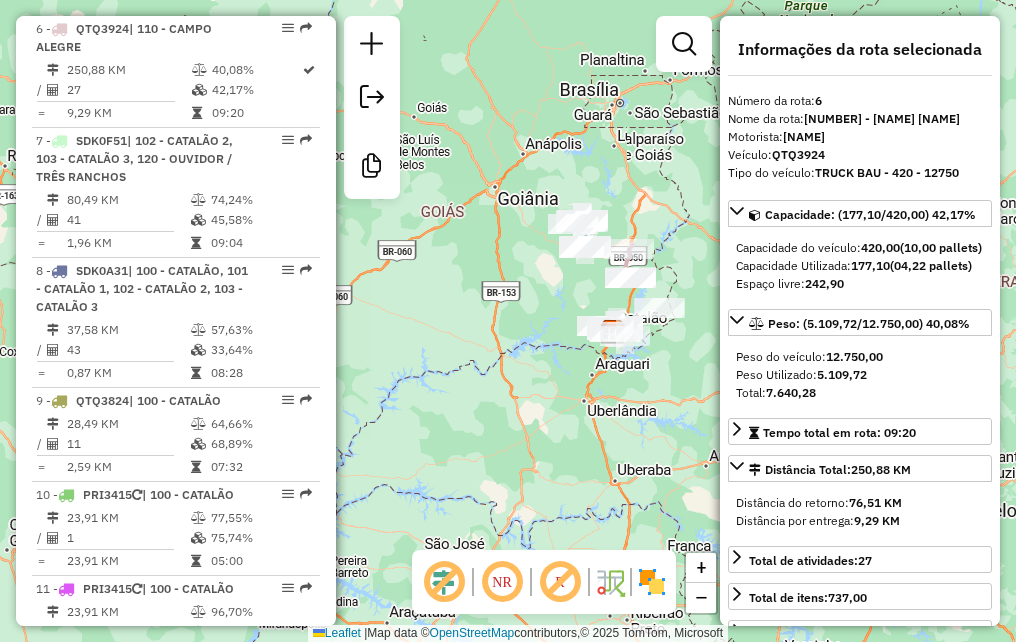 drag, startPoint x: 593, startPoint y: 295, endPoint x: 347, endPoint y: 361, distance: 254.69983 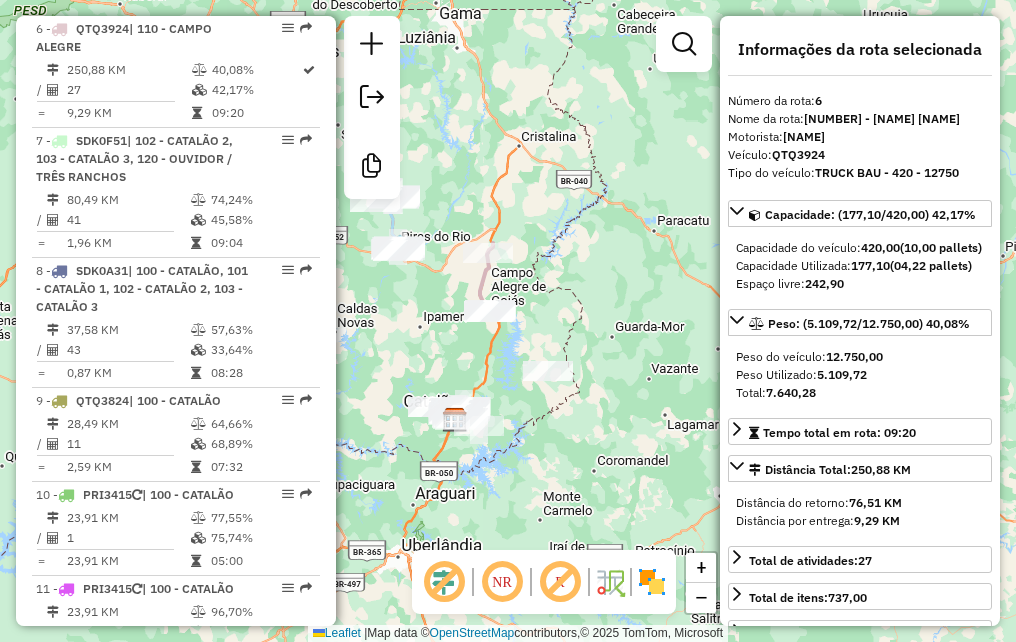 drag, startPoint x: 443, startPoint y: 423, endPoint x: 570, endPoint y: 437, distance: 127.769325 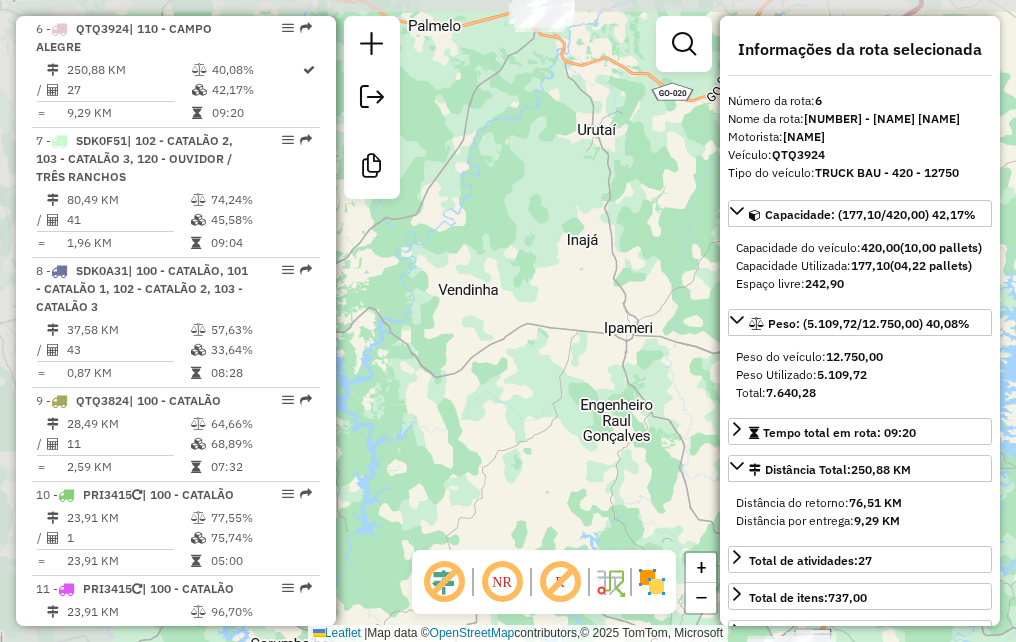 drag, startPoint x: 474, startPoint y: 342, endPoint x: 595, endPoint y: 364, distance: 122.98374 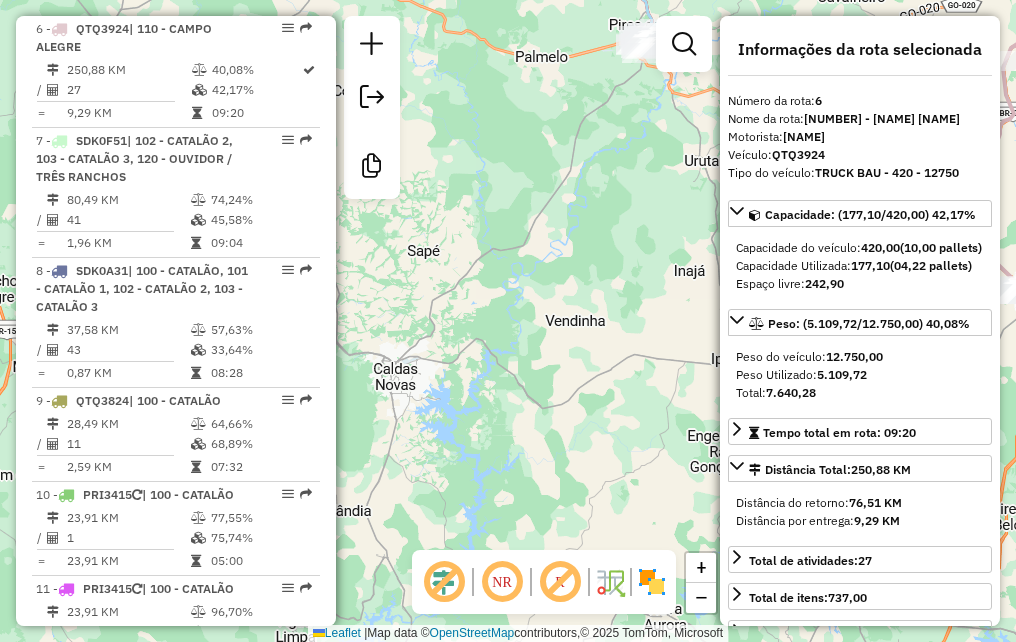 drag, startPoint x: 596, startPoint y: 289, endPoint x: 704, endPoint y: 319, distance: 112.08925 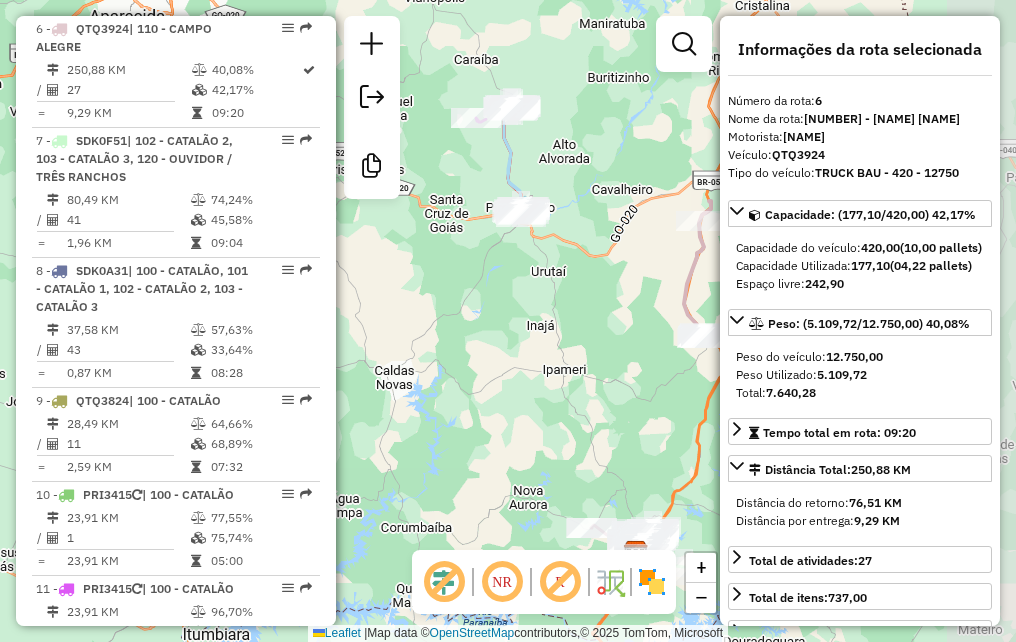 drag, startPoint x: 650, startPoint y: 284, endPoint x: 552, endPoint y: 376, distance: 134.41727 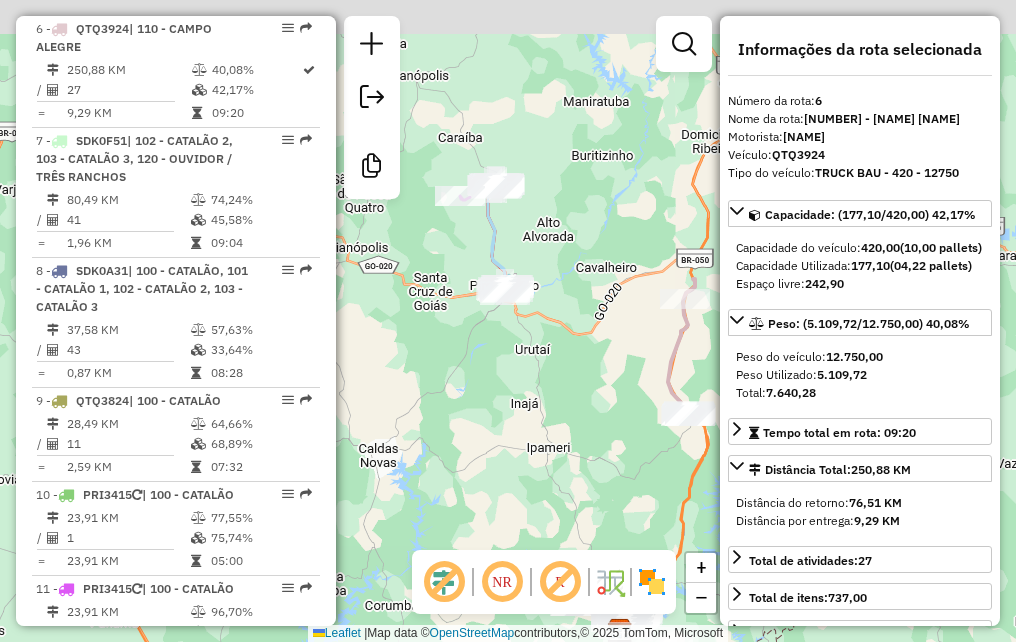 drag, startPoint x: 517, startPoint y: 338, endPoint x: 511, endPoint y: 380, distance: 42.426407 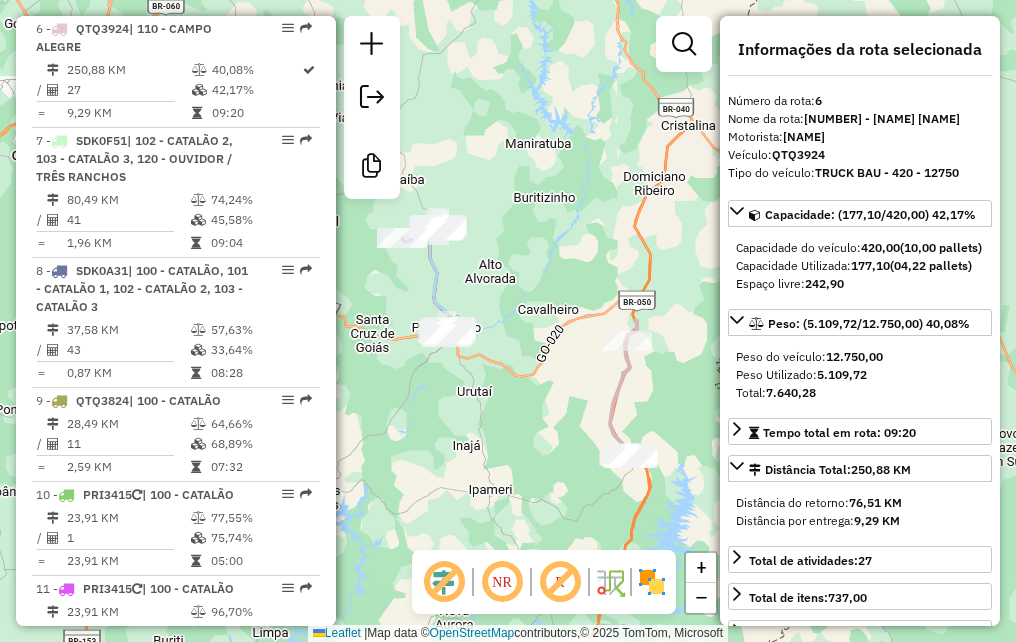 drag, startPoint x: 665, startPoint y: 322, endPoint x: 468, endPoint y: 329, distance: 197.12433 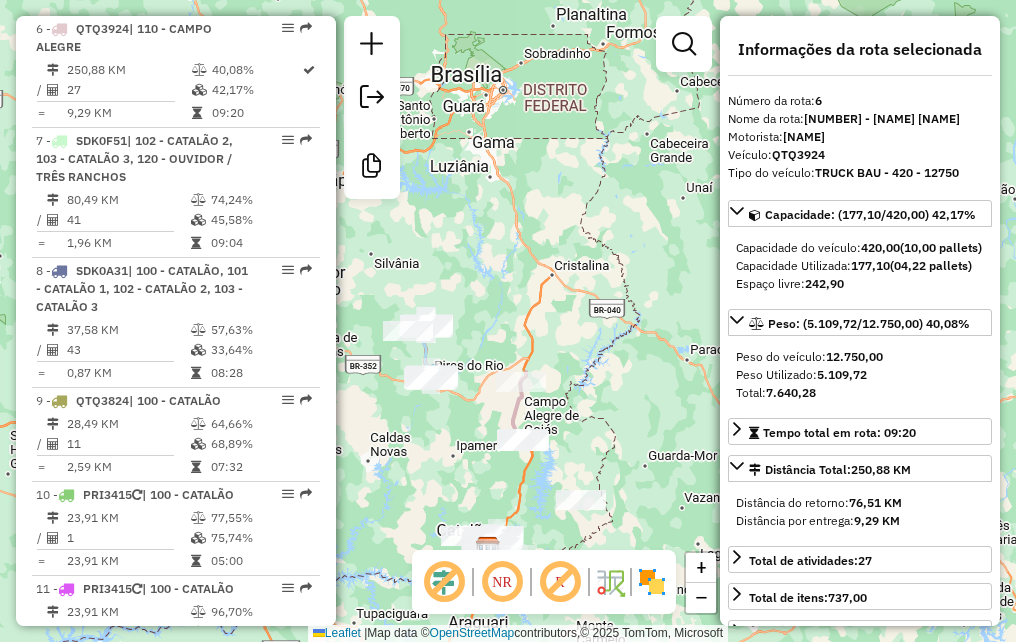 drag, startPoint x: 536, startPoint y: 462, endPoint x: 453, endPoint y: 291, distance: 190.07893 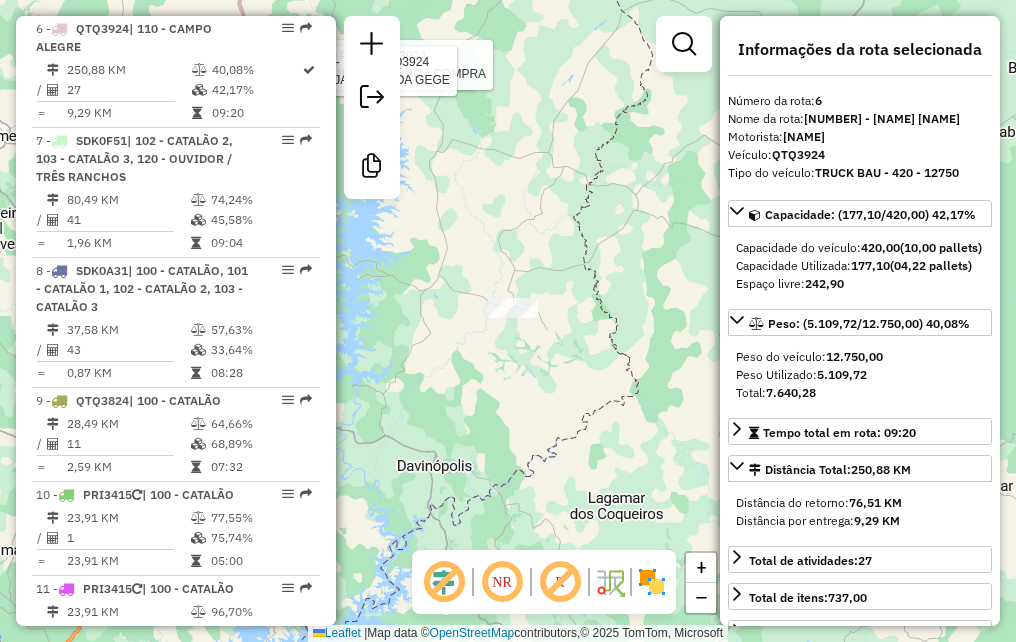 drag, startPoint x: 480, startPoint y: 315, endPoint x: 559, endPoint y: 390, distance: 108.93117 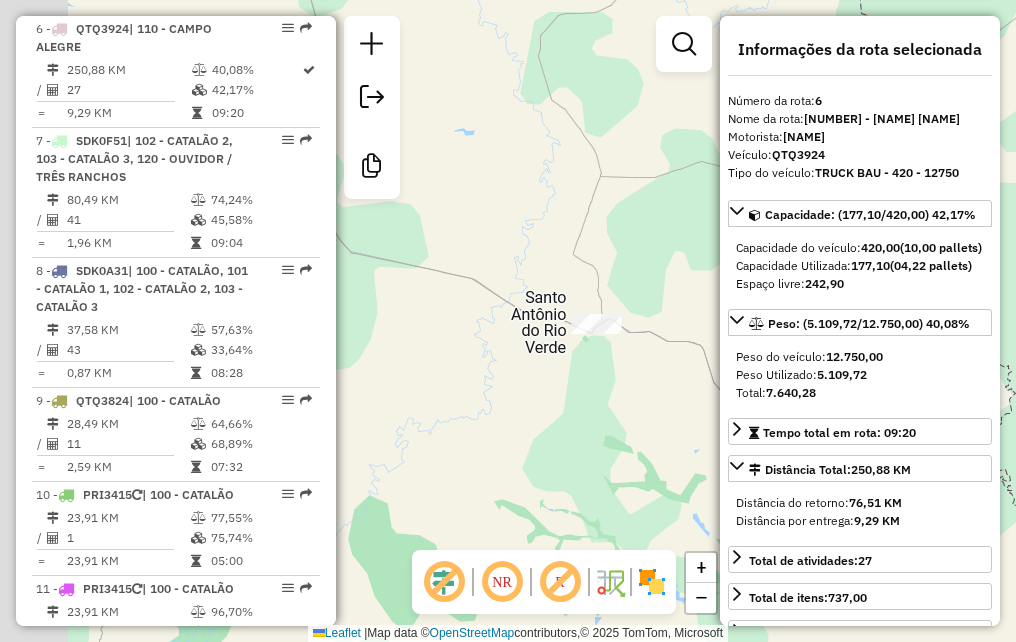 drag, startPoint x: 499, startPoint y: 307, endPoint x: 621, endPoint y: 454, distance: 191.03142 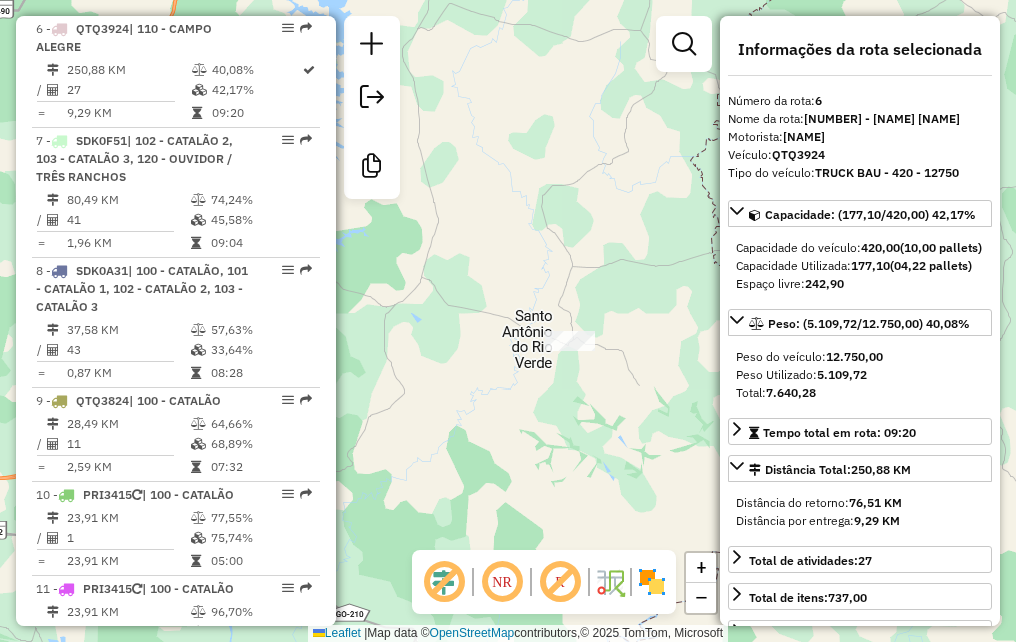 click on "Rota 6 - Placa [PLATE]  4773 - MERCEARIA BOA COMPRA Rota 6 - Placa [PLATE]  3764 - JANTINHA DA GEGE Janela de atendimento Grade de atendimento Capacidade Transportadoras Veículos Cliente Pedidos  Rotas Selecione os dias de semana para filtrar as janelas de atendimento  Seg   Ter   Qua   Qui   Sex   Sáb   Dom  Informe o período da janela de atendimento: De: Até:  Filtrar exatamente a janela do cliente  Considerar janela de atendimento padrão  Selecione os dias de semana para filtrar as grades de atendimento  Seg   Ter   Qua   Qui   Sex   Sáb   Dom   Considerar clientes sem dia de atendimento cadastrado  Clientes fora do dia de atendimento selecionado Filtrar as atividades entre os valores definidos abaixo:  Peso mínimo:   Peso máximo:   Cubagem mínima:   Cubagem máxima:   De:   Até:  Filtrar as atividades entre o tempo de atendimento definido abaixo:  De:   Até:   Considerar capacidade total dos clientes não roteirizados Transportadora: Selecione um ou mais itens Tipo de veículo: Veículo: Nome:" 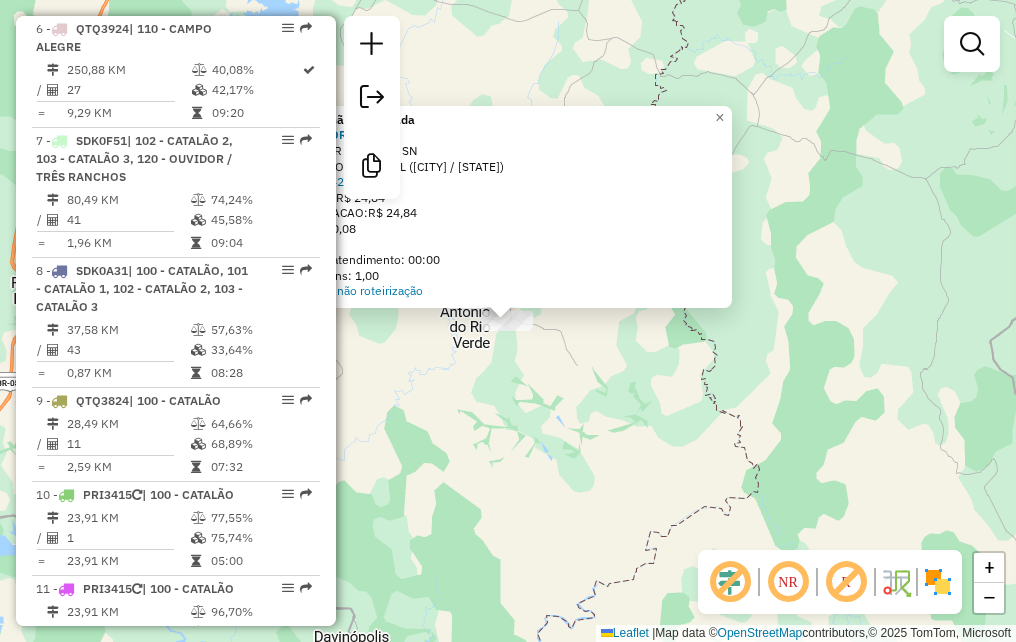 drag, startPoint x: 462, startPoint y: 273, endPoint x: 642, endPoint y: 320, distance: 186.03494 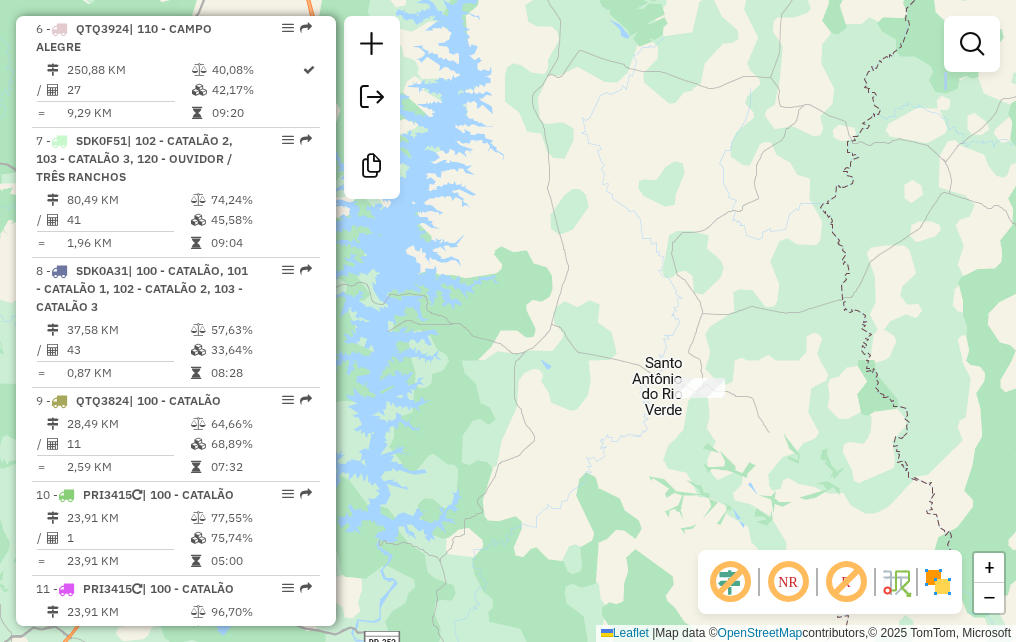 drag, startPoint x: 642, startPoint y: 320, endPoint x: 663, endPoint y: 420, distance: 102.18121 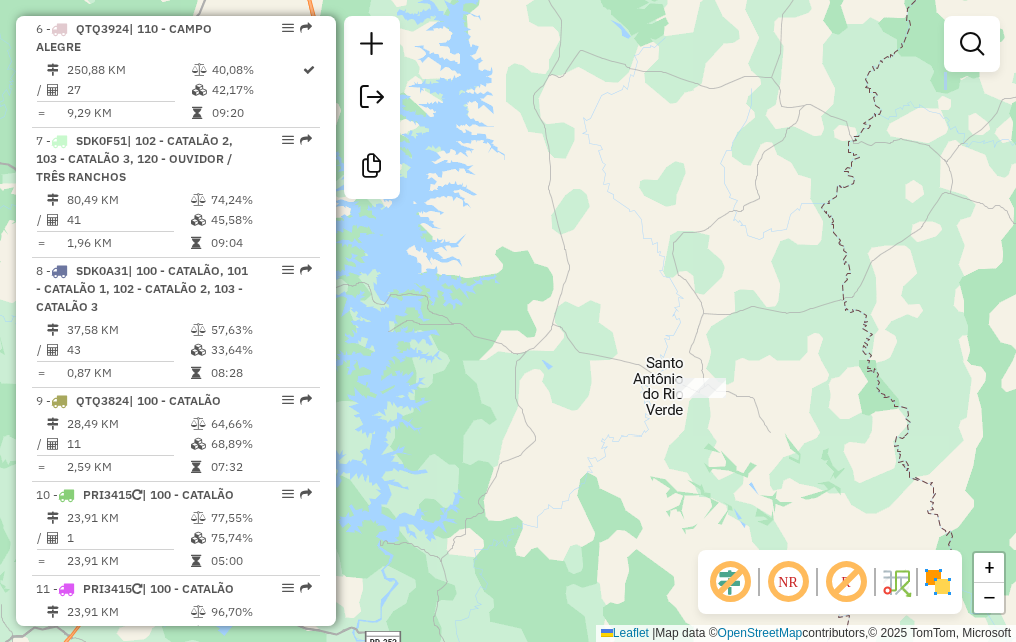 click 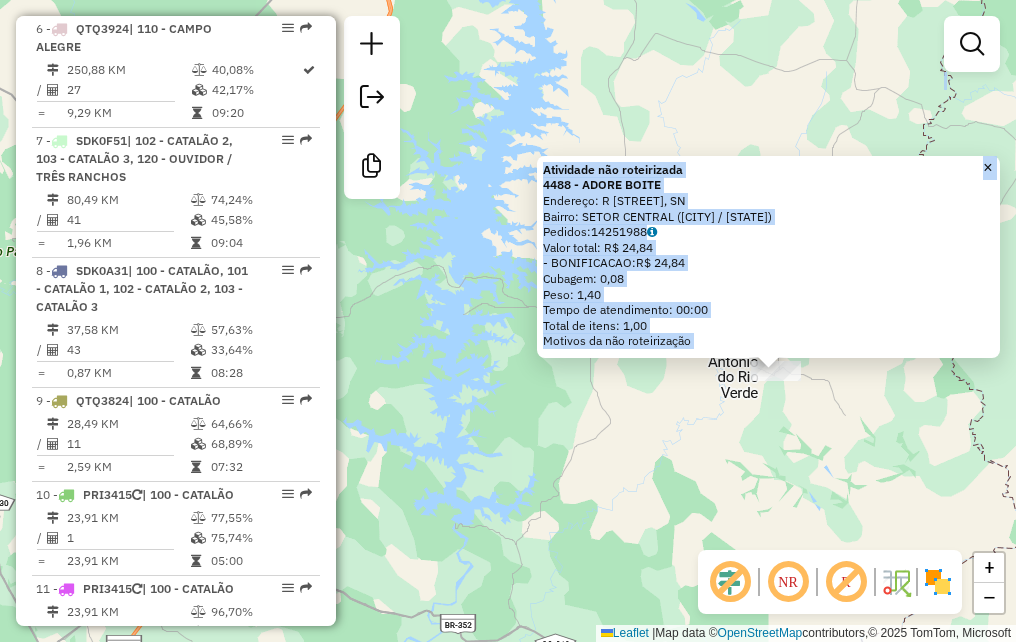 drag, startPoint x: 391, startPoint y: 364, endPoint x: 659, endPoint y: 414, distance: 272.6243 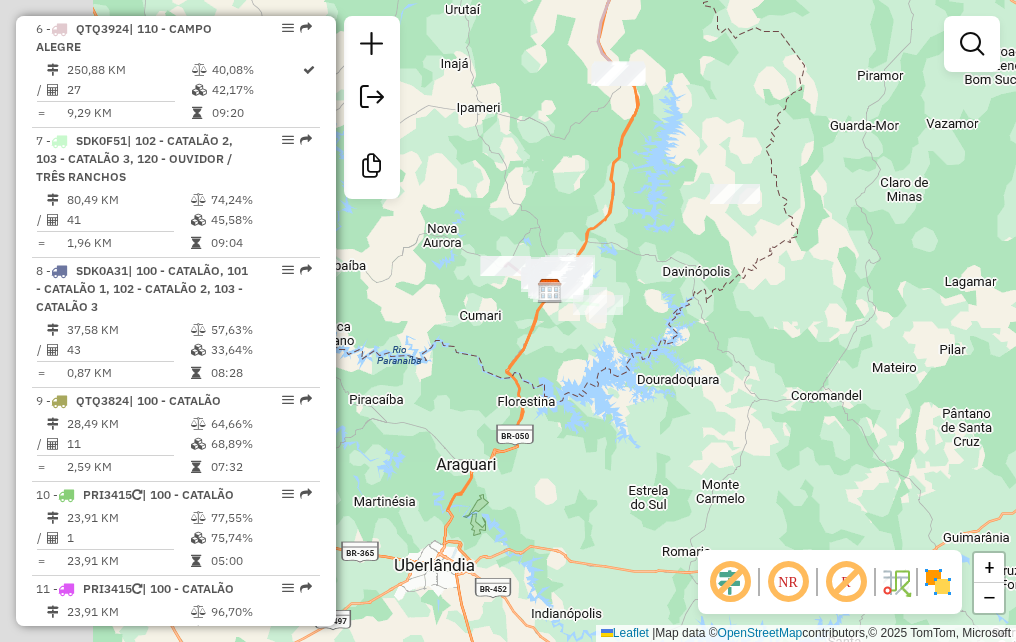 drag, startPoint x: 470, startPoint y: 272, endPoint x: 650, endPoint y: 302, distance: 182.48288 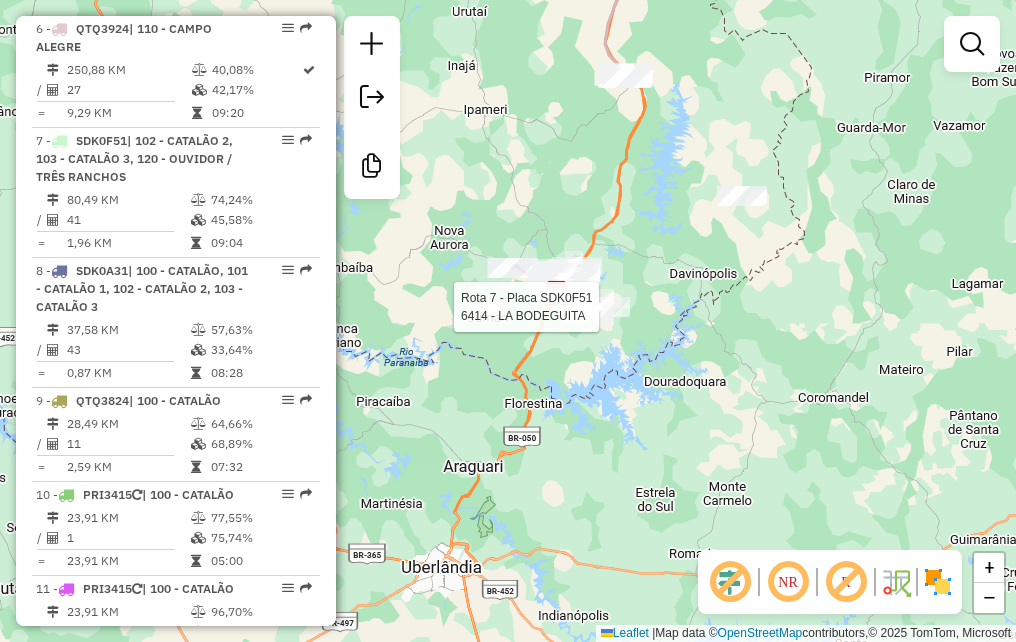 select on "**********" 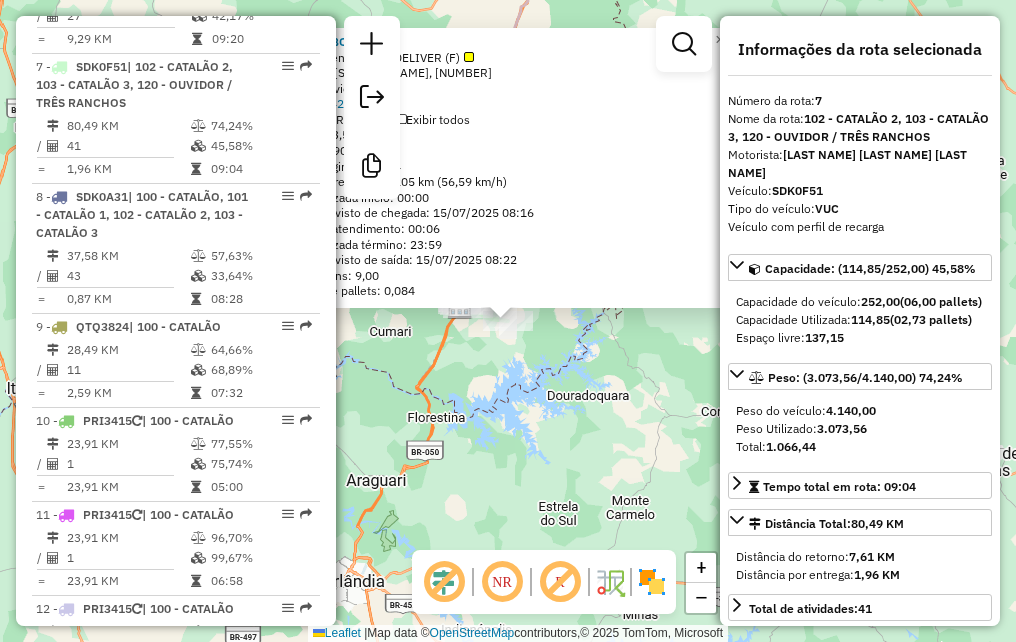 scroll, scrollTop: 1388, scrollLeft: 0, axis: vertical 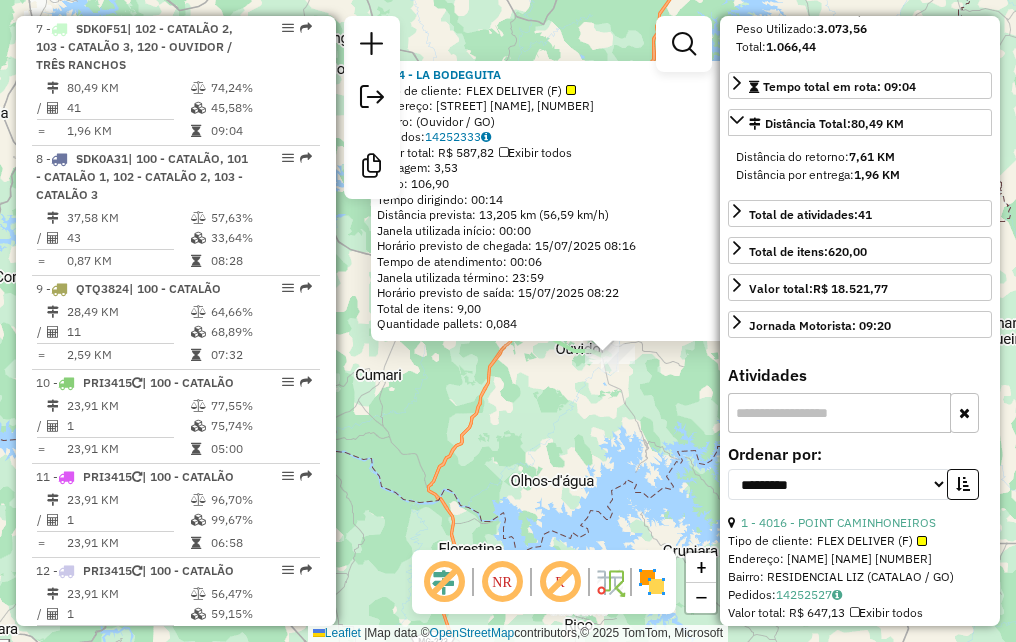 drag, startPoint x: 565, startPoint y: 416, endPoint x: 582, endPoint y: 447, distance: 35.35534 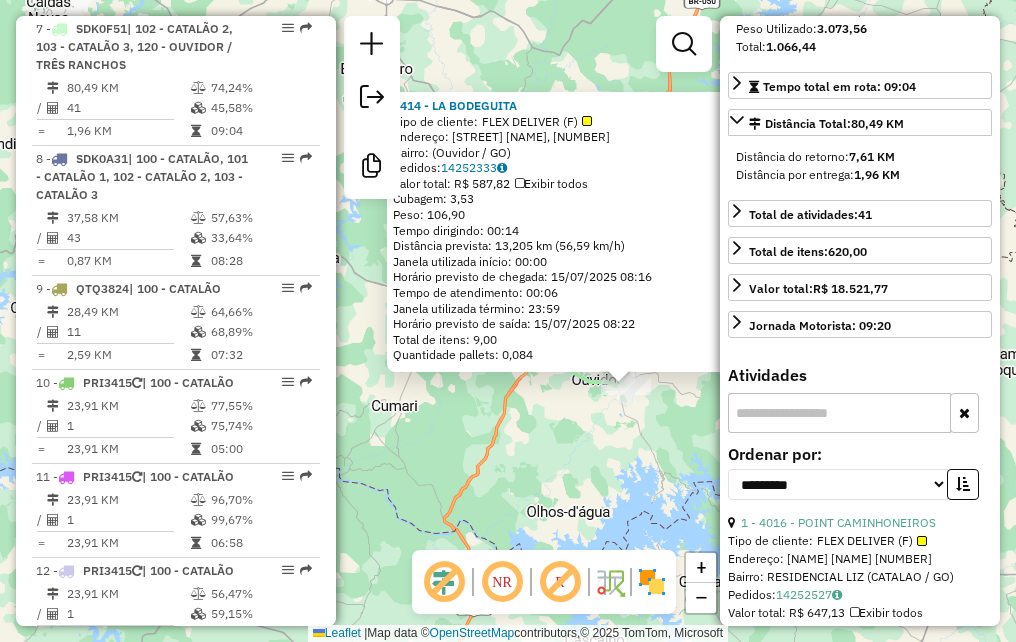 click on "[NUMBER] - [NAME] [NAME] Tipo de cliente: FLEX DELIVER (F) Endereço: Rua [NAME] [NAME], [NUMBER] Bairro: ([NAME] / [STATE]) Pedidos: [NUMBER] Valor total: R$ [PRICE] Exibir todos Cubagem: [NUMBER] Peso: [NUMBER] Tempo dirigindo: [TIME] Distância prevista: [NUMBER] km ([NUMBER] km/h) Janela utilizada início: [TIME] Horário previsto de chegada: [DATE] [TIME] Tempo de atendimento: [TIME] Janela utilizada término: [TIME] Horário previsto de saída: [DATE] [TIME] Total de itens: [NUMBER] Quantidade pallets: [NUMBER] × Janela de atendimento Grade de atendimento Capacidade Transportadoras Veículos Cliente Pedidos Rotas Selecione os dias de semana para filtrar as janelas de atendimento Seg Ter Qua Qui Sex Sáb Dom Informe o período da janela de atendimento: De: Até: Filtrar exatamente a janela do cliente Considerar janela de atendimento padrão Selecione os dias de semana para filtrar as grades de atendimento Seg Ter Qua Qui Sex Sáb Dom Peso mínimo: De:" 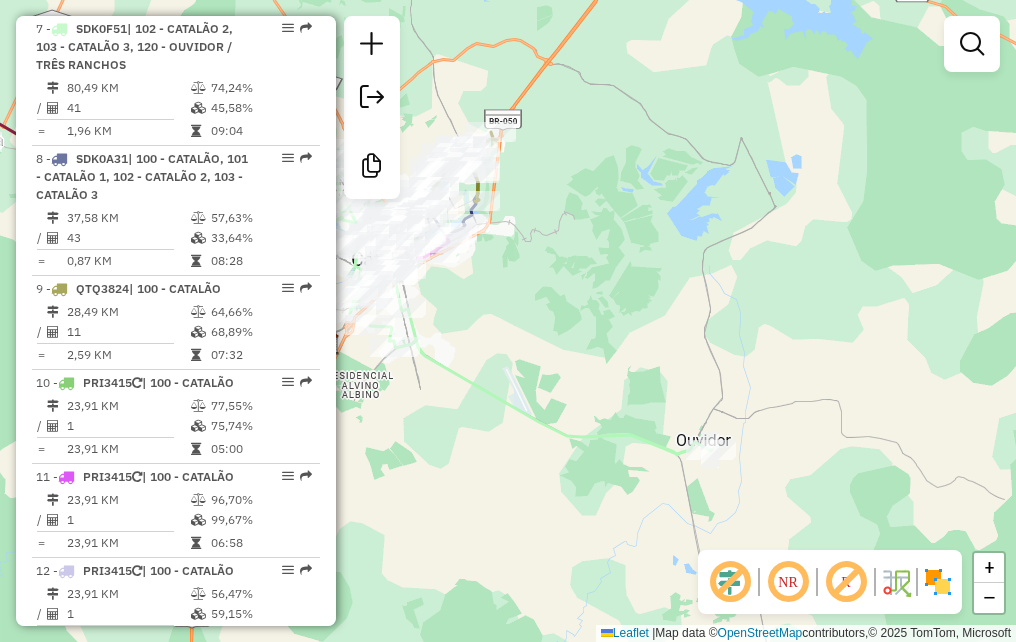 click on "Janela de atendimento Grade de atendimento Capacidade Transportadoras Veículos Cliente Pedidos  Rotas Selecione os dias de semana para filtrar as janelas de atendimento  Seg   Ter   Qua   Qui   Sex   Sáb   Dom  Informe o período da janela de atendimento: De: Até:  Filtrar exatamente a janela do cliente  Considerar janela de atendimento padrão  Selecione os dias de semana para filtrar as grades de atendimento  Seg   Ter   Qua   Qui   Sex   Sáb   Dom   Considerar clientes sem dia de atendimento cadastrado  Clientes fora do dia de atendimento selecionado Filtrar as atividades entre os valores definidos abaixo:  Peso mínimo:   Peso máximo:   Cubagem mínima:   Cubagem máxima:   De:   Até:  Filtrar as atividades entre o tempo de atendimento definido abaixo:  De:   Até:   Considerar capacidade total dos clientes não roteirizados Transportadora: Selecione um ou mais itens Tipo de veículo: Selecione um ou mais itens Veículo: Selecione um ou mais itens Motorista: Selecione um ou mais itens Nome: Rótulo:" 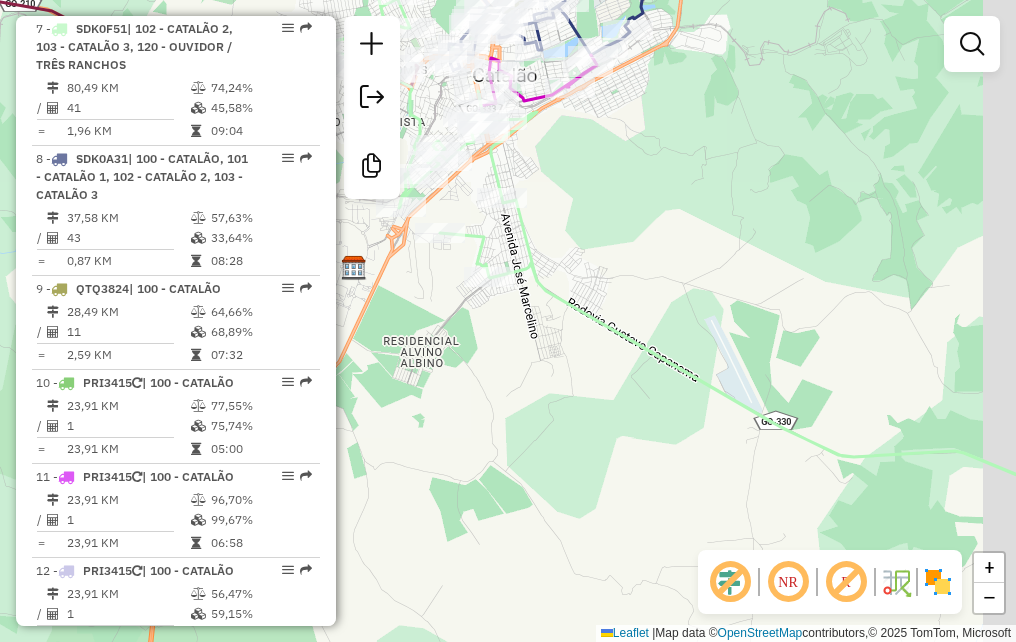drag, startPoint x: 676, startPoint y: 354, endPoint x: 671, endPoint y: 344, distance: 11.18034 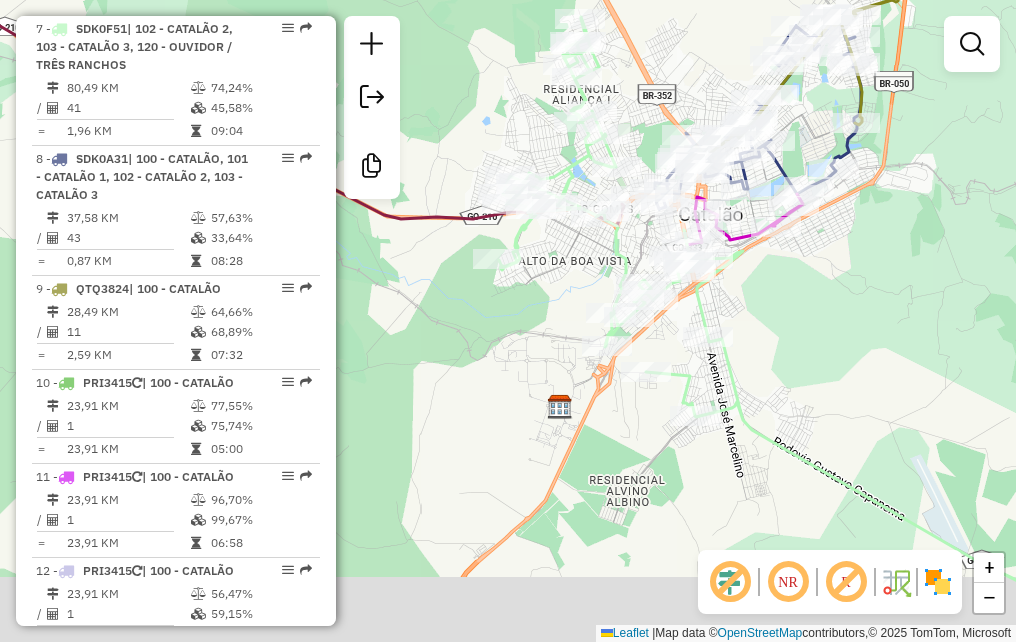 drag, startPoint x: 603, startPoint y: 105, endPoint x: 684, endPoint y: -8, distance: 139.03236 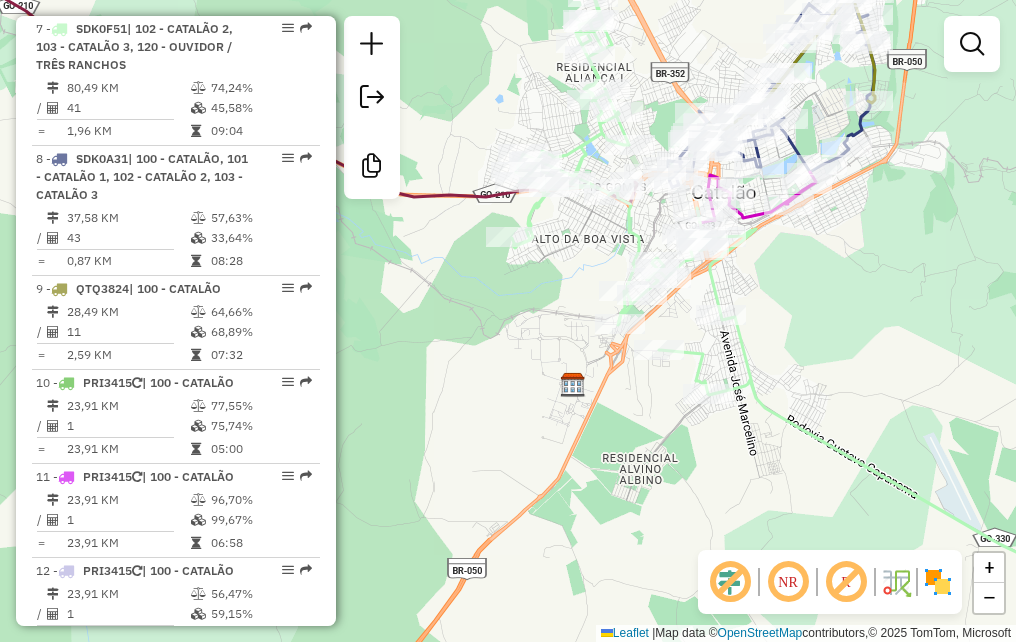 drag, startPoint x: 572, startPoint y: 225, endPoint x: 609, endPoint y: 217, distance: 37.85499 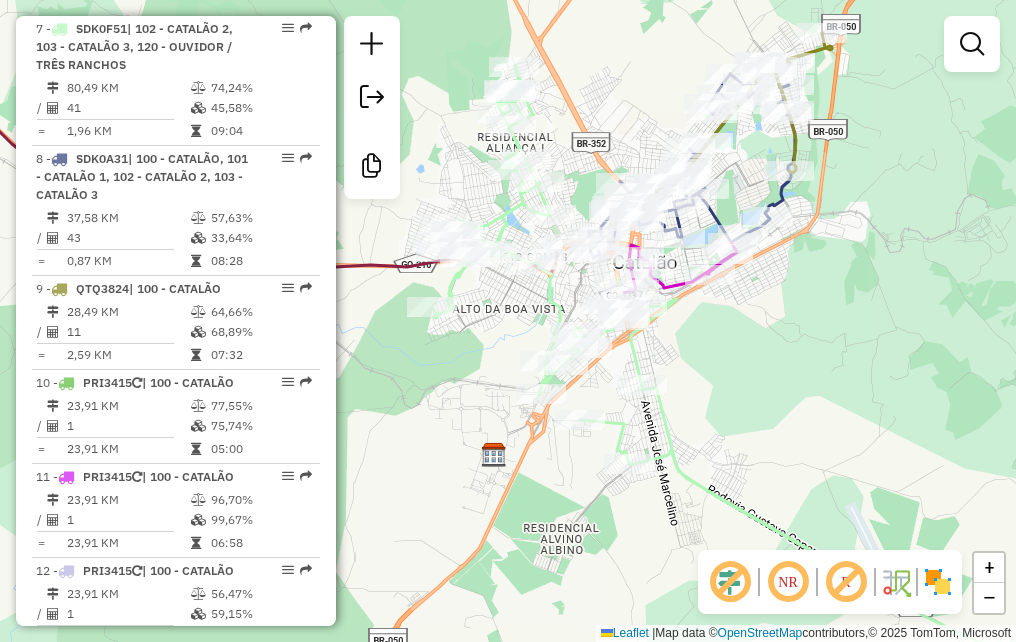 drag, startPoint x: 802, startPoint y: 304, endPoint x: 686, endPoint y: 382, distance: 139.78555 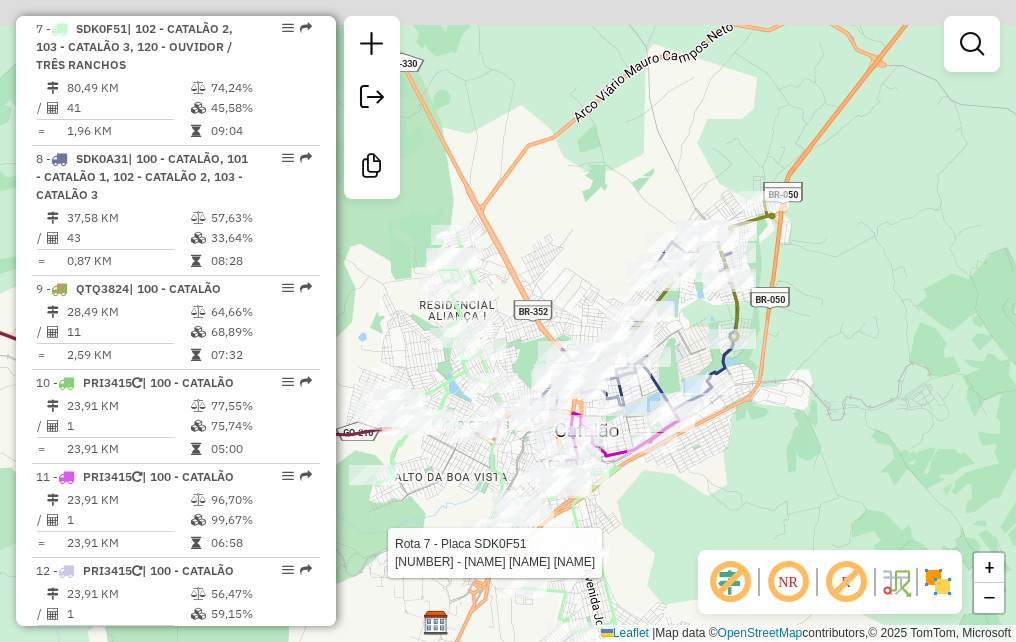 drag, startPoint x: 709, startPoint y: 408, endPoint x: 706, endPoint y: 424, distance: 16.27882 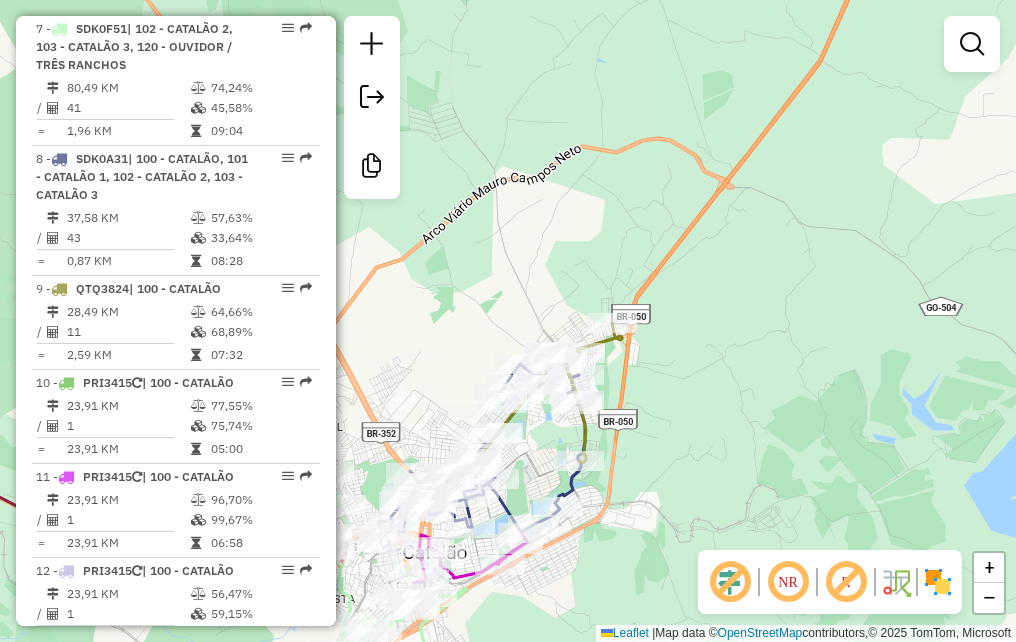 drag, startPoint x: 577, startPoint y: 580, endPoint x: 578, endPoint y: 386, distance: 194.00258 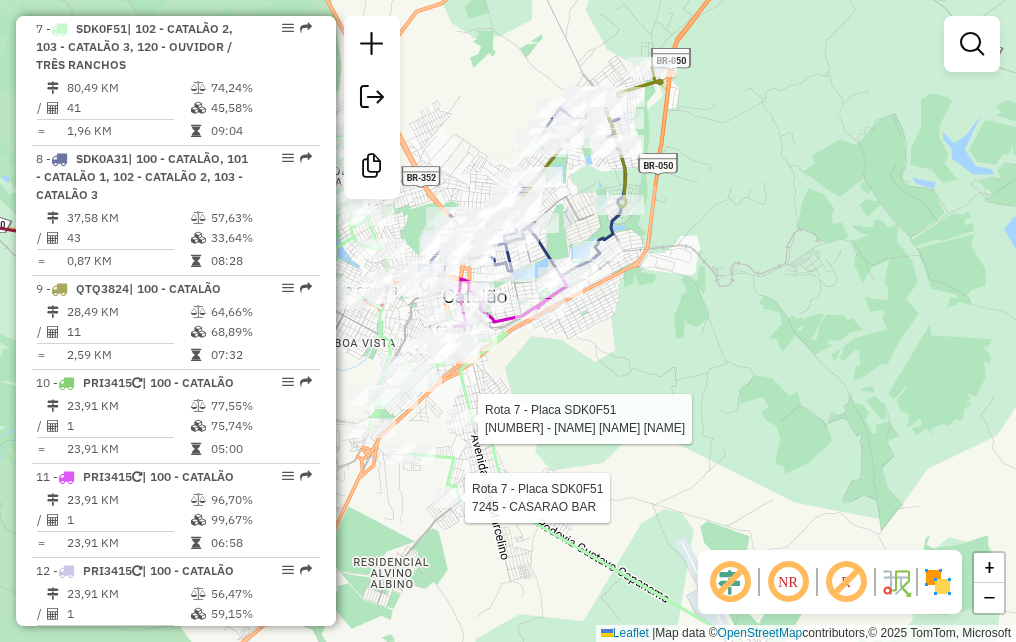 select on "**********" 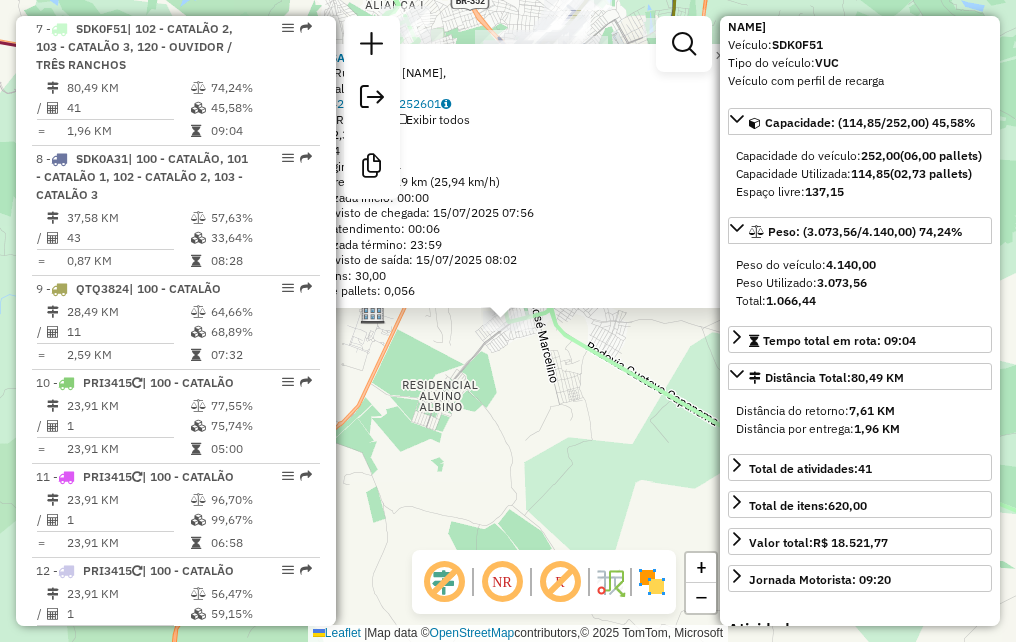 scroll, scrollTop: 300, scrollLeft: 0, axis: vertical 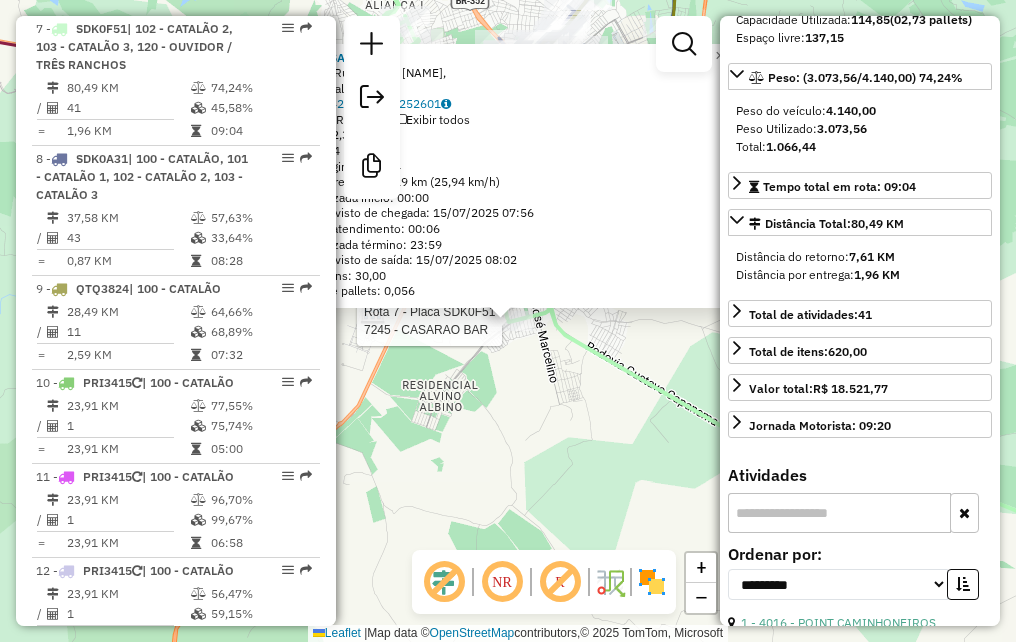 click on "Rota 7 - Placa [PLATE]  7245 - CASARAO BAR 7245 - CASARAO BAR  Endereço: [STREET],    Bairro:  (Catalão / GO)   Pedidos:  14252543, 14252601   Valor total: R$ 399,88   Exibir todos   Cubagem: 2,37  Peso: 64,64  Tempo dirigindo: 00:04   Distância prevista: 1,729 km (25,94 km/h)   Janela utilizada início: 00:00   Horário previsto de chegada: [DATE] [TIME]   Tempo de atendimento: 00:06   Janela utilizada término: 23:59   Horário previsto de saída: [DATE] [TIME]   Total de itens: 30,00   Quantidade pallets: 0,056  × Janela de atendimento Grade de atendimento Capacidade Transportadoras Veículos Cliente Pedidos  Rotas Selecione os dias de semana para filtrar as janelas de atendimento  Seg   Ter   Qua   Qui   Sex   Sáb   Dom  Informe o período da janela de atendimento: De: Até:  Filtrar exatamente a janela do cliente  Considerar janela de atendimento padrão  Selecione os dias de semana para filtrar as grades de atendimento  Seg   Ter   Qua   Qui   Sex   Sáb   Dom   Peso mínimo:  De:" 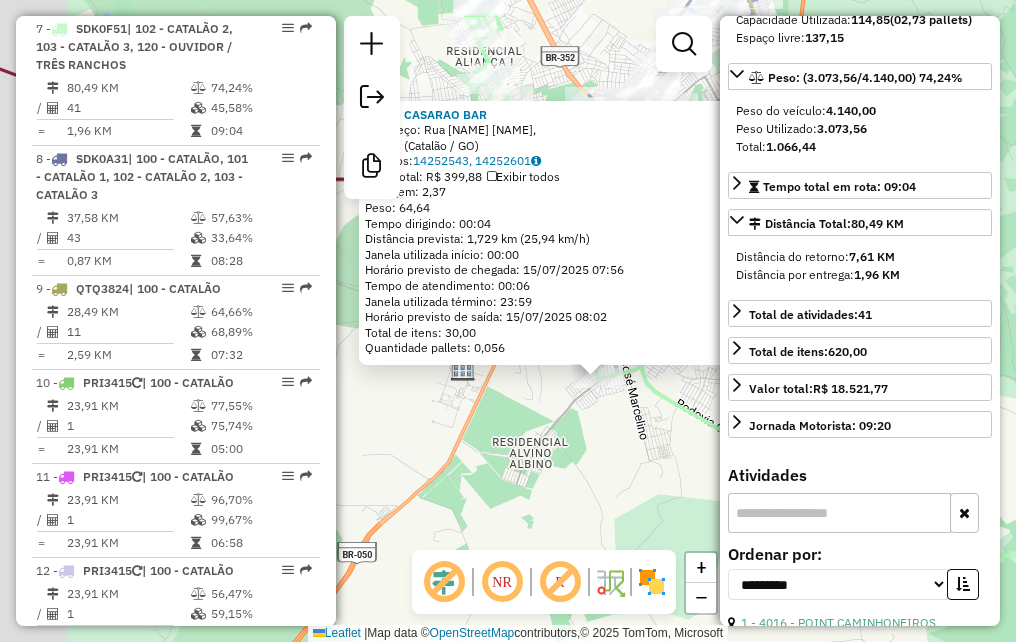 click on "Rota 7 - Placa [PLATE]  7245 - CASARAO BAR 7245 - CASARAO BAR  Endereço: [STREET],    Bairro:  (Catalão / GO)   Pedidos:  14252543, 14252601   Valor total: R$ 399,88   Exibir todos   Cubagem: 2,37  Peso: 64,64  Tempo dirigindo: 00:04   Distância prevista: 1,729 km (25,94 km/h)   Janela utilizada início: 00:00   Horário previsto de chegada: [DATE] [TIME]   Tempo de atendimento: 00:06   Janela utilizada término: 23:59   Horário previsto de saída: [DATE] [TIME]   Total de itens: 30,00   Quantidade pallets: 0,056  × Janela de atendimento Grade de atendimento Capacidade Transportadoras Veículos Cliente Pedidos  Rotas Selecione os dias de semana para filtrar as janelas de atendimento  Seg   Ter   Qua   Qui   Sex   Sáb   Dom  Informe o período da janela de atendimento: De: Até:  Filtrar exatamente a janela do cliente  Considerar janela de atendimento padrão  Selecione os dias de semana para filtrar as grades de atendimento  Seg   Ter   Qua   Qui   Sex   Sáb   Dom   Peso mínimo:  De:" 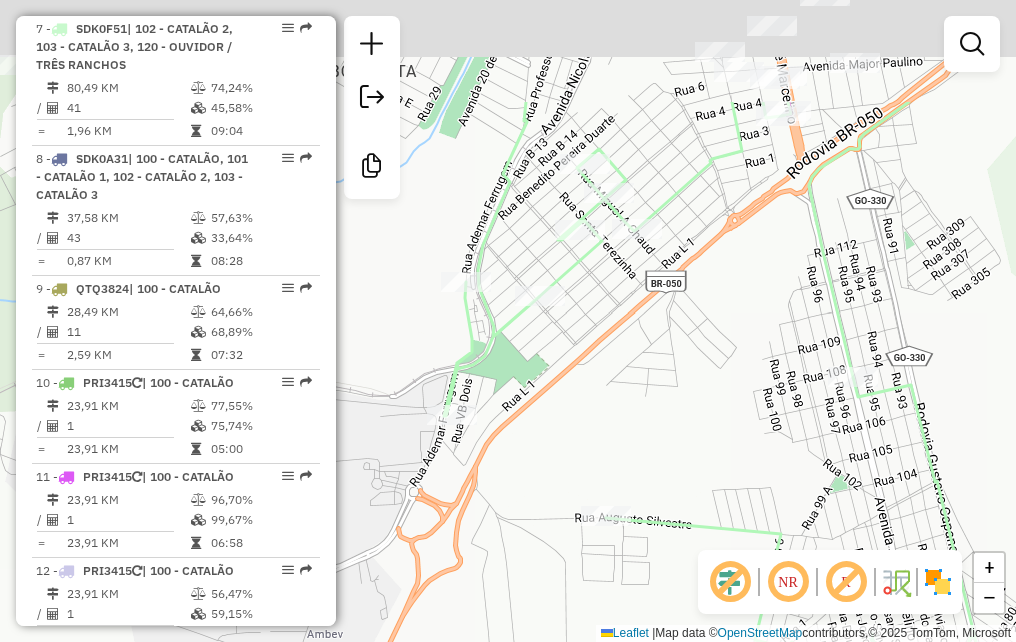 drag, startPoint x: 532, startPoint y: 286, endPoint x: 590, endPoint y: 426, distance: 151.53877 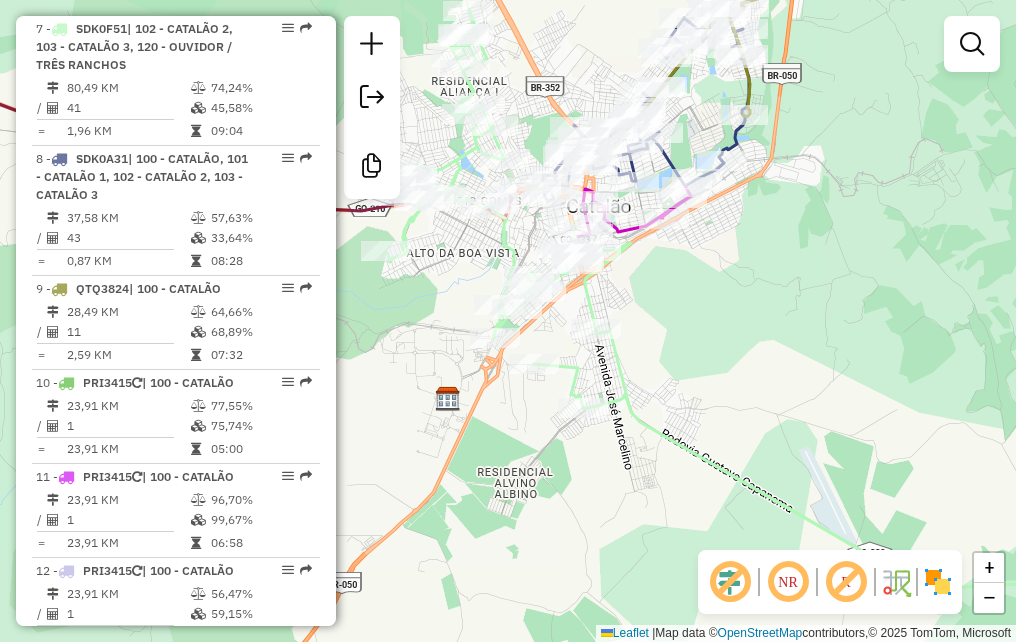 drag, startPoint x: 432, startPoint y: 298, endPoint x: 653, endPoint y: 378, distance: 235.03404 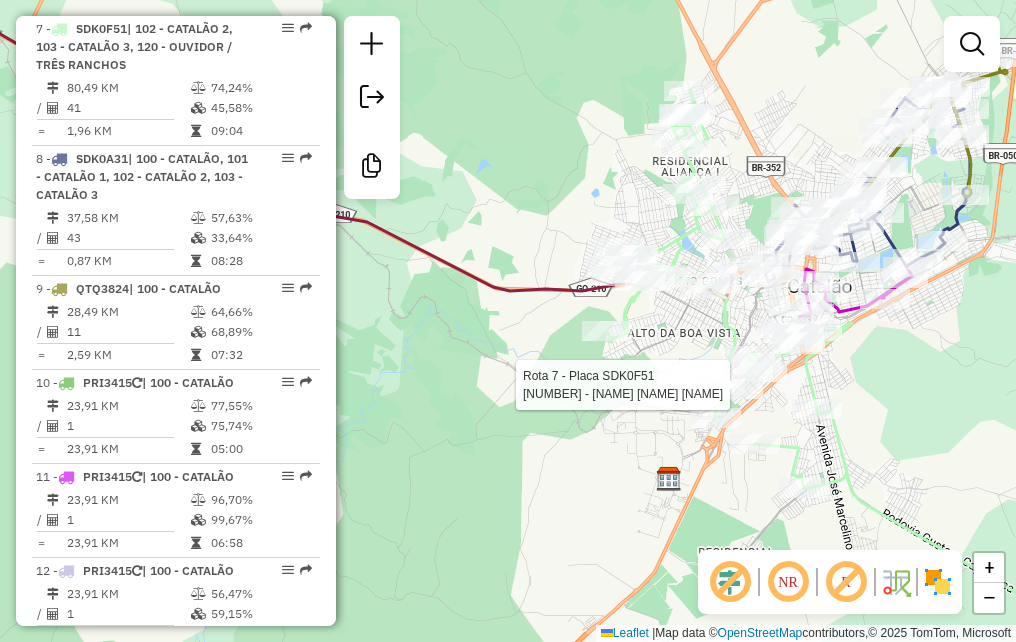 click 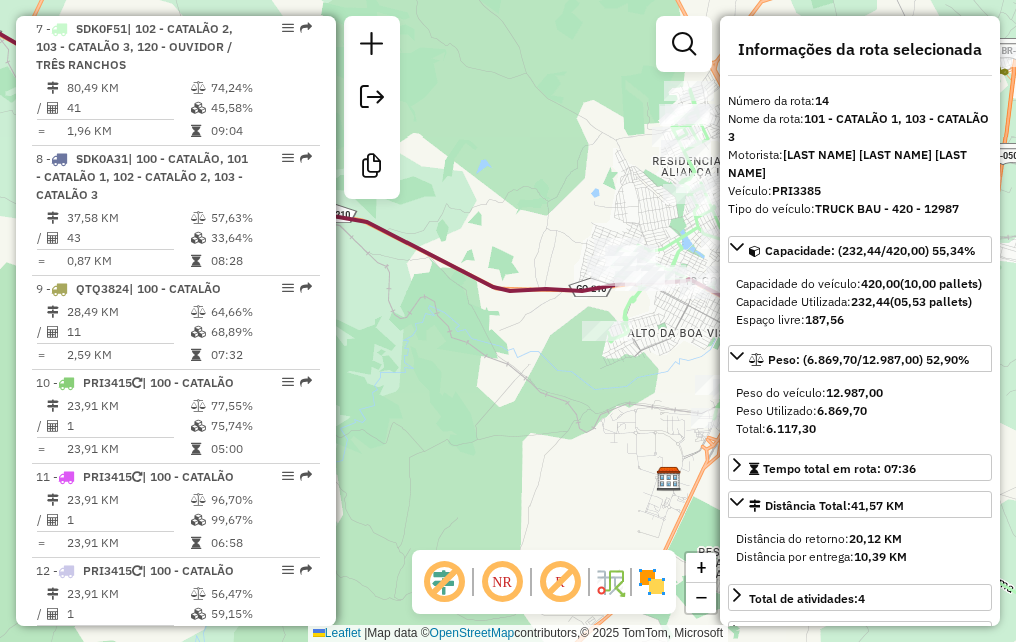 scroll, scrollTop: 2190, scrollLeft: 0, axis: vertical 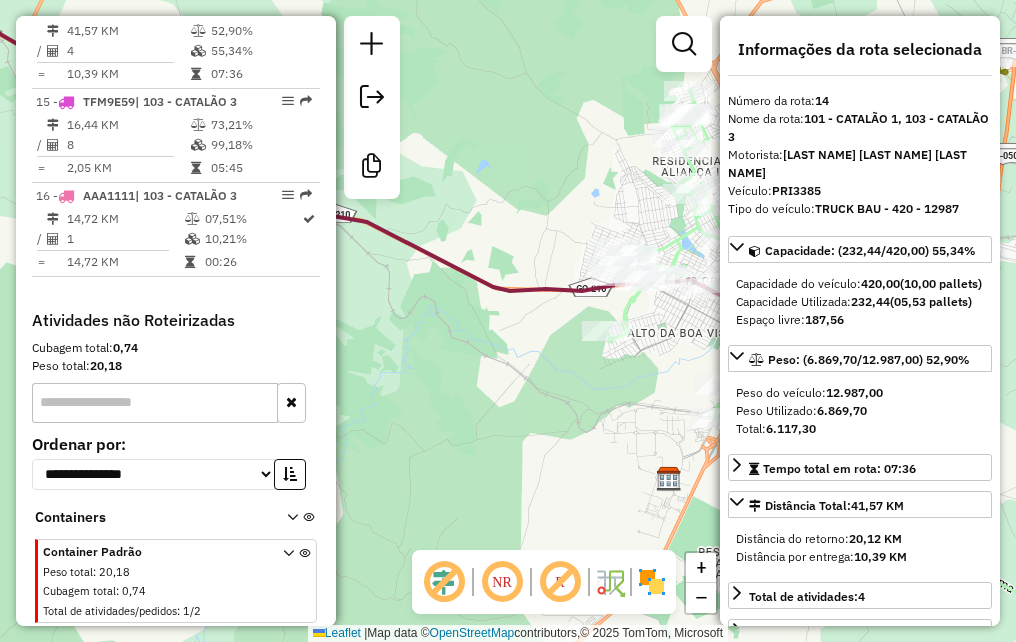drag, startPoint x: 389, startPoint y: 459, endPoint x: 330, endPoint y: 490, distance: 66.64833 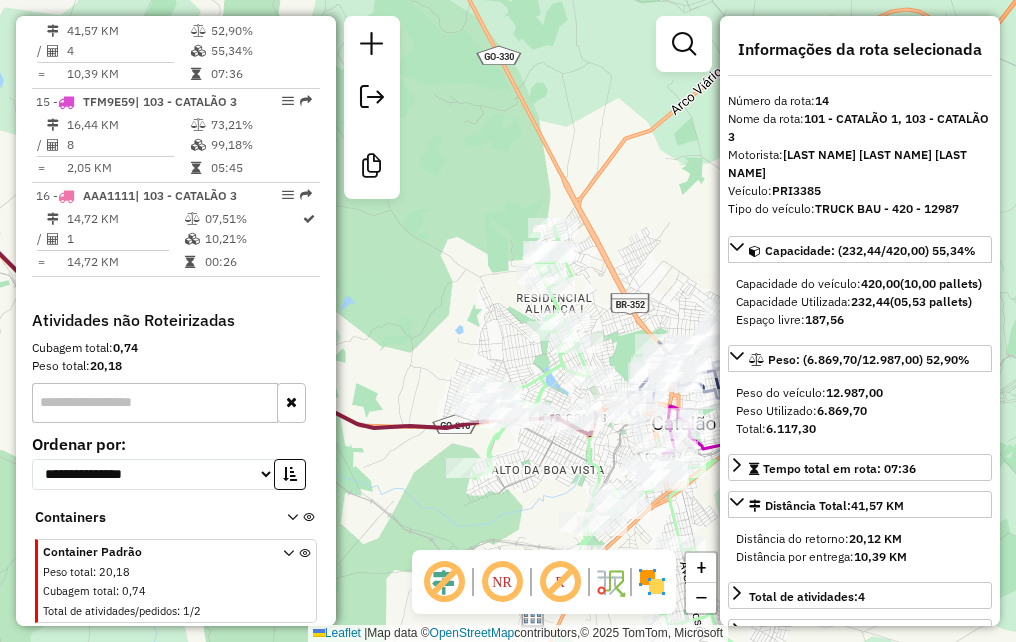 click 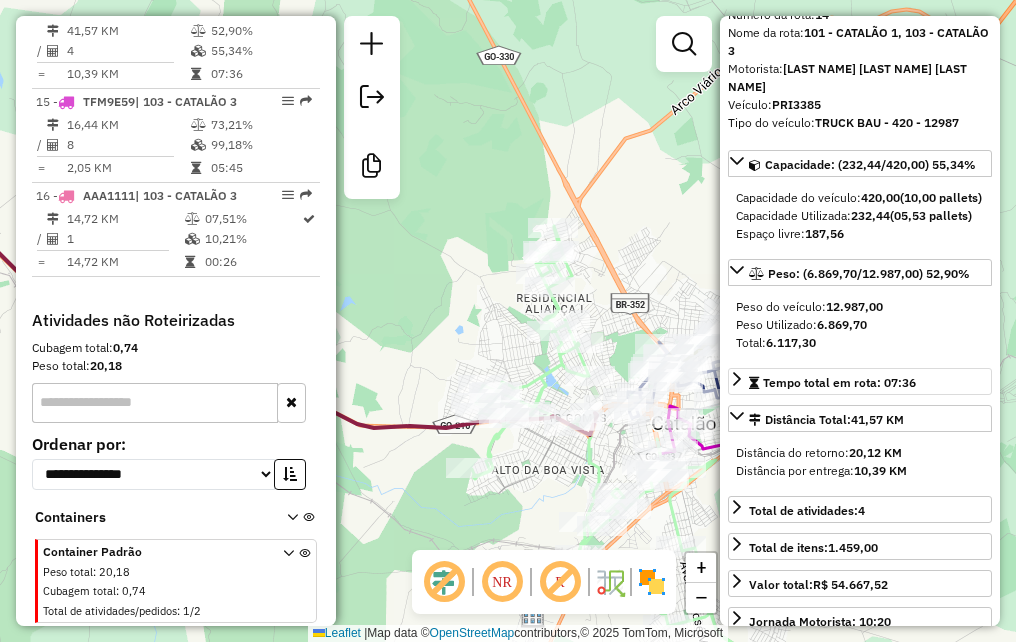 scroll, scrollTop: 200, scrollLeft: 0, axis: vertical 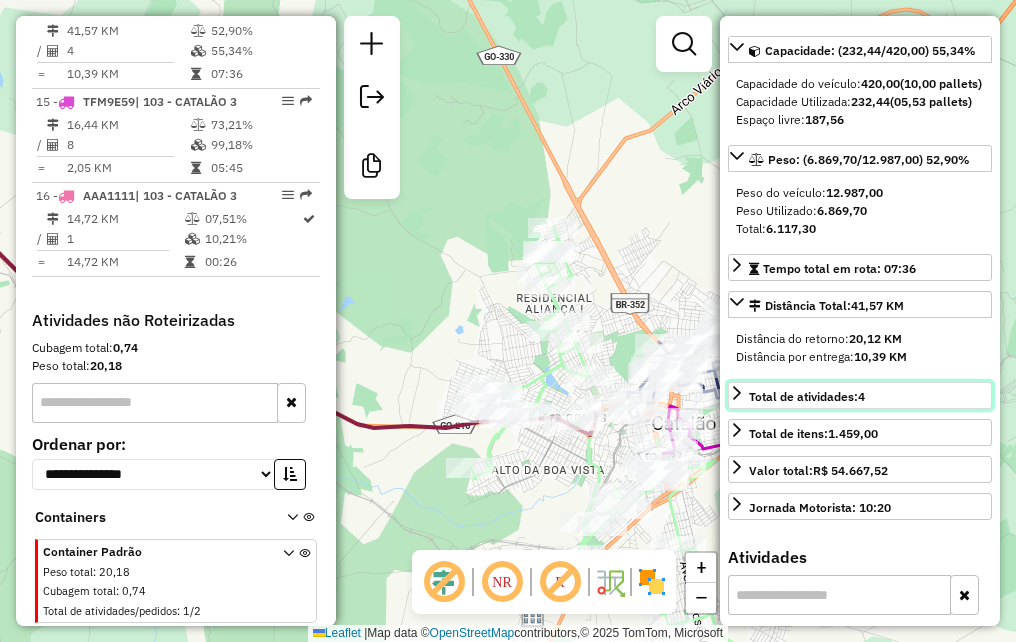 click on "Total de atividades:  4" at bounding box center (860, 395) 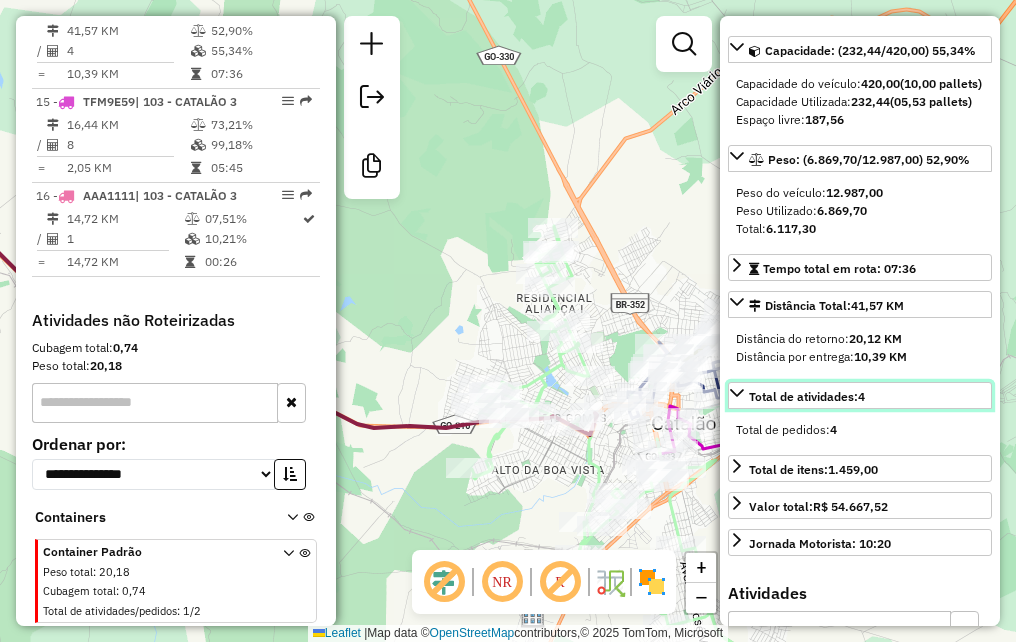 click on "Total de atividades:  4" at bounding box center (807, 396) 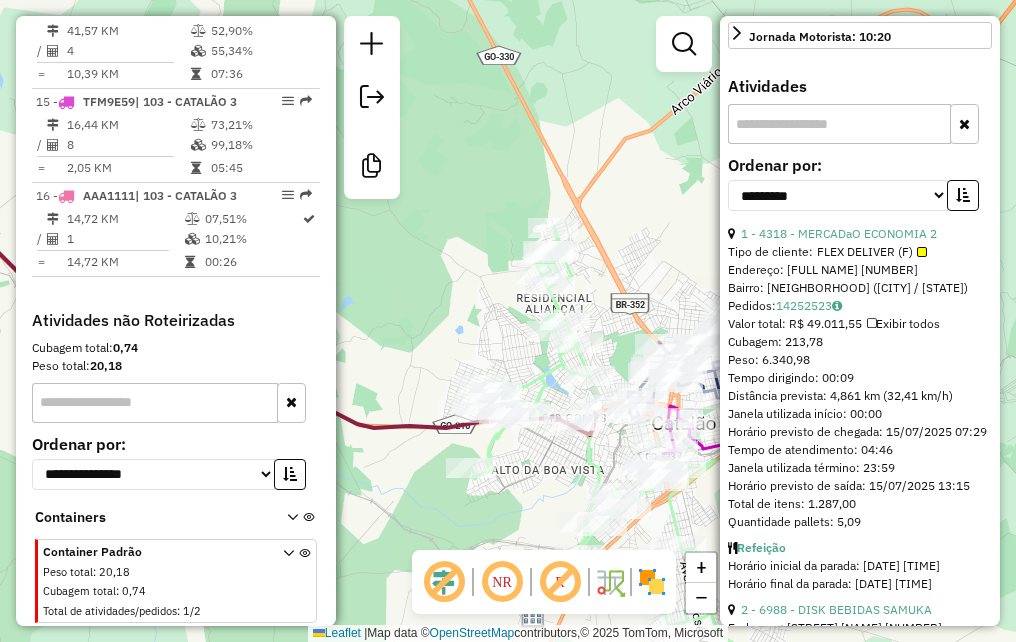 scroll, scrollTop: 700, scrollLeft: 0, axis: vertical 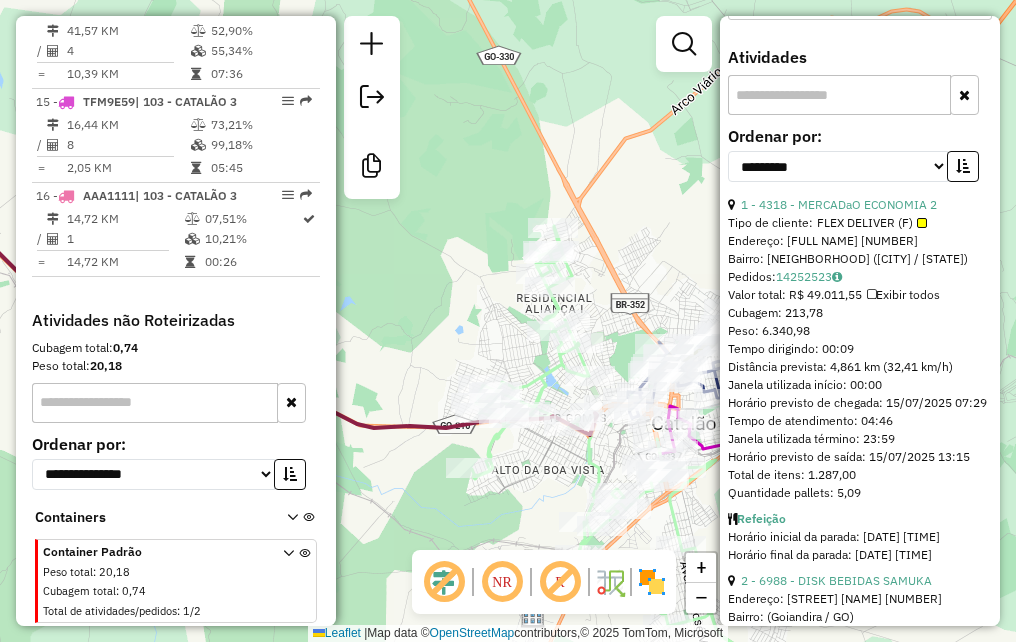 drag, startPoint x: 889, startPoint y: 474, endPoint x: 864, endPoint y: 463, distance: 27.313 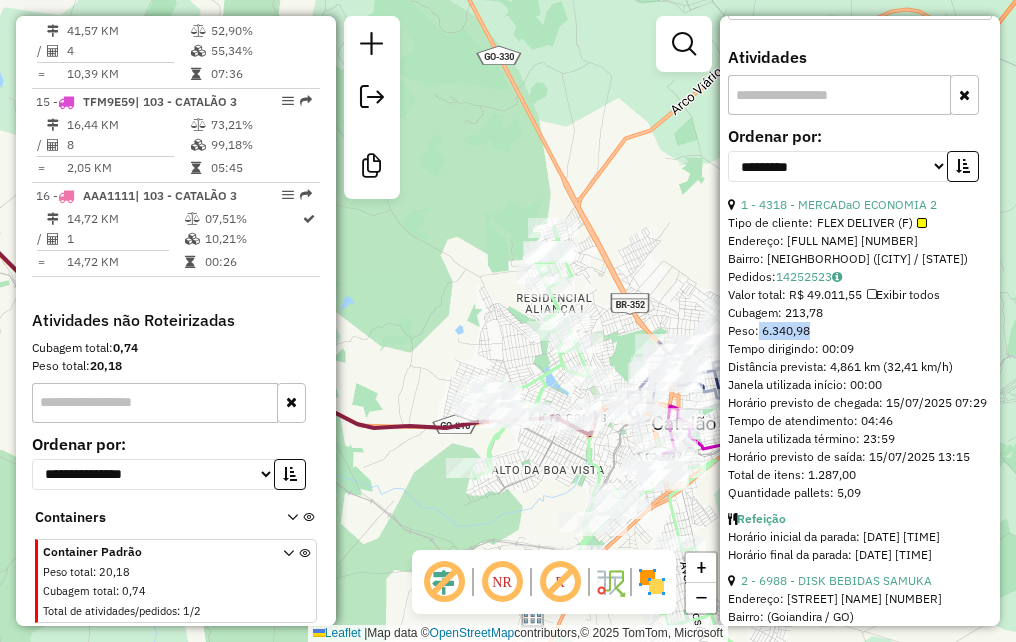 drag, startPoint x: 822, startPoint y: 367, endPoint x: 758, endPoint y: 369, distance: 64.03124 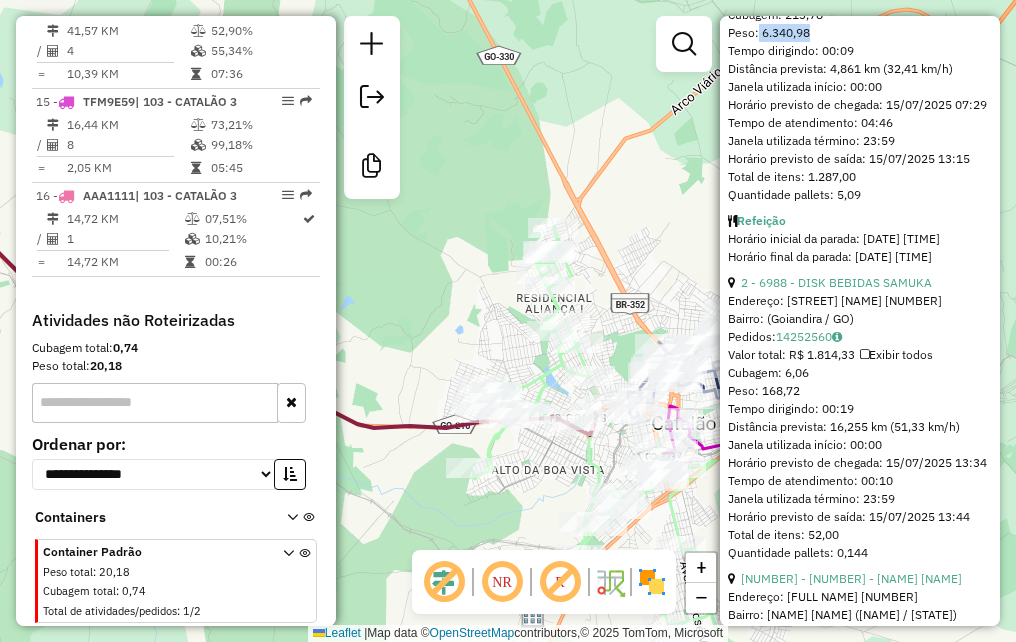 scroll, scrollTop: 1100, scrollLeft: 0, axis: vertical 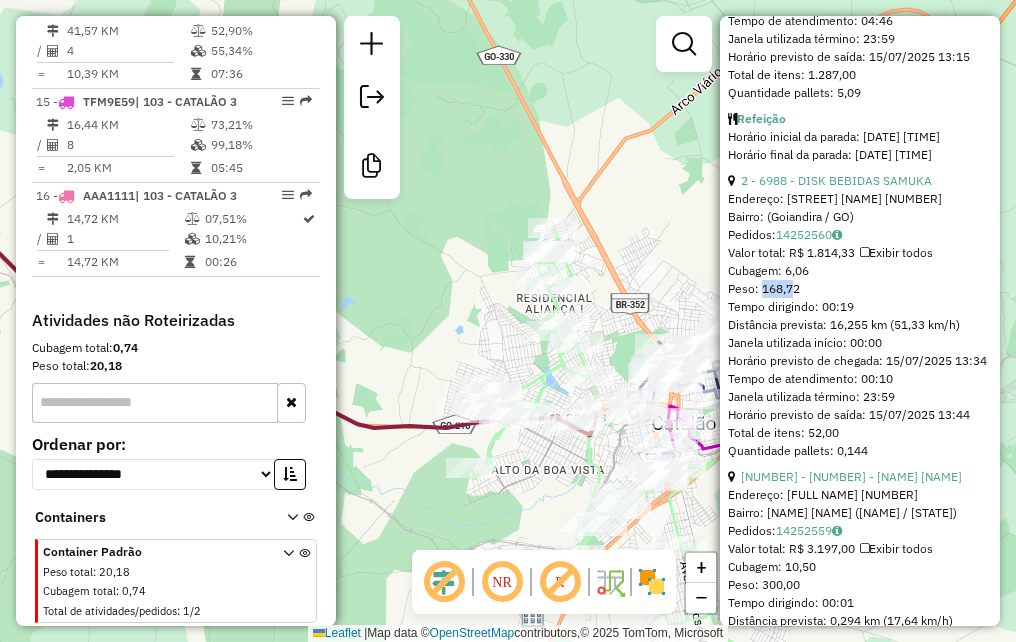 drag, startPoint x: 795, startPoint y: 344, endPoint x: 762, endPoint y: 343, distance: 33.01515 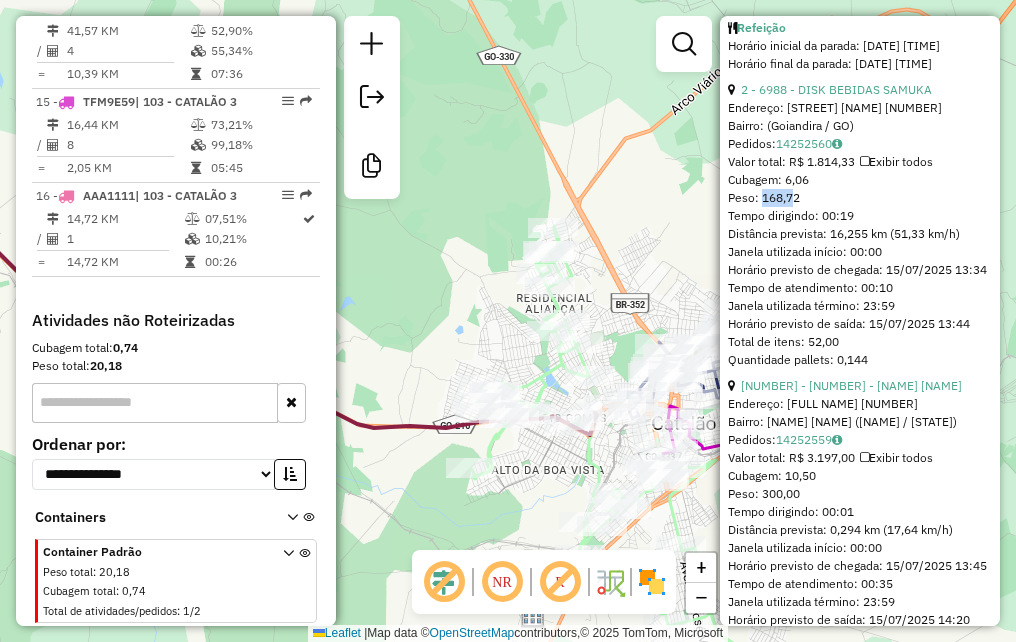 scroll, scrollTop: 1300, scrollLeft: 0, axis: vertical 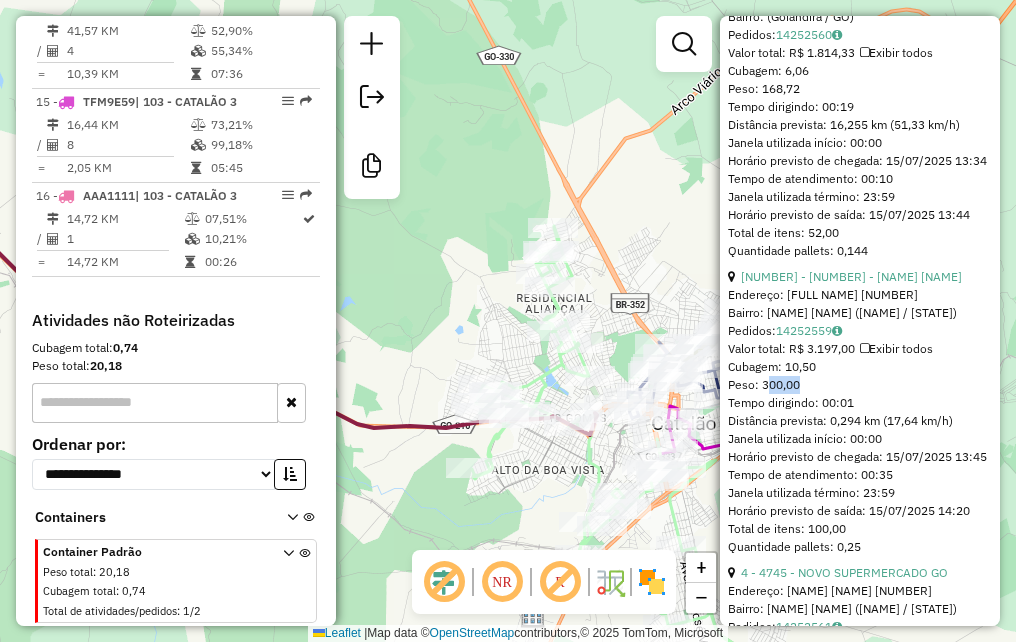 drag, startPoint x: 814, startPoint y: 450, endPoint x: 770, endPoint y: 449, distance: 44.011364 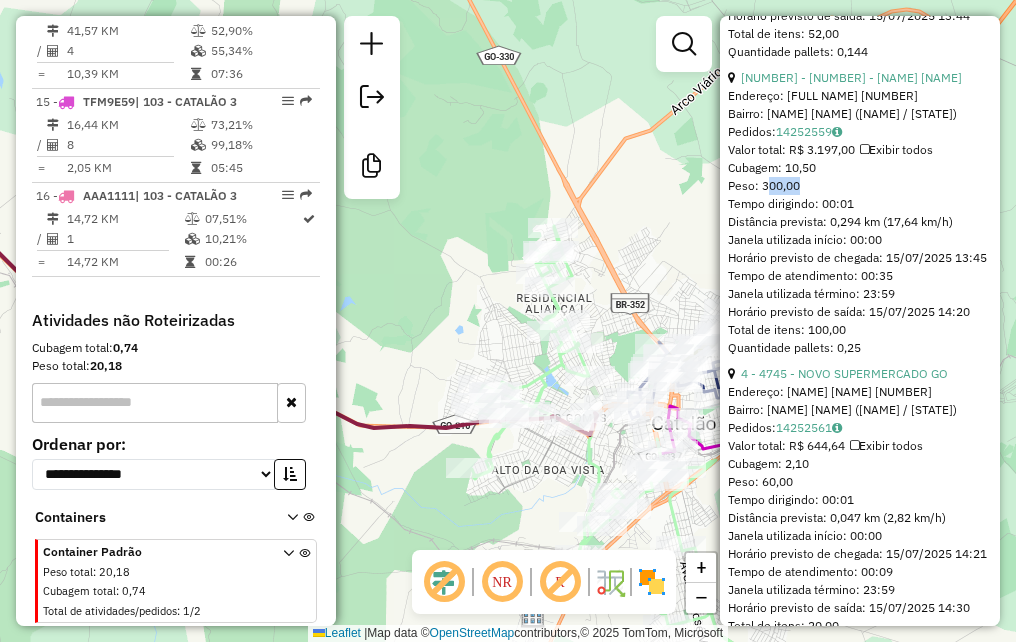 scroll, scrollTop: 1500, scrollLeft: 0, axis: vertical 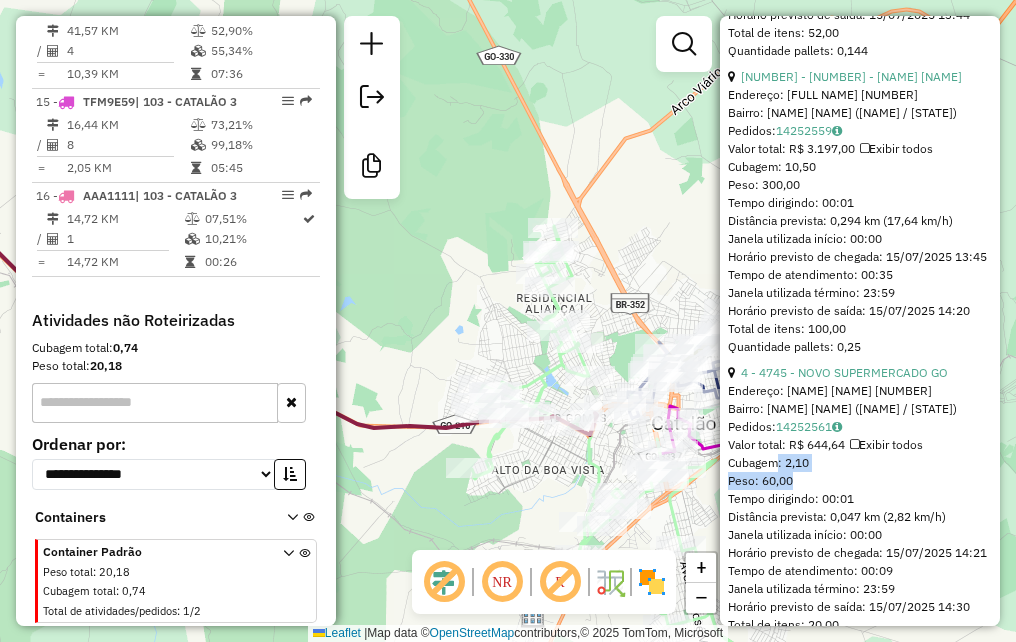 drag, startPoint x: 800, startPoint y: 567, endPoint x: 771, endPoint y: 560, distance: 29.832869 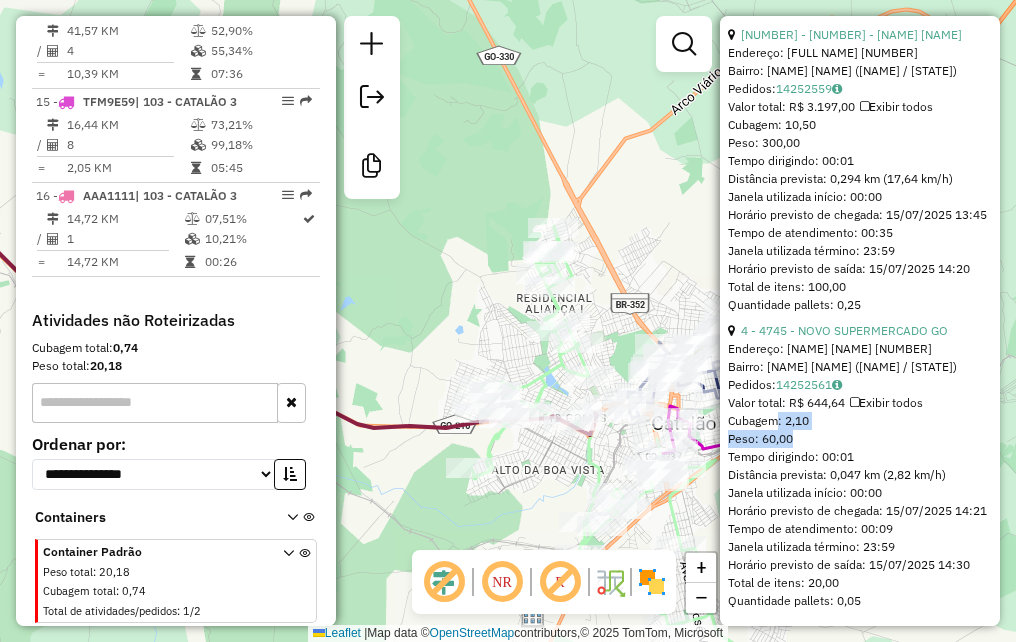 scroll, scrollTop: 1650, scrollLeft: 0, axis: vertical 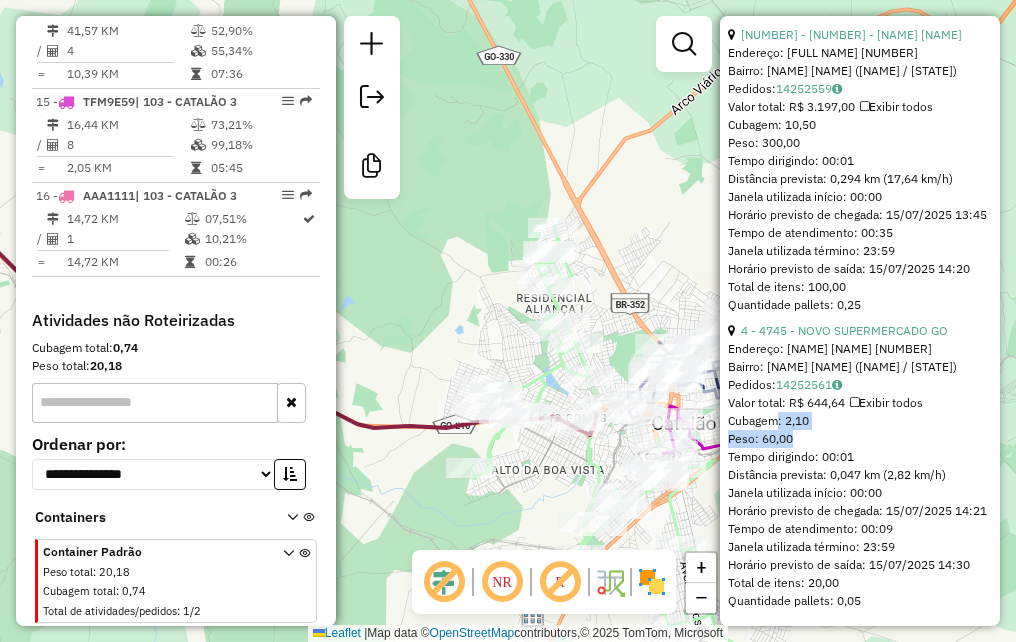 drag, startPoint x: 883, startPoint y: 525, endPoint x: 875, endPoint y: 211, distance: 314.1019 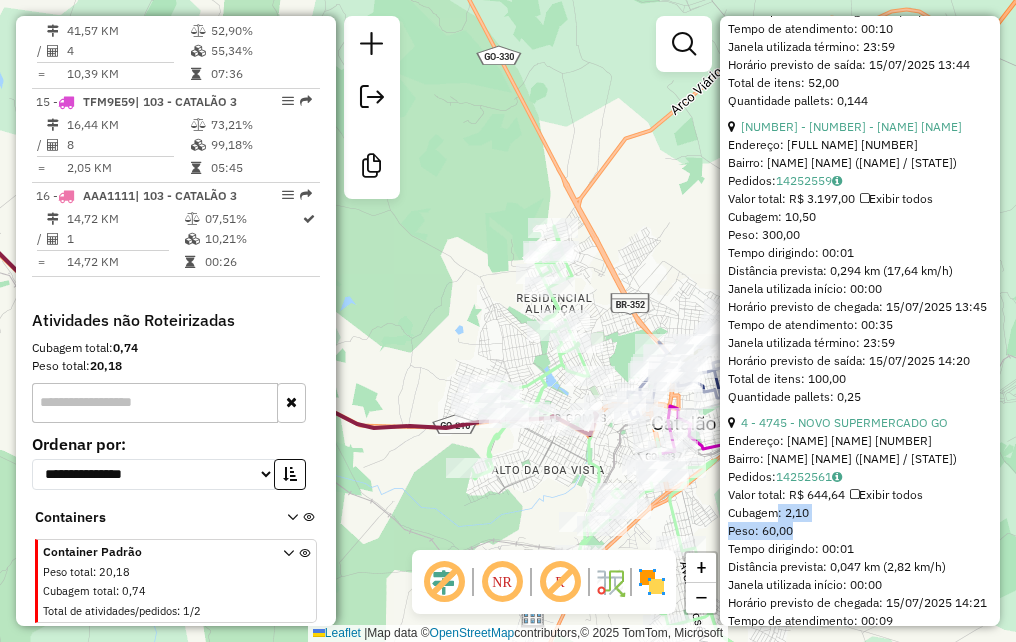 scroll, scrollTop: 1350, scrollLeft: 0, axis: vertical 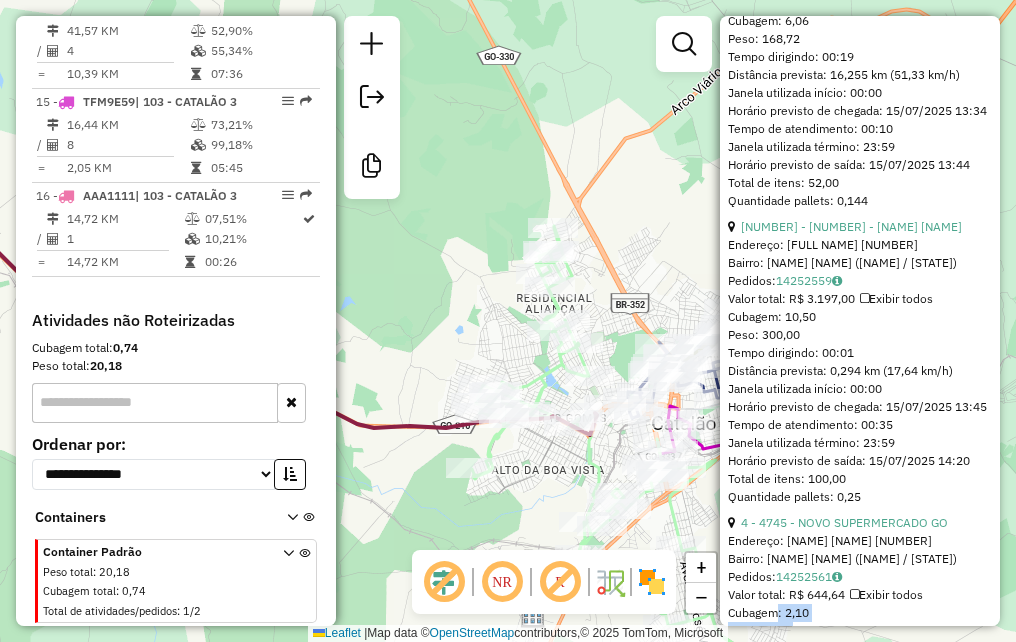 drag, startPoint x: 903, startPoint y: 202, endPoint x: 872, endPoint y: 195, distance: 31.780497 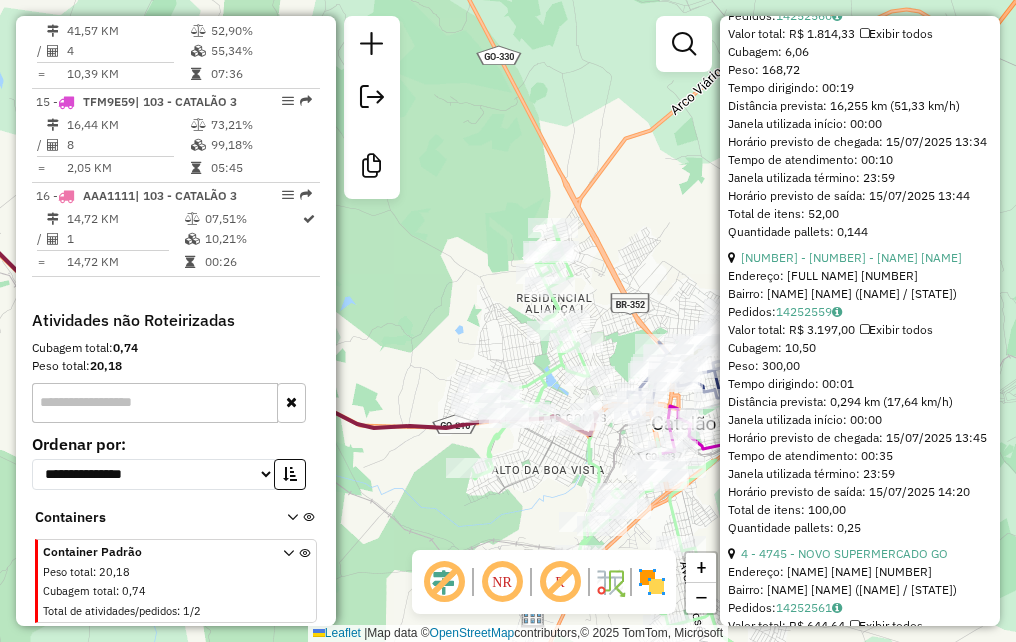 scroll, scrollTop: 1350, scrollLeft: 0, axis: vertical 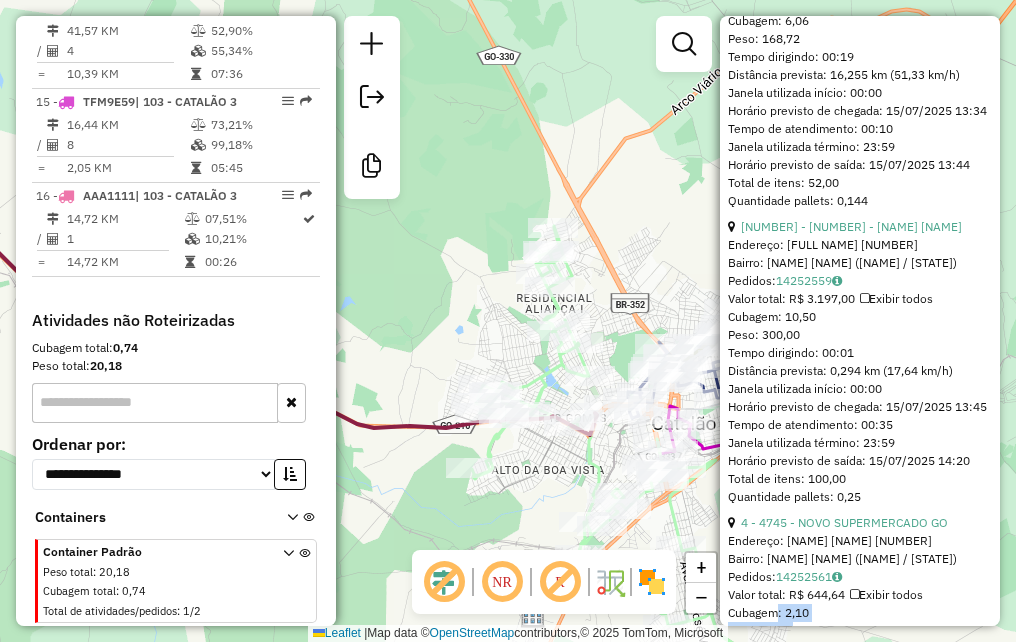 drag, startPoint x: 905, startPoint y: 516, endPoint x: 863, endPoint y: 515, distance: 42.0119 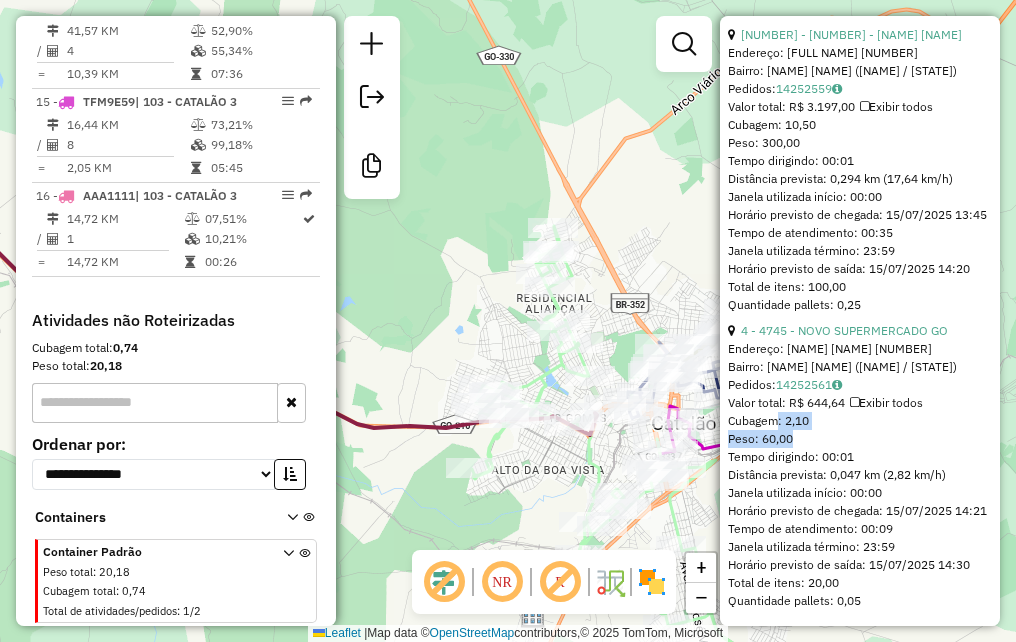 scroll, scrollTop: 1650, scrollLeft: 0, axis: vertical 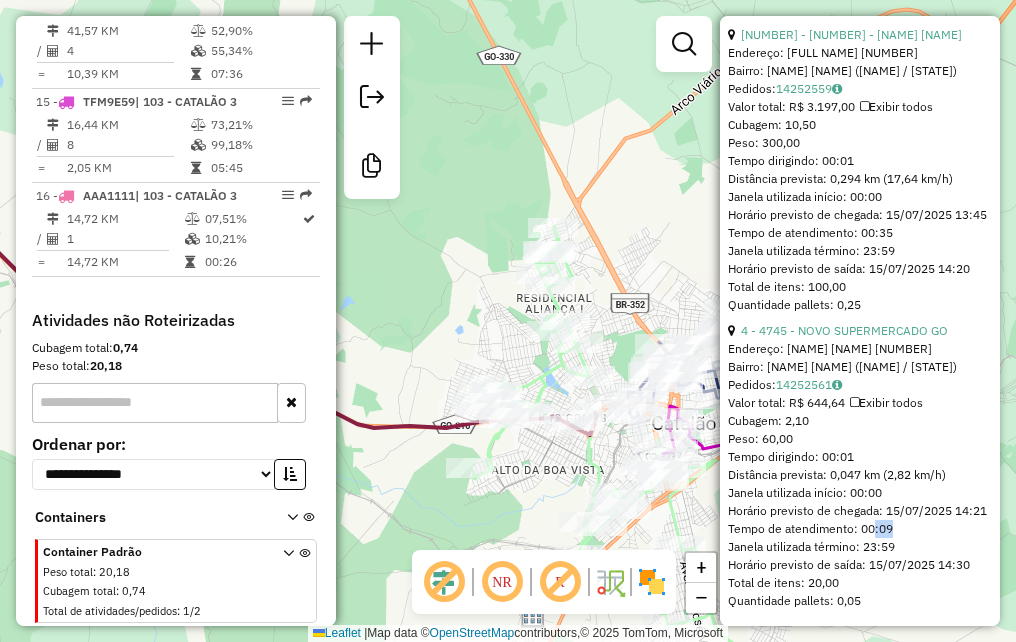 drag, startPoint x: 887, startPoint y: 529, endPoint x: 867, endPoint y: 528, distance: 20.024984 